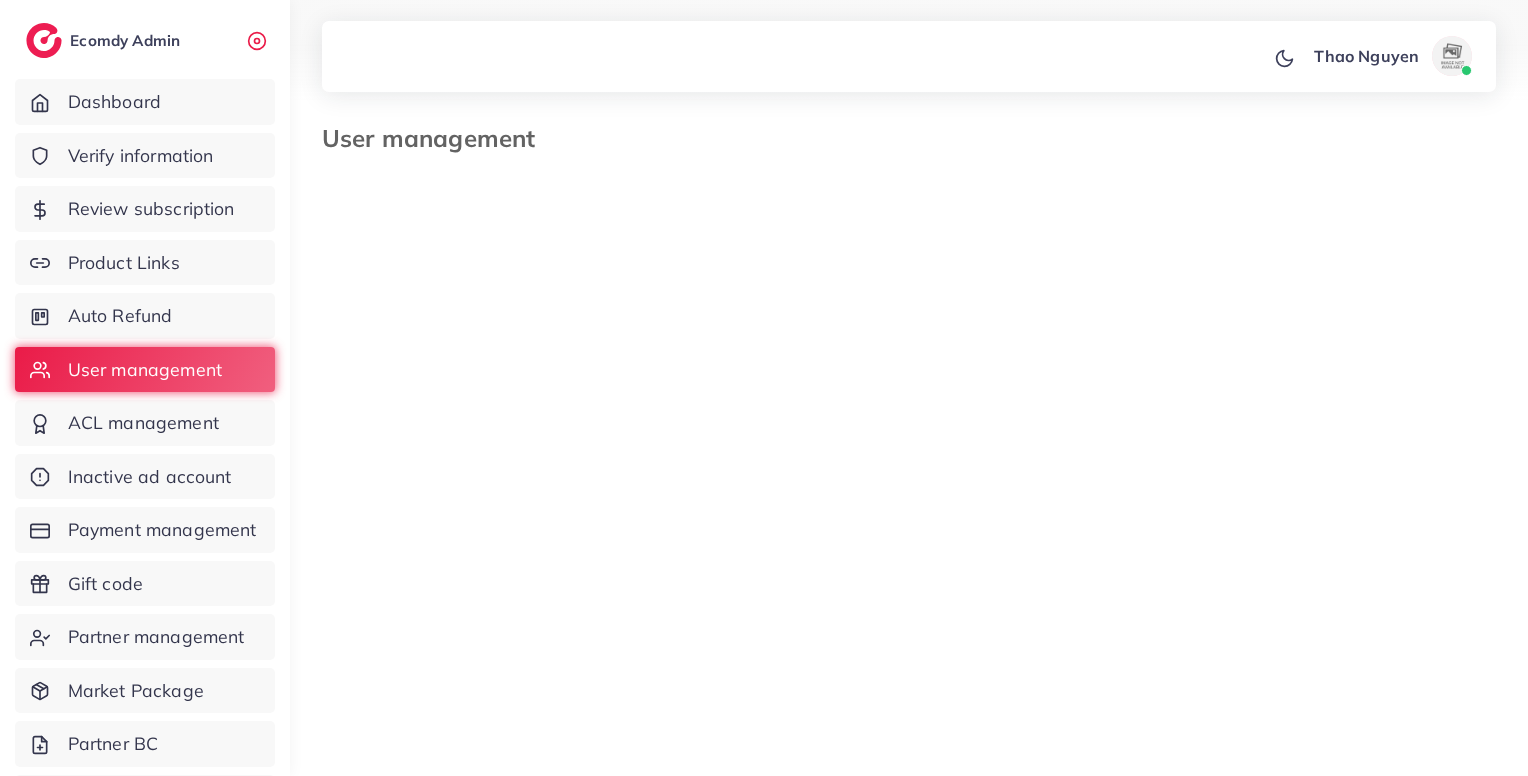 scroll, scrollTop: 0, scrollLeft: 0, axis: both 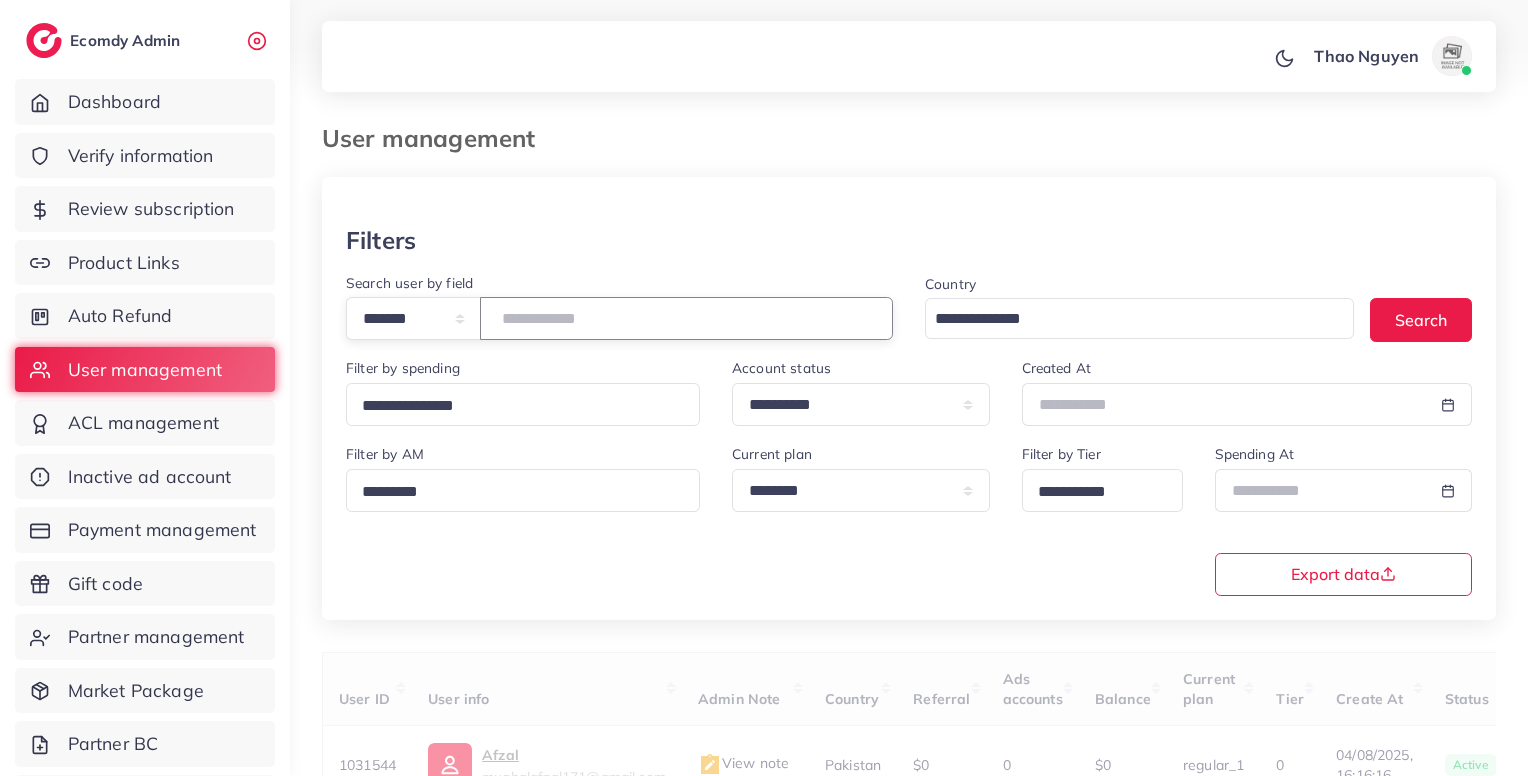 click at bounding box center (686, 318) 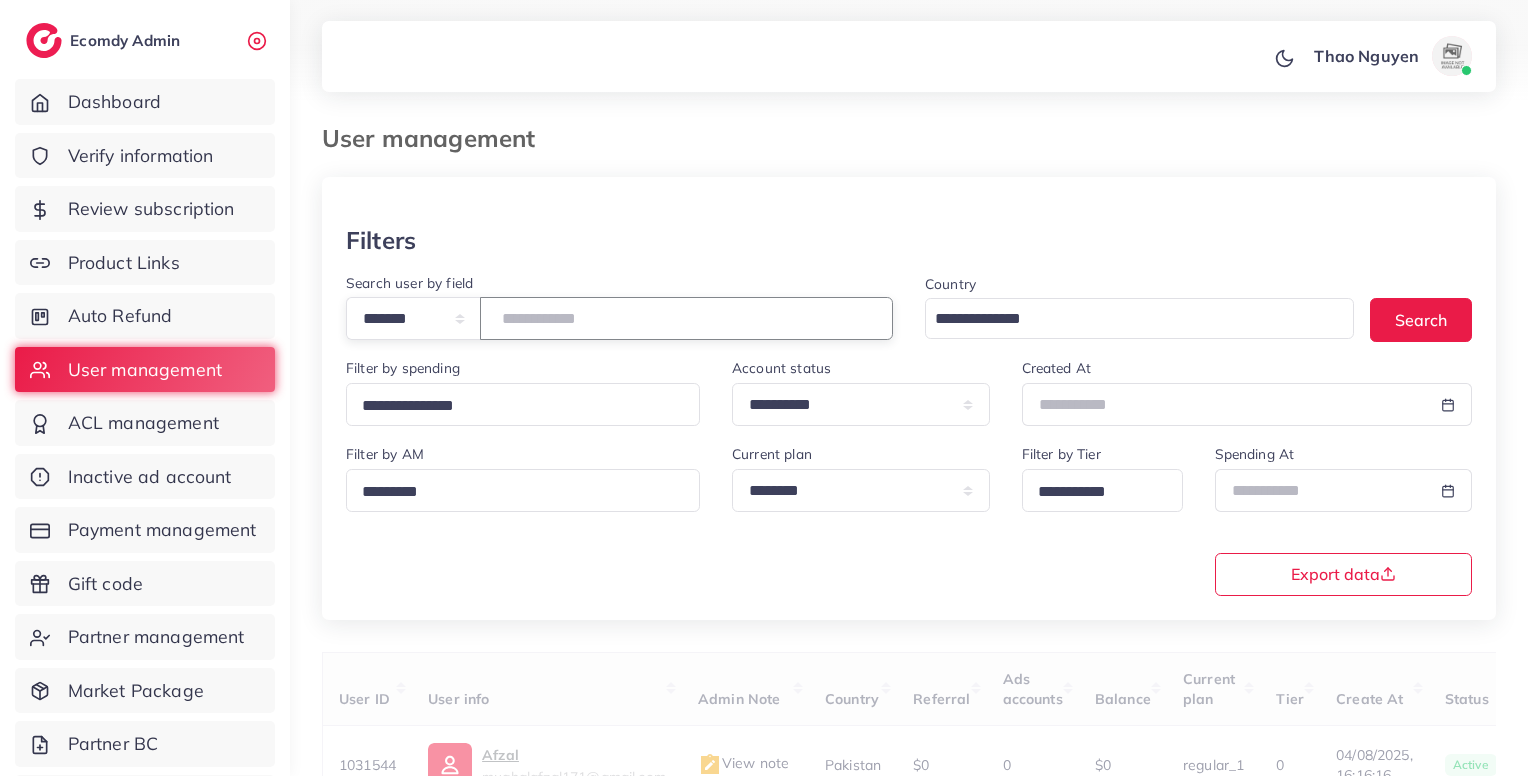 paste on "****" 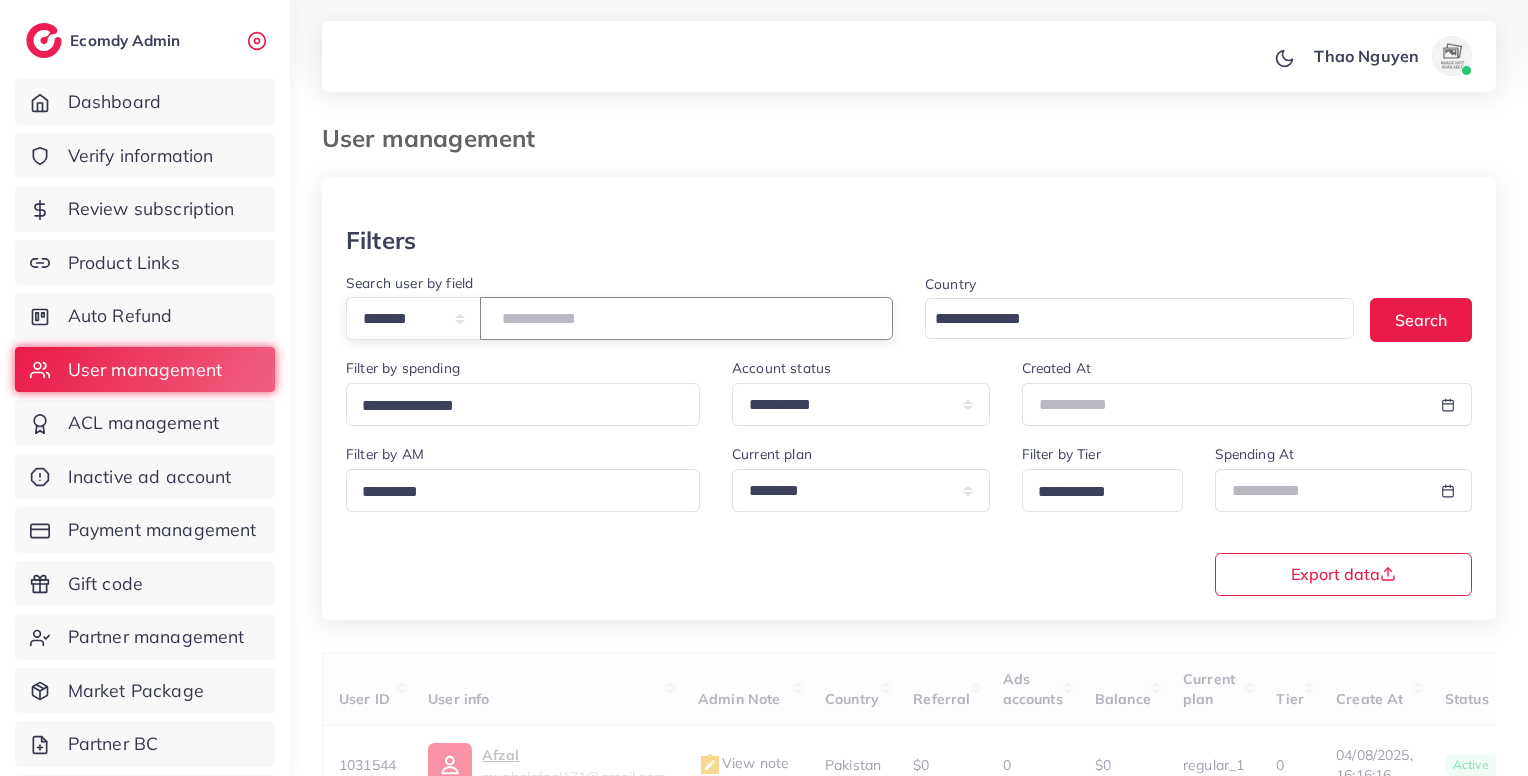 scroll, scrollTop: 183, scrollLeft: 0, axis: vertical 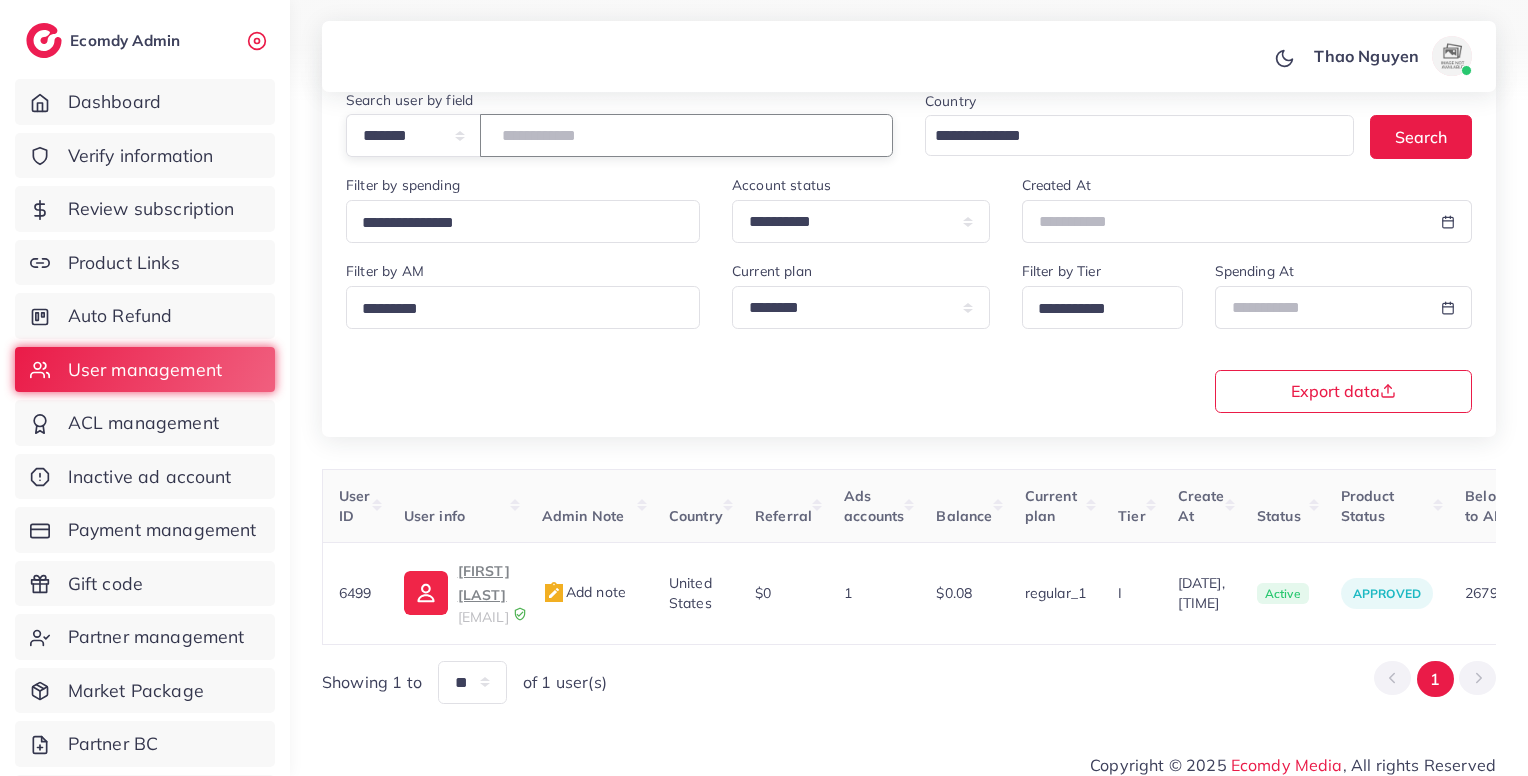 click on "****" at bounding box center (686, 135) 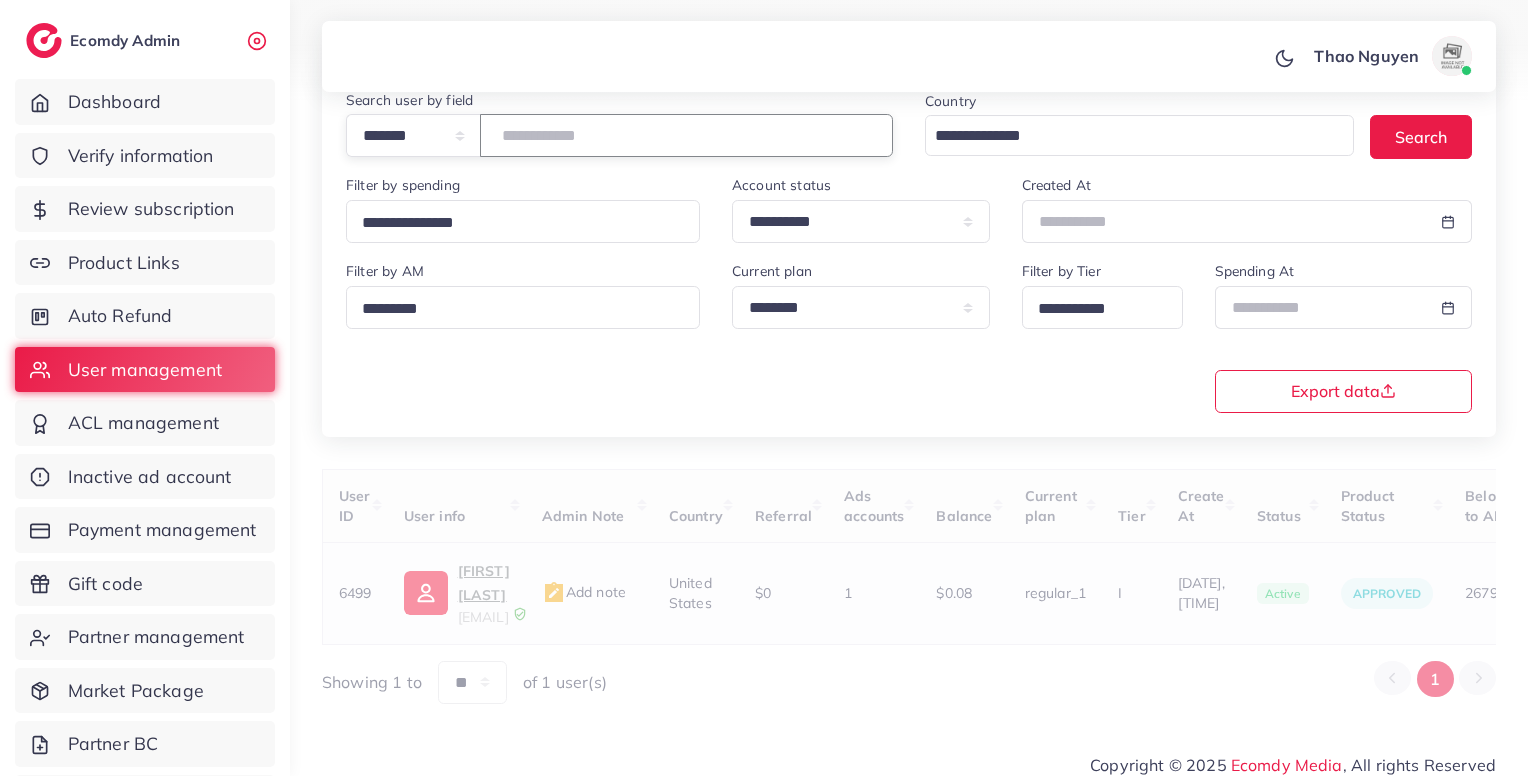 type on "*******" 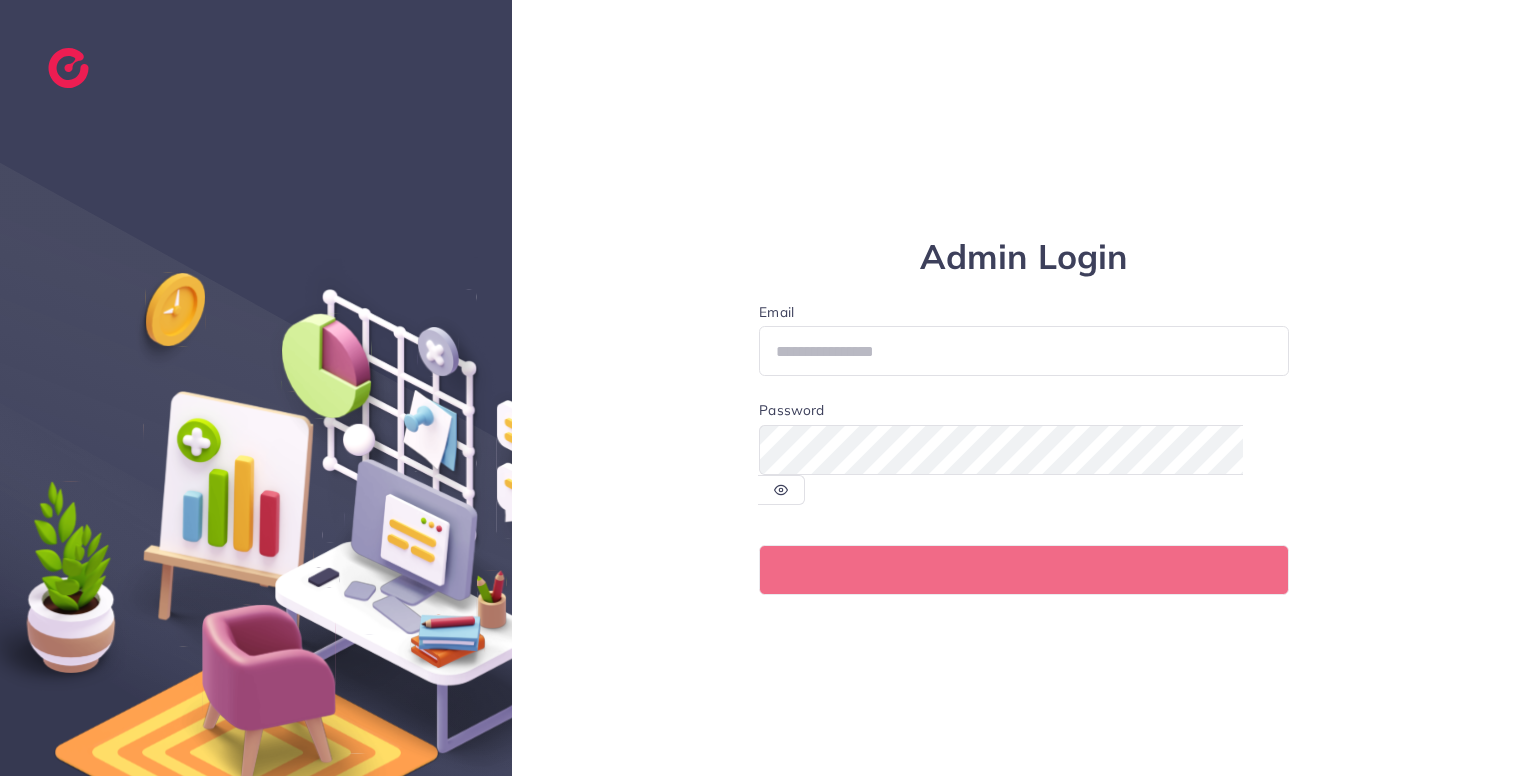 scroll, scrollTop: 0, scrollLeft: 0, axis: both 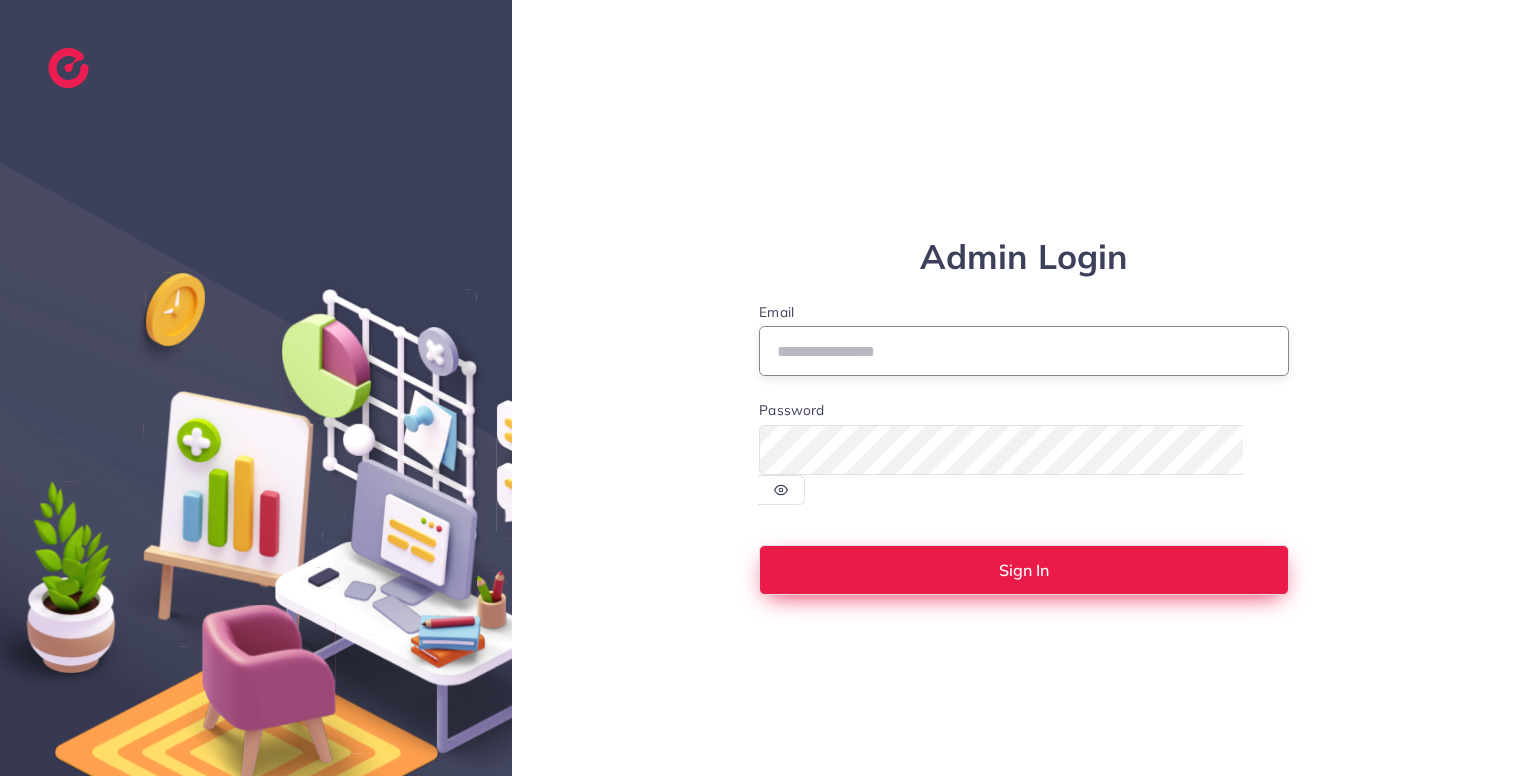 type on "**********" 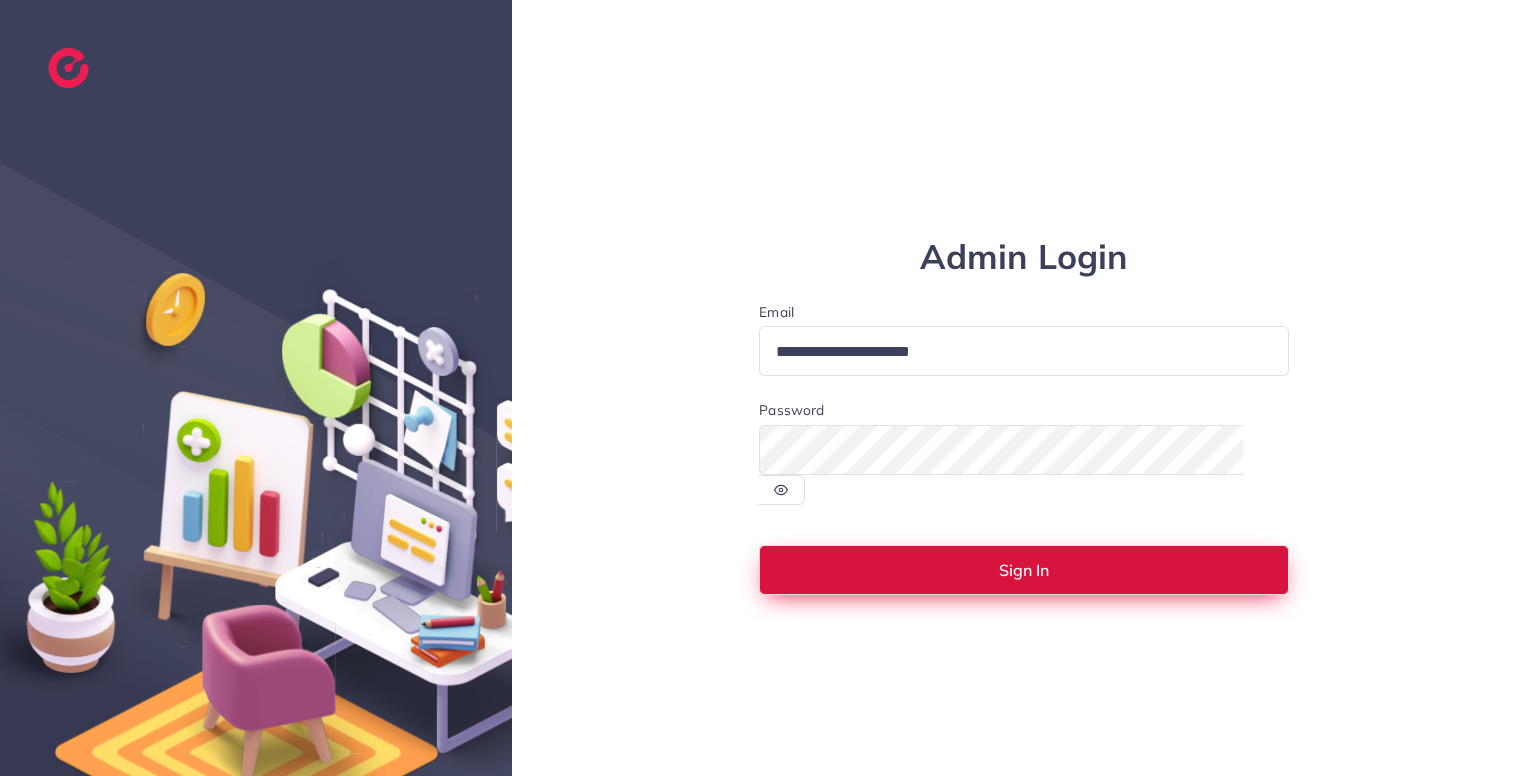click on "Sign In" at bounding box center [1024, 570] 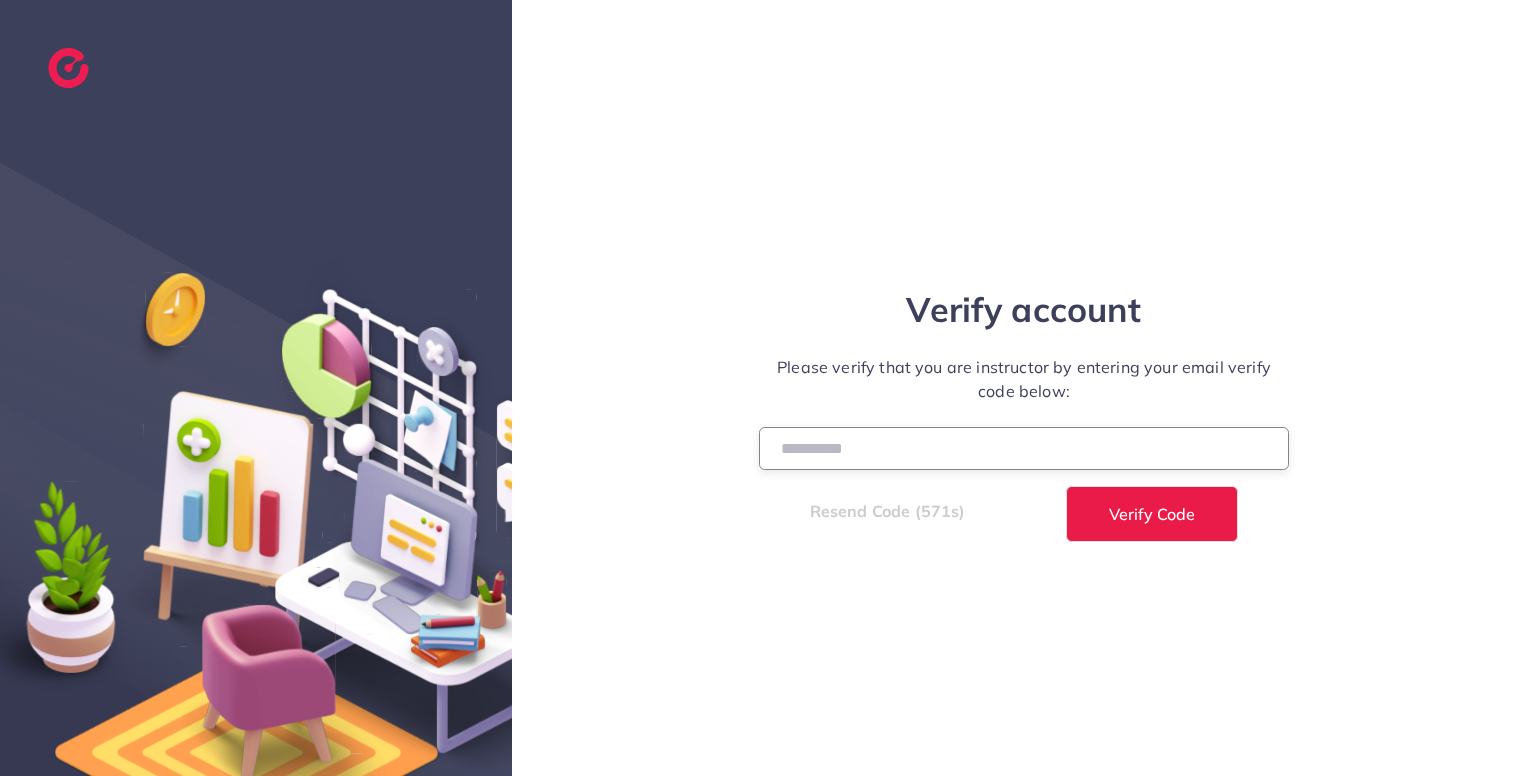 click at bounding box center [1024, 448] 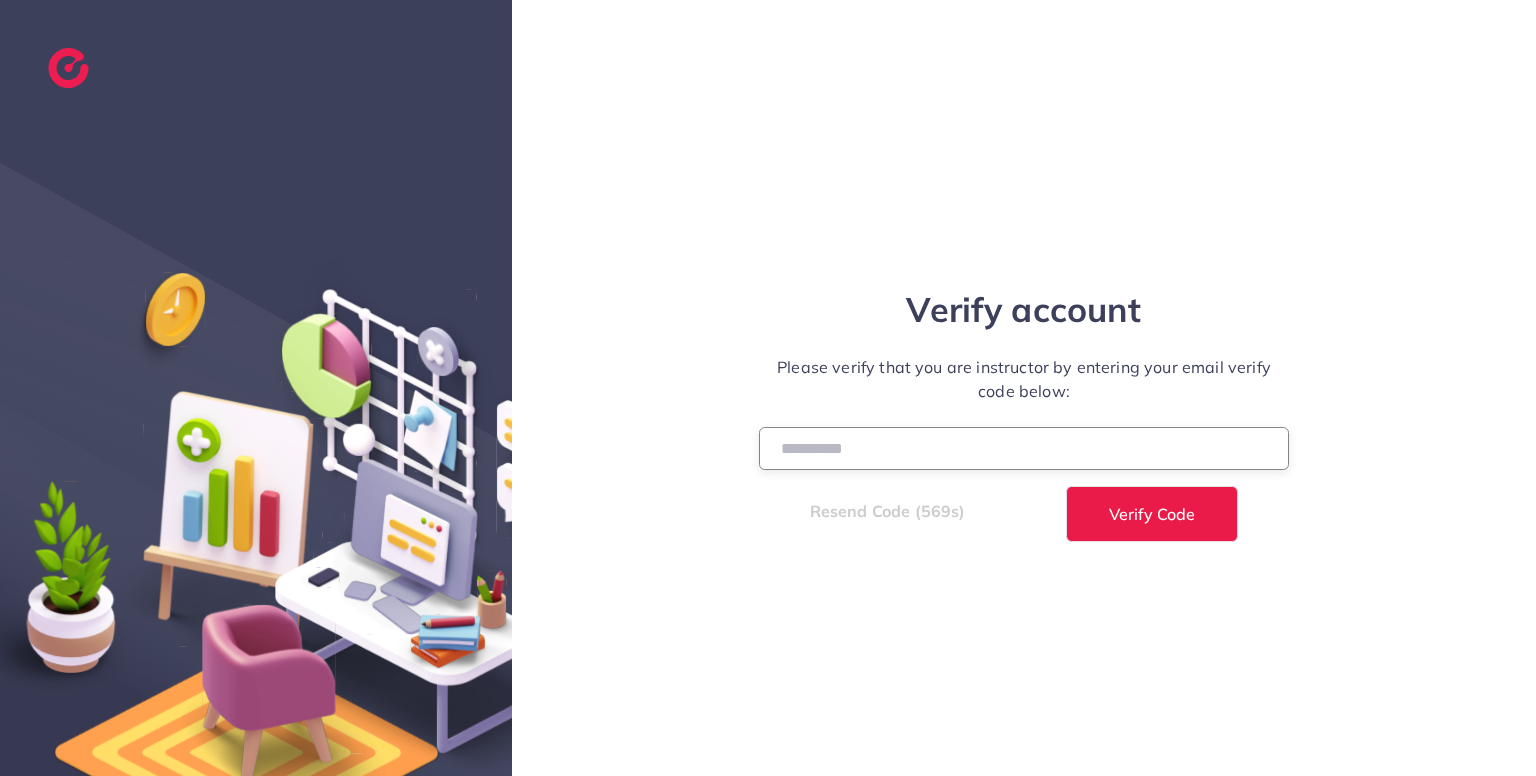 type on "******" 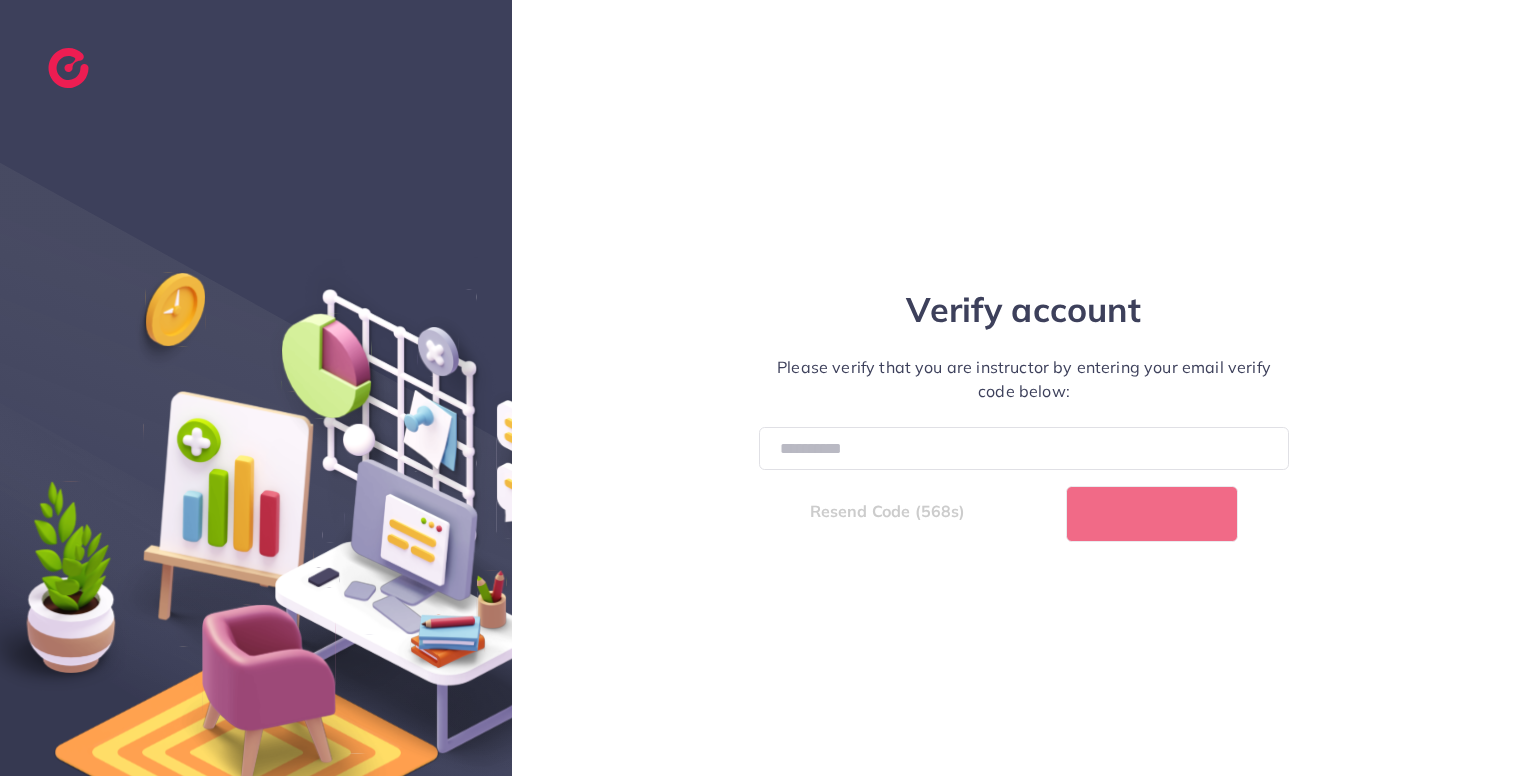 select on "*" 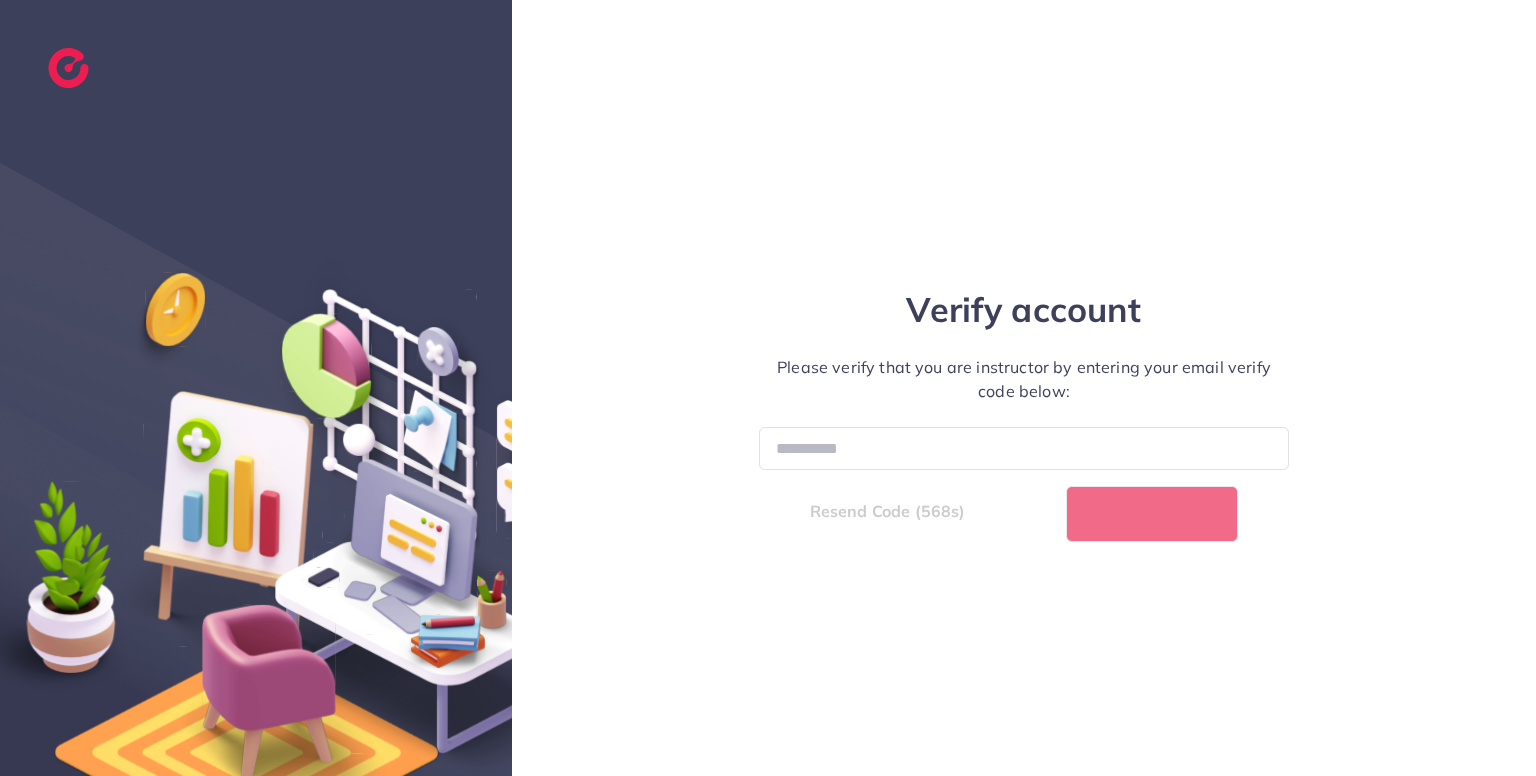 select on "****" 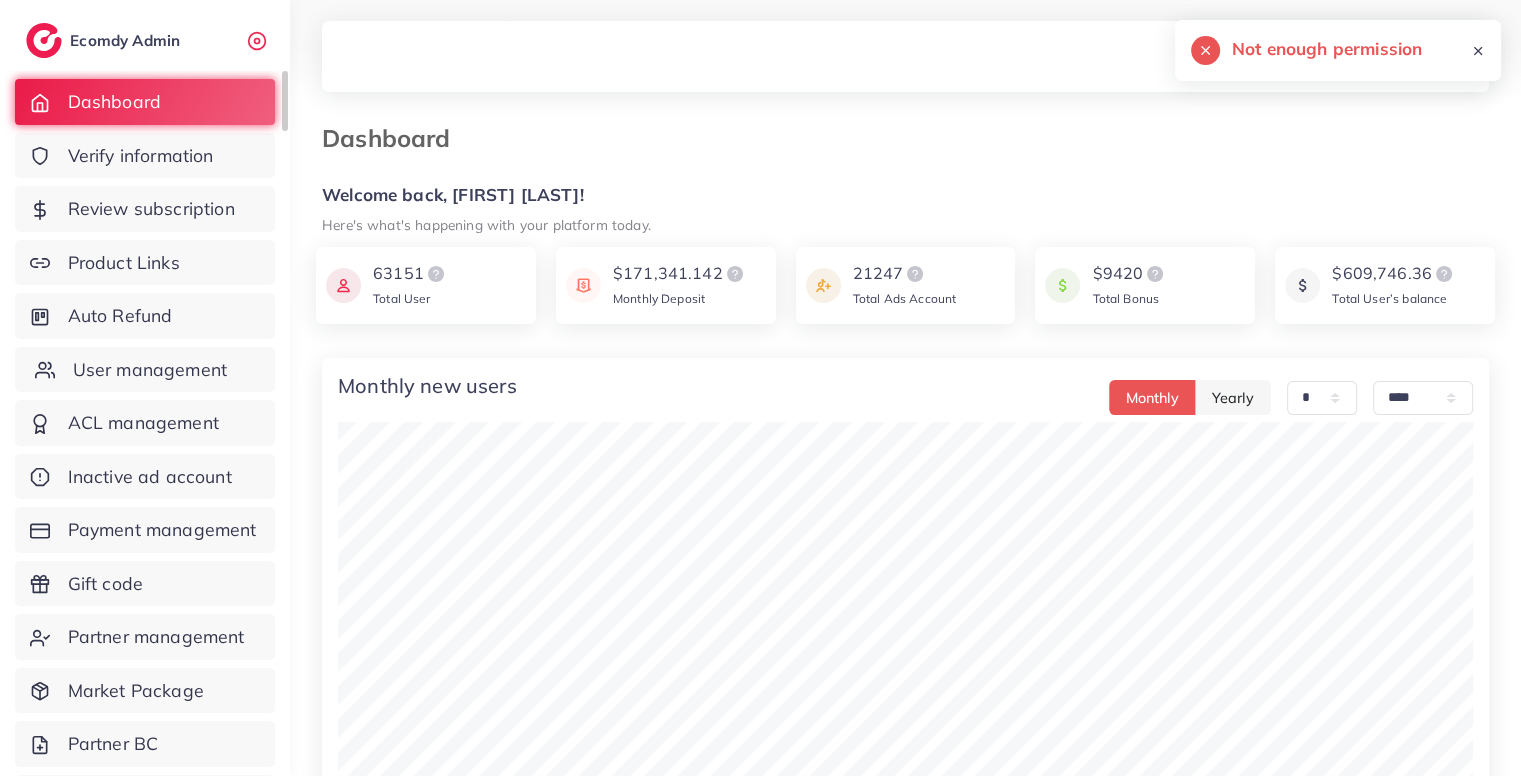 click on "User management" at bounding box center [145, 370] 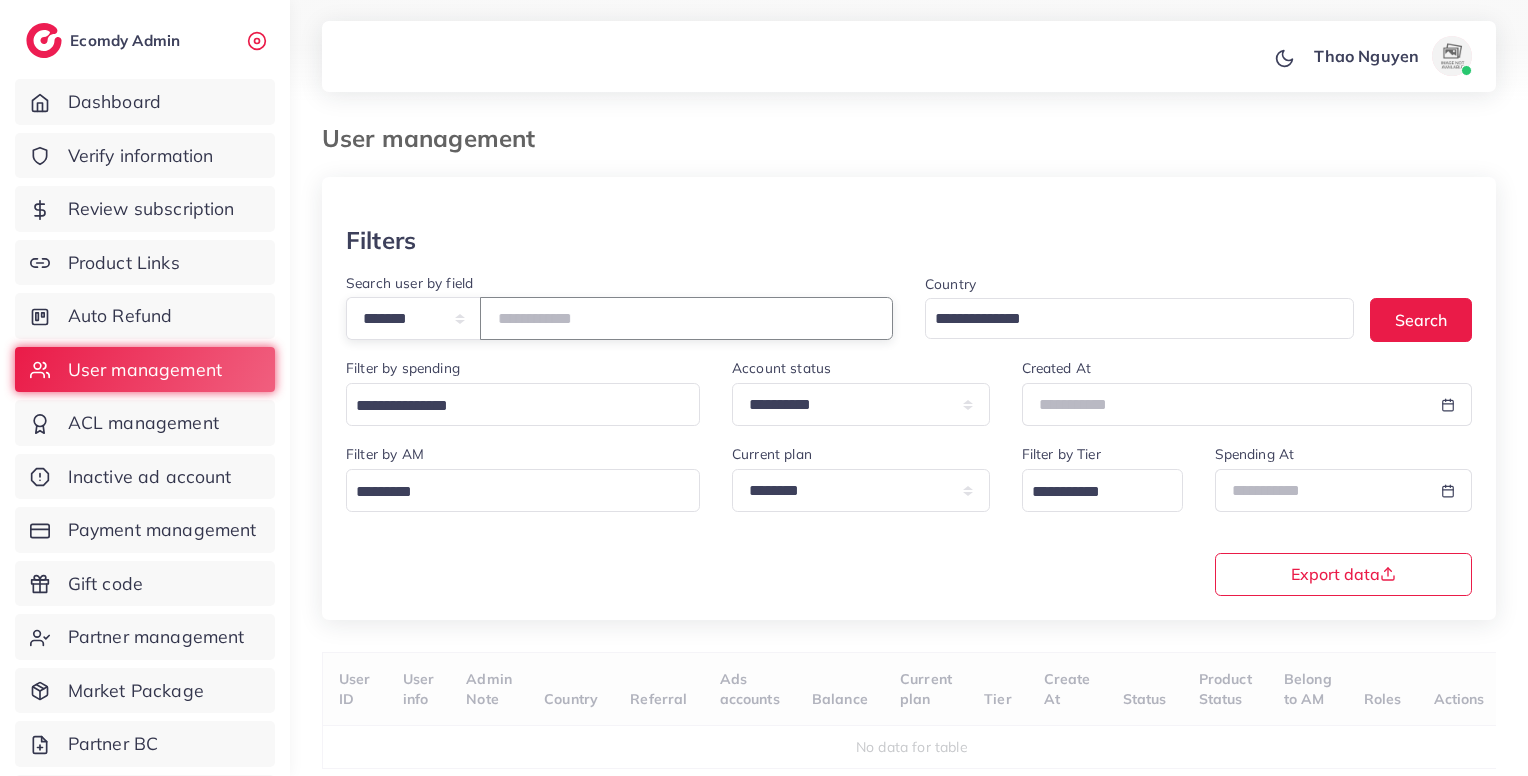 paste on "*******" 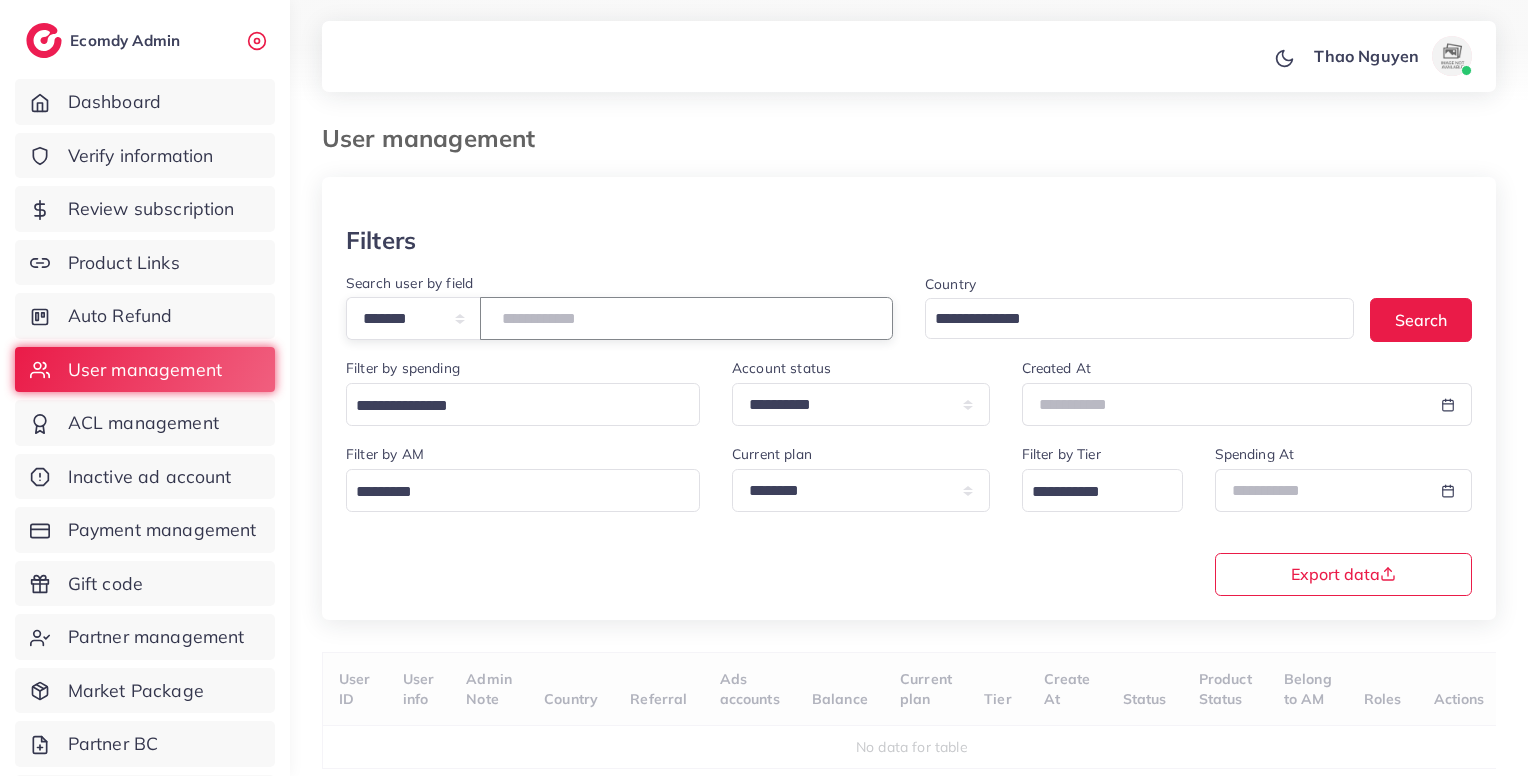 click on "*******" at bounding box center [686, 318] 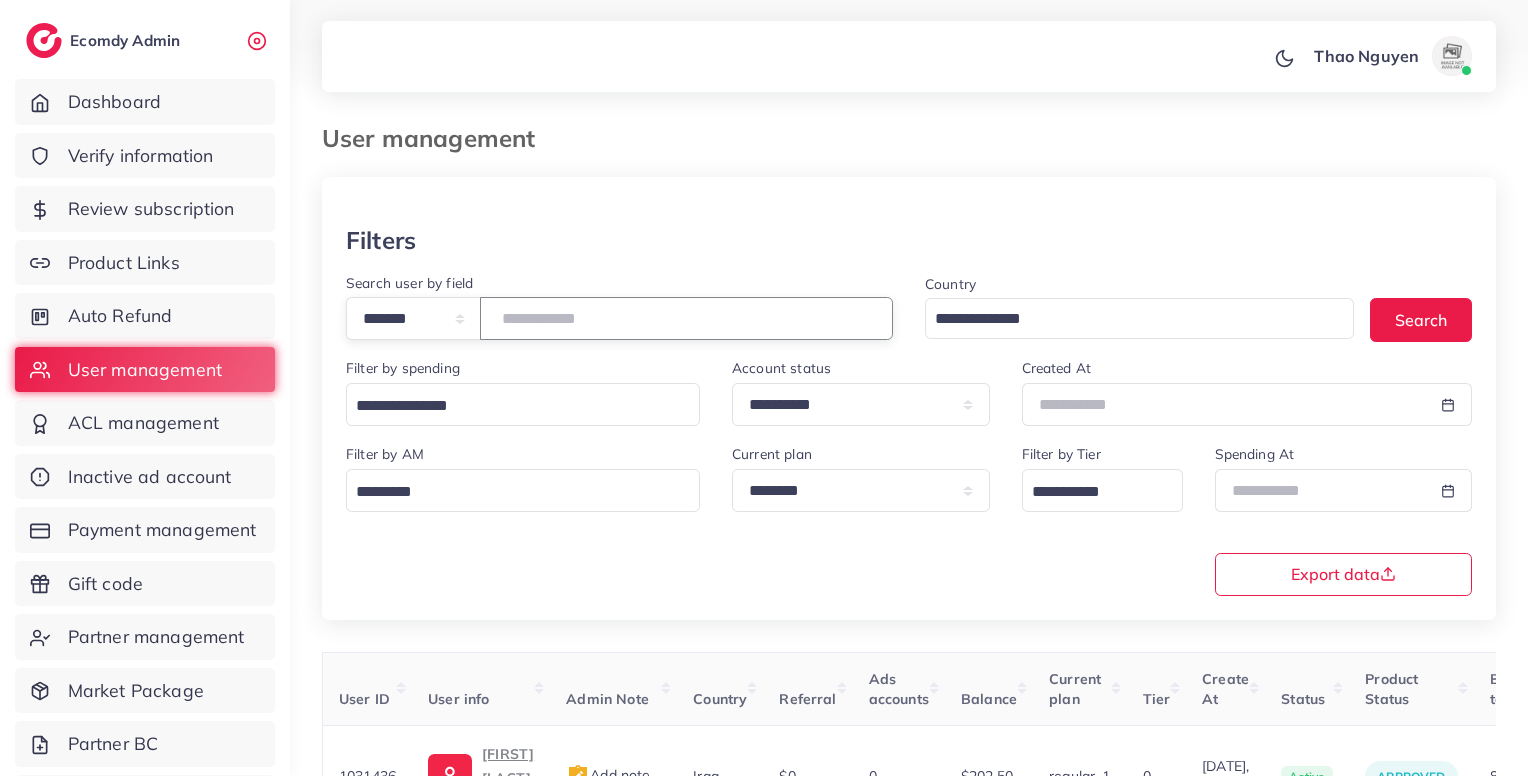 scroll, scrollTop: 183, scrollLeft: 0, axis: vertical 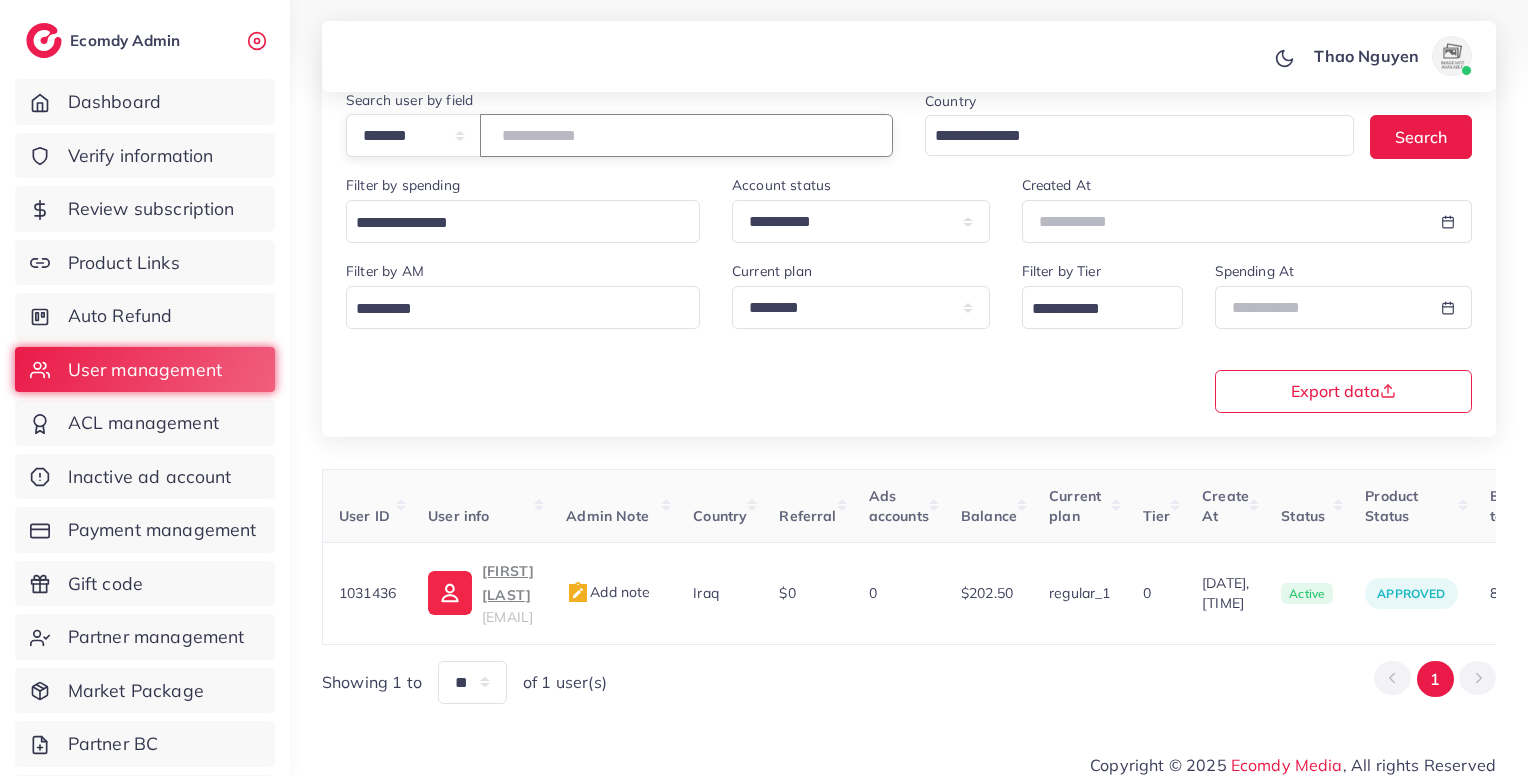type on "*******" 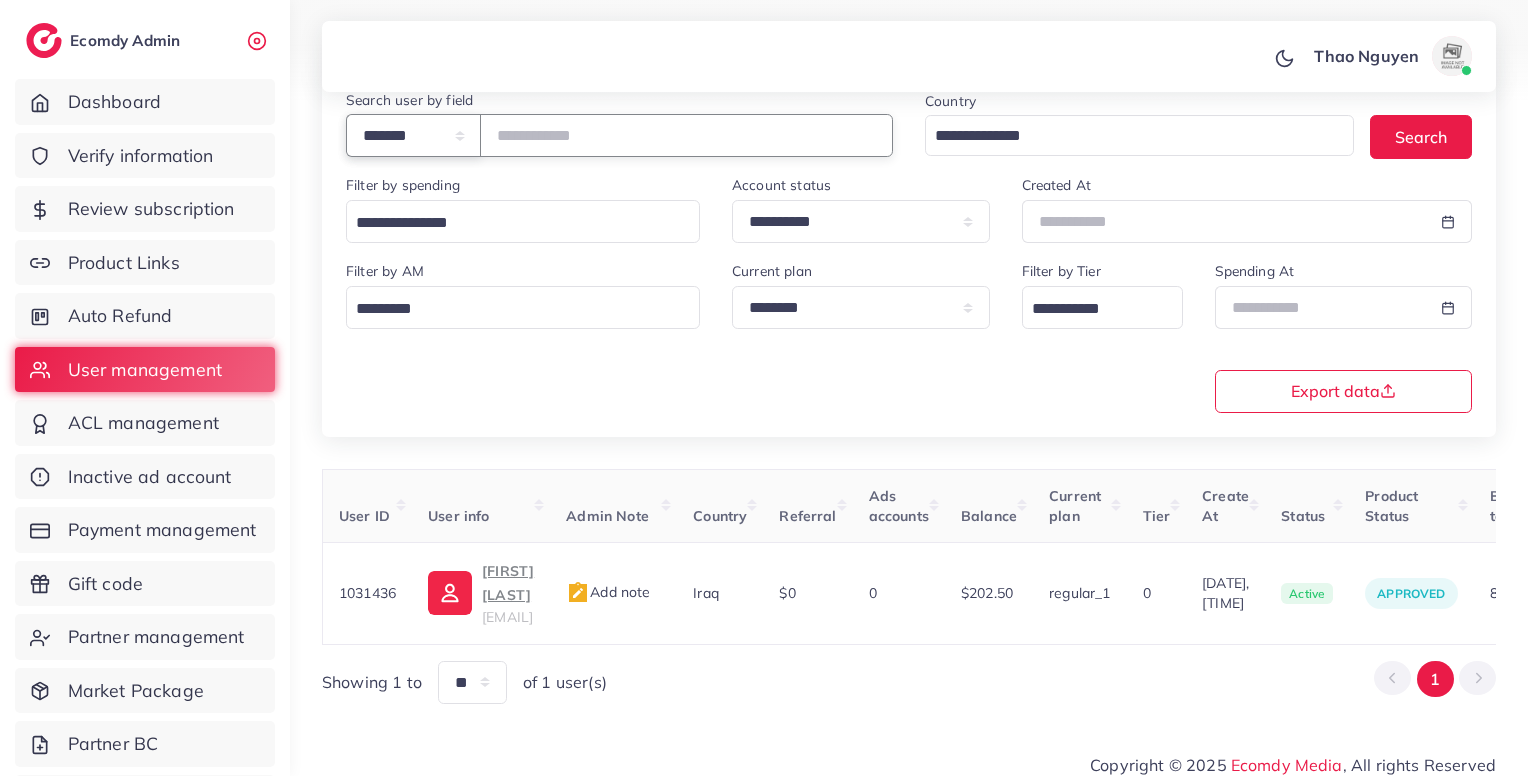 click on "**********" at bounding box center (413, 135) 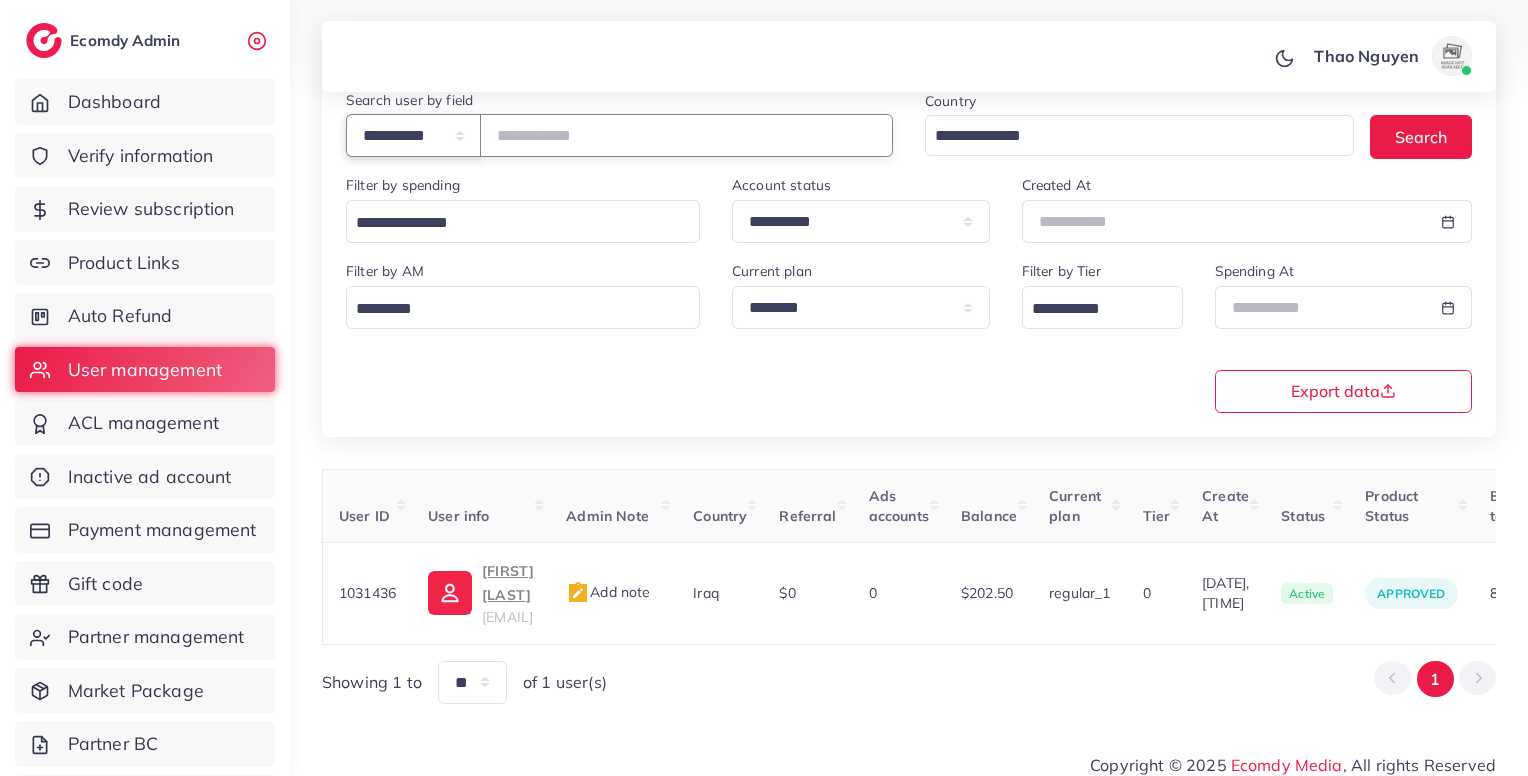 click on "**********" at bounding box center (413, 135) 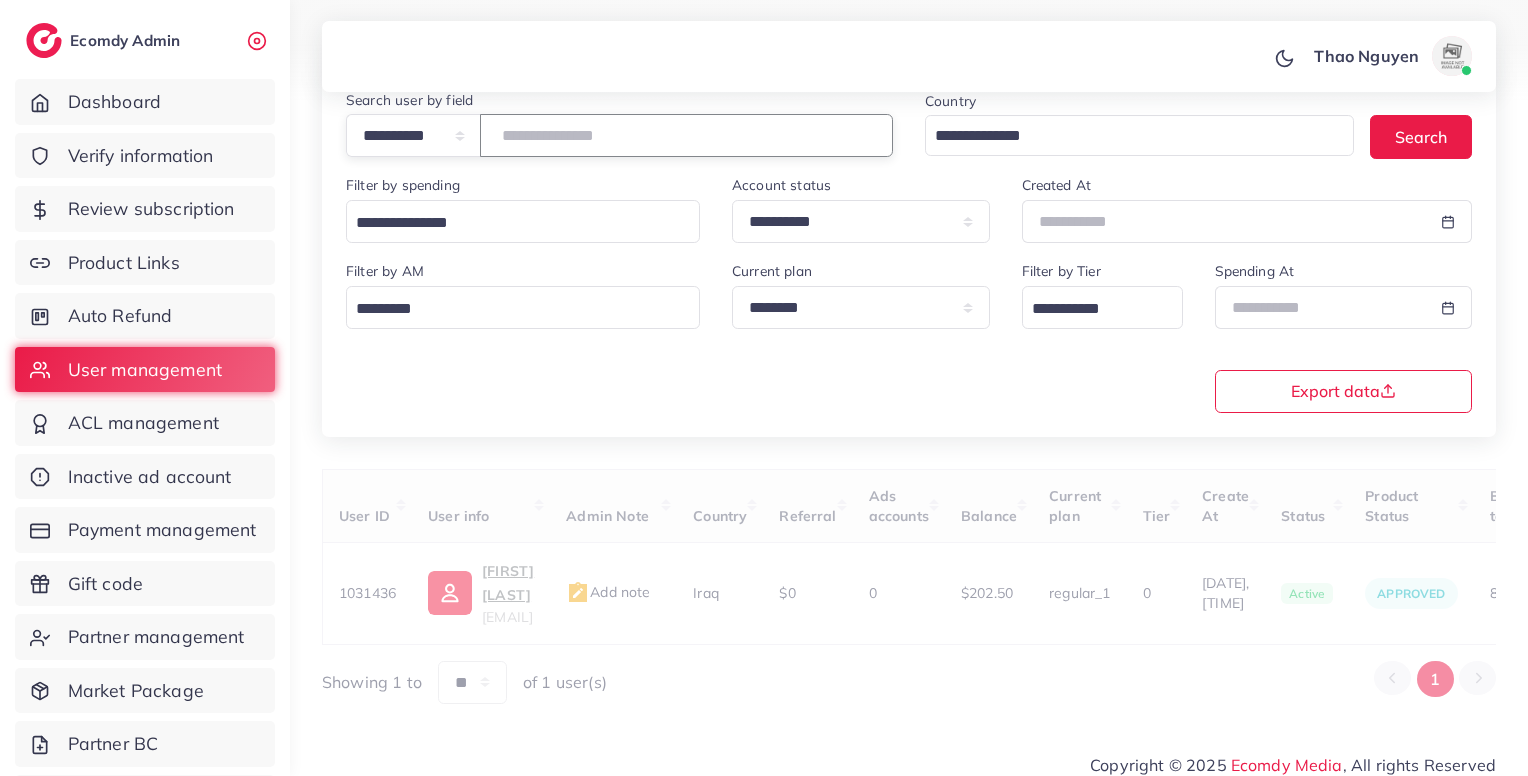 click at bounding box center [686, 135] 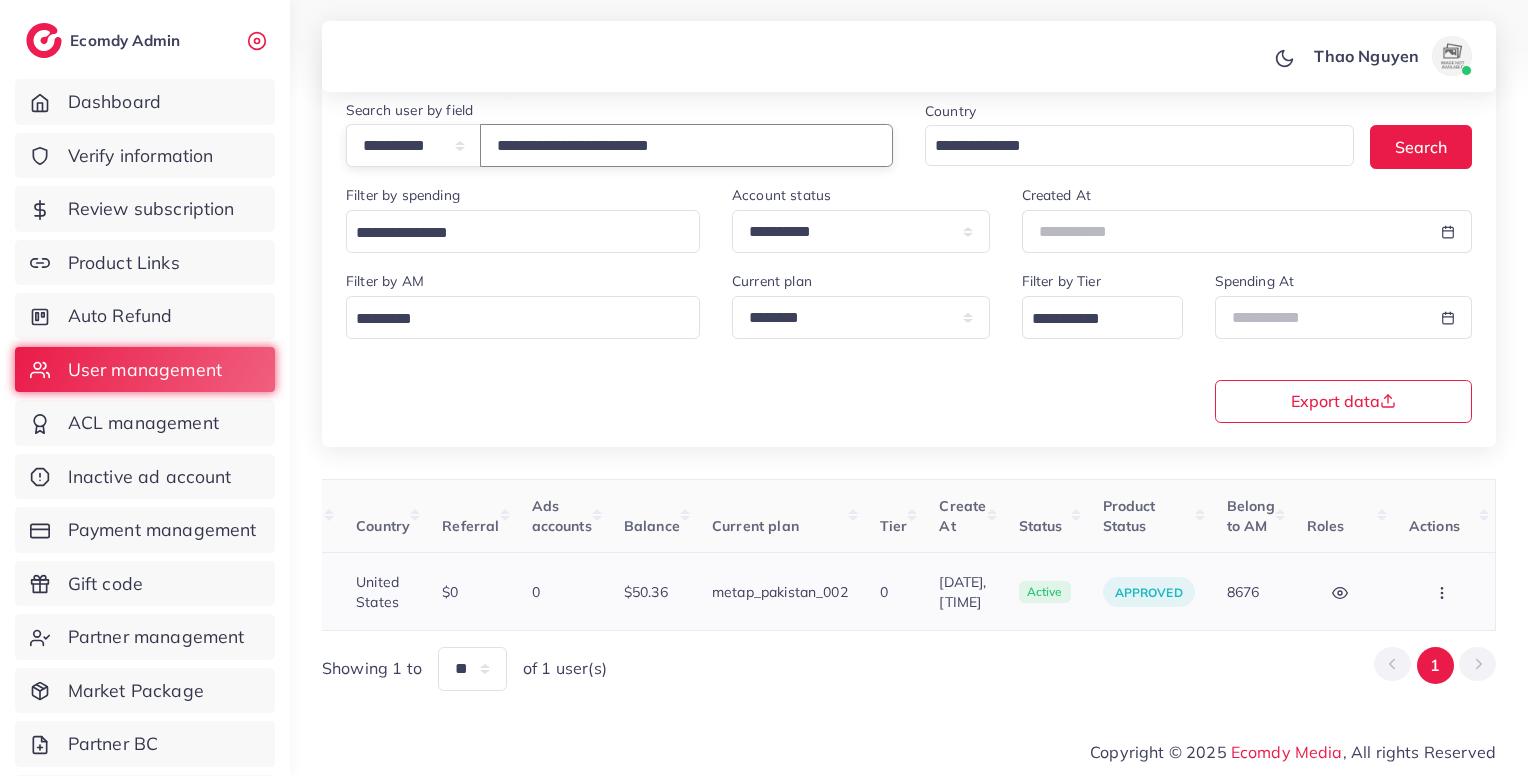 scroll, scrollTop: 0, scrollLeft: 0, axis: both 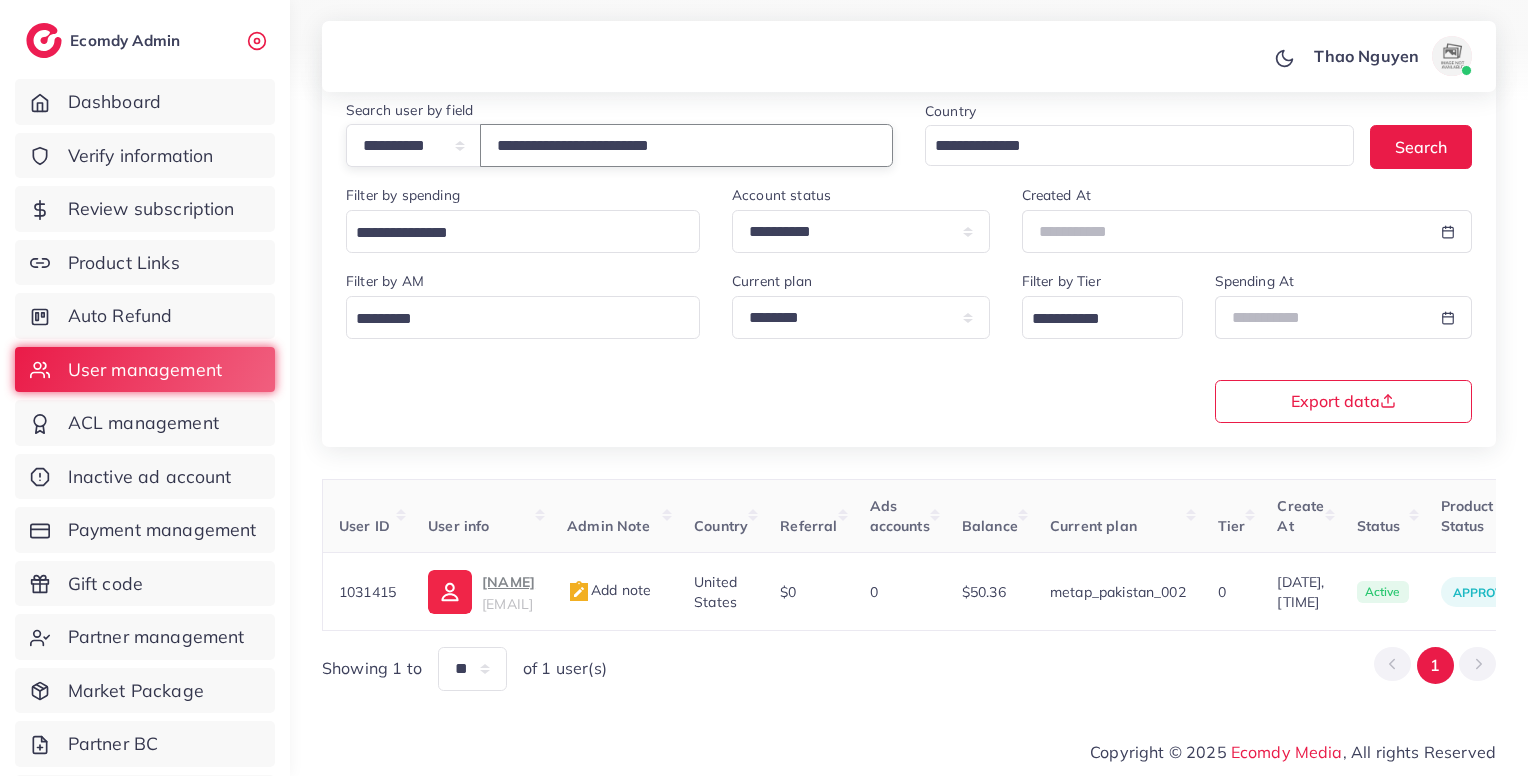 click on "**********" at bounding box center [686, 145] 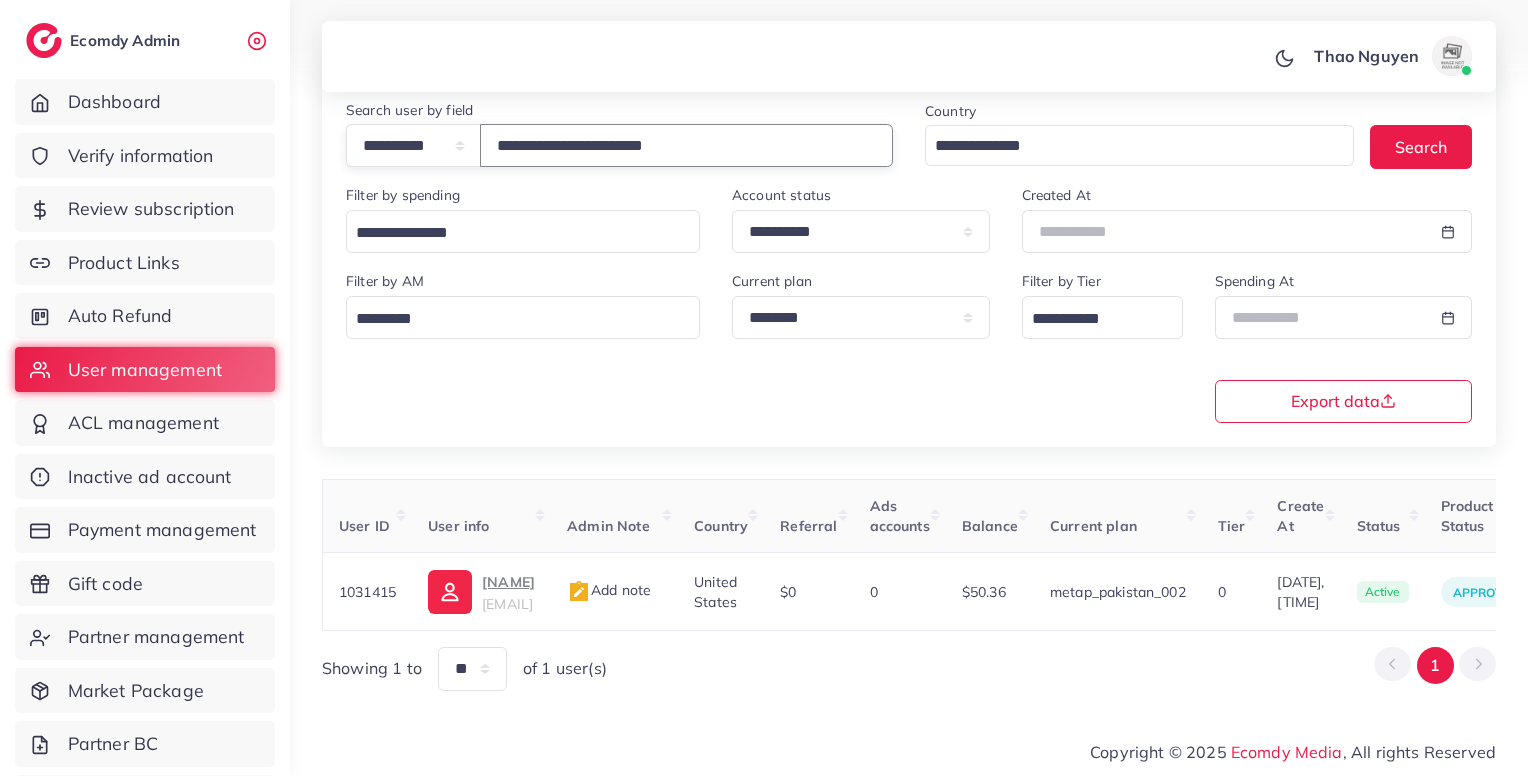 click on "**********" at bounding box center (686, 145) 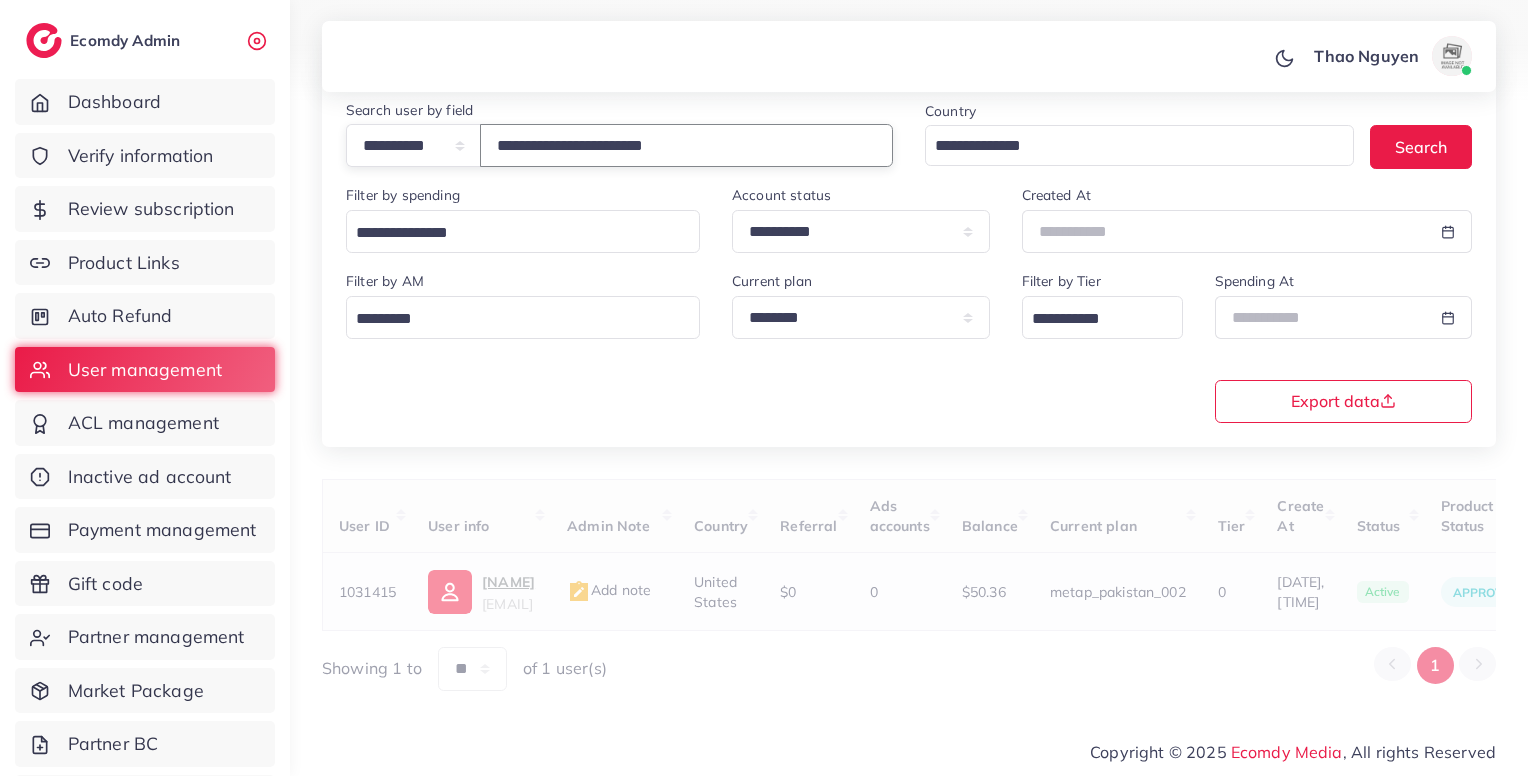scroll, scrollTop: 80, scrollLeft: 0, axis: vertical 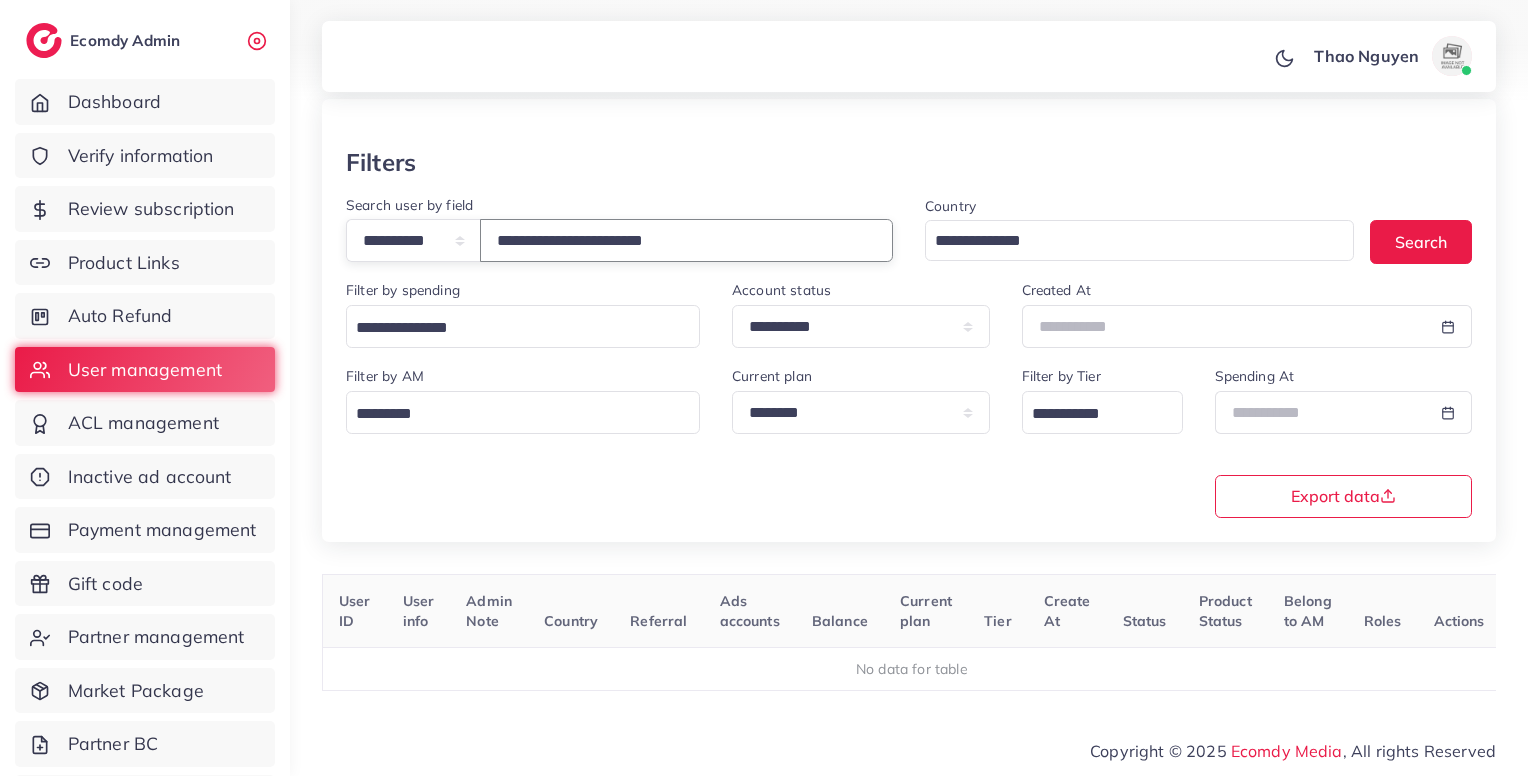 type on "**********" 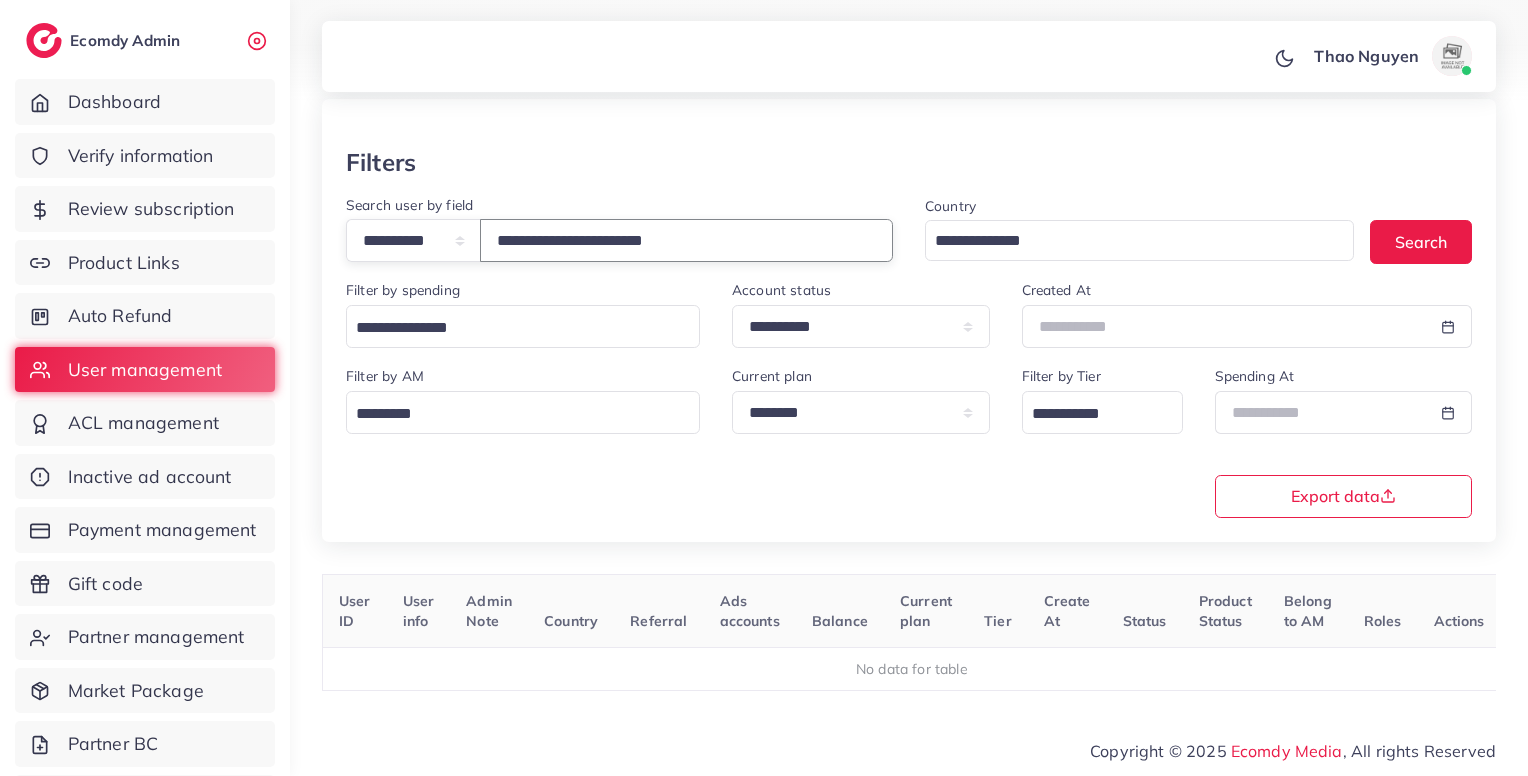 click on "**********" at bounding box center [686, 240] 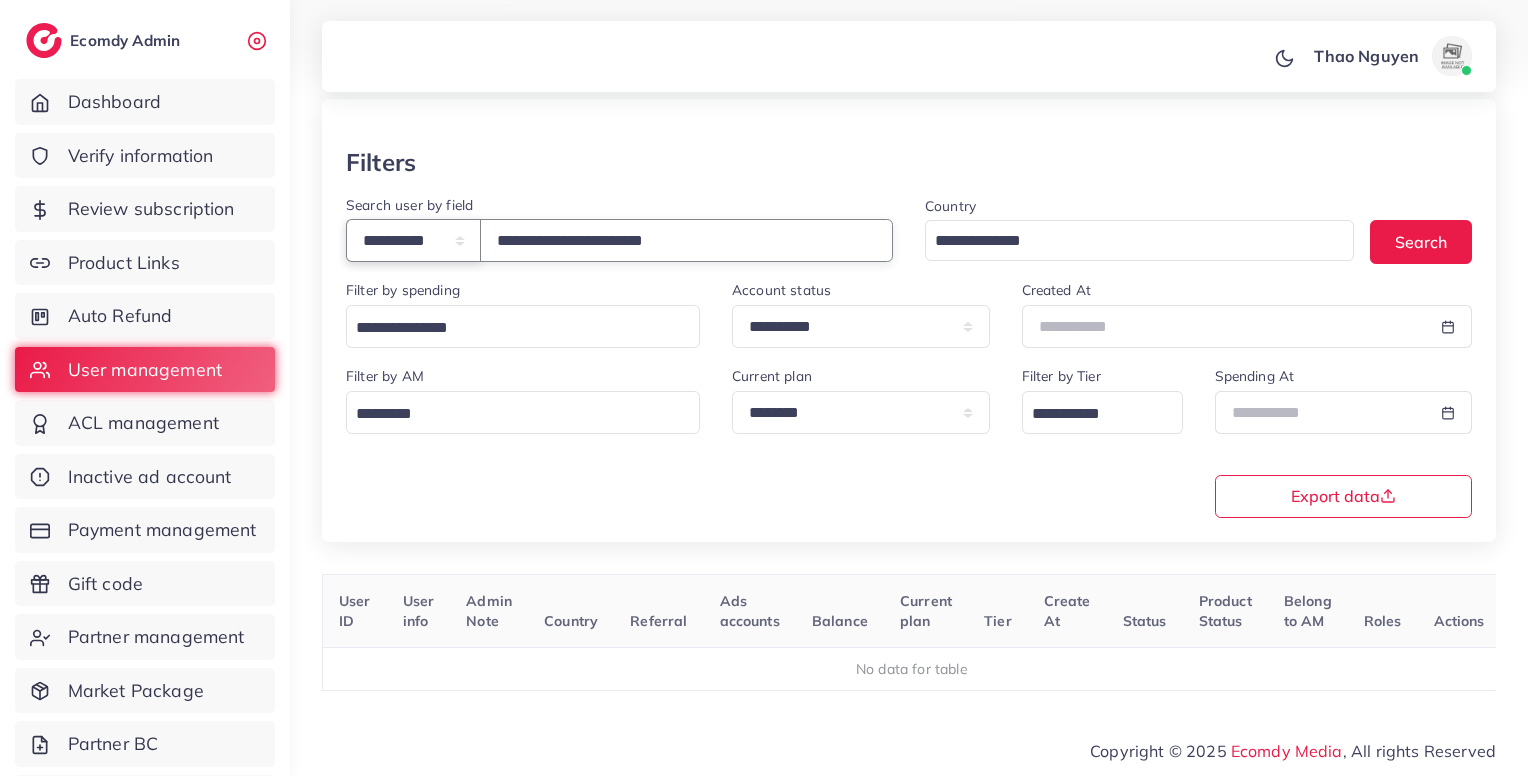 click on "**********" at bounding box center (413, 240) 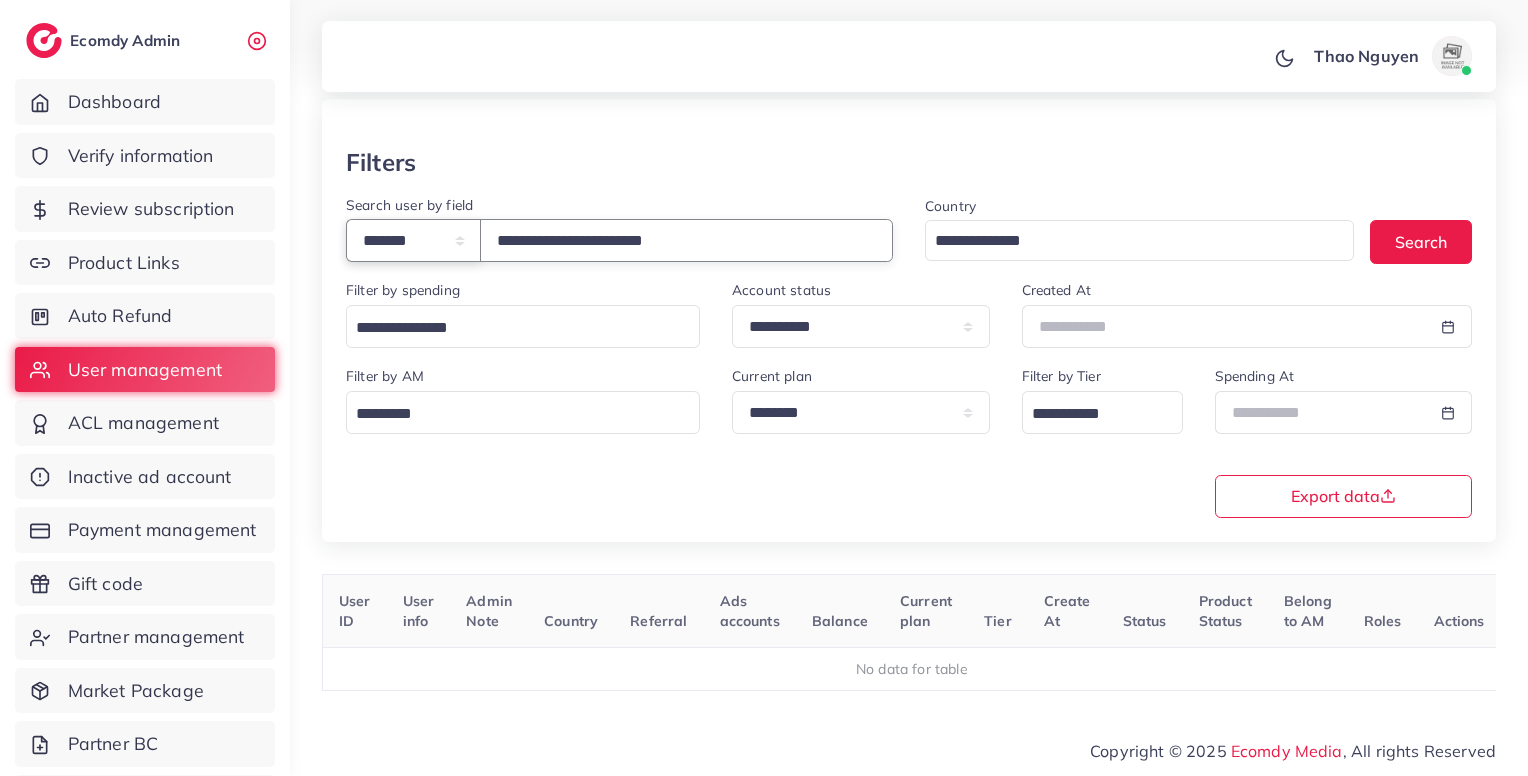 click on "**********" at bounding box center (413, 240) 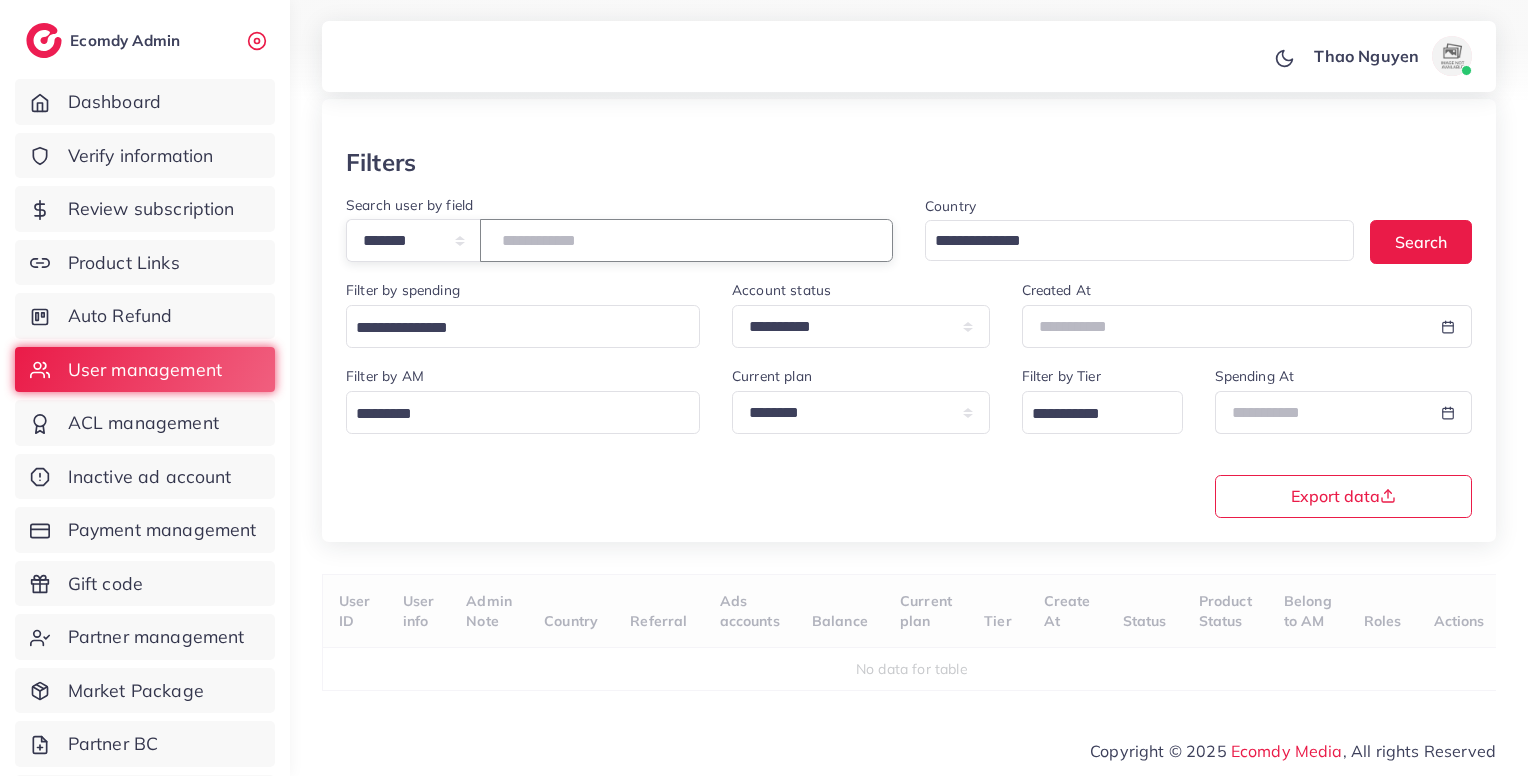 paste on "*******" 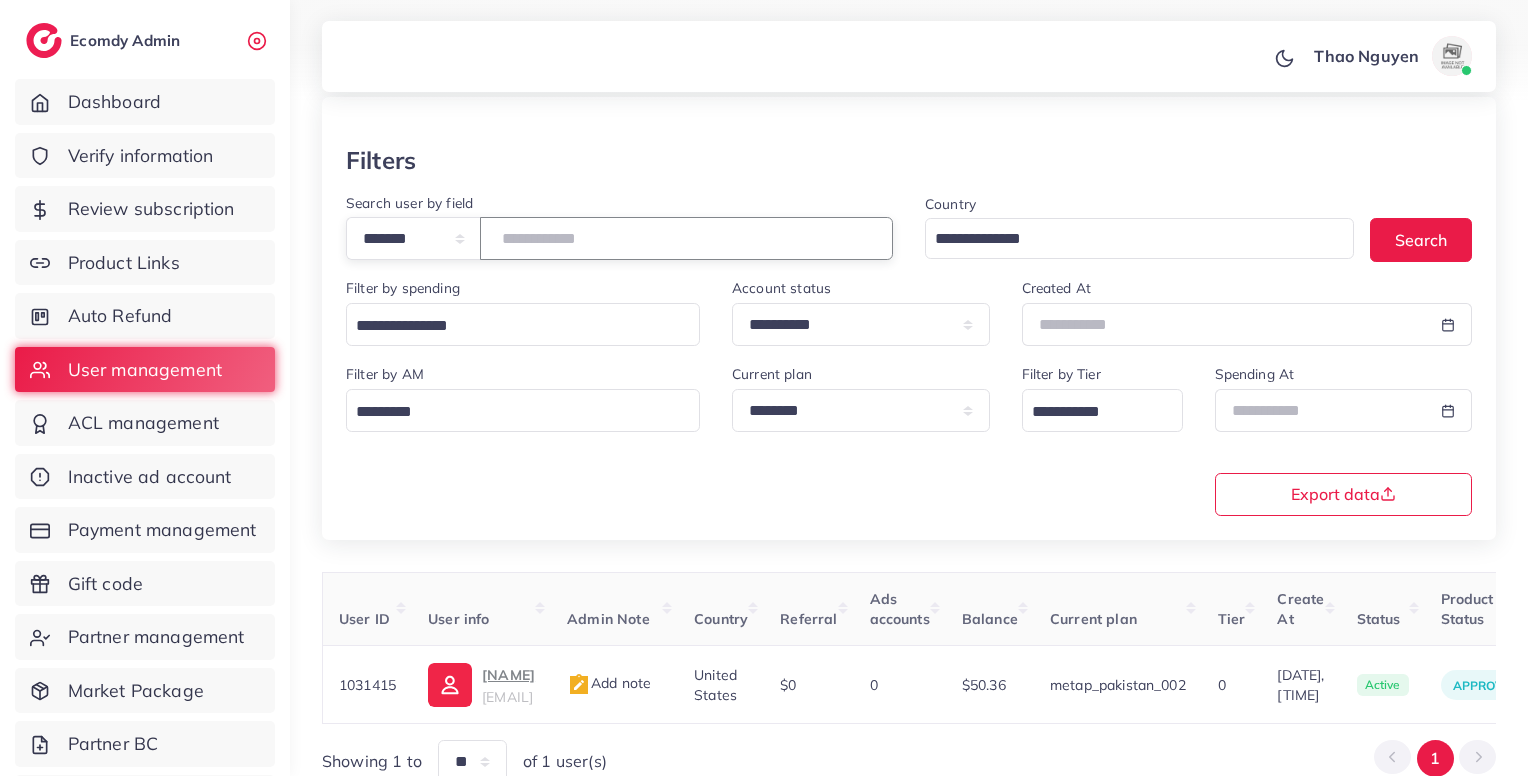 scroll, scrollTop: 183, scrollLeft: 0, axis: vertical 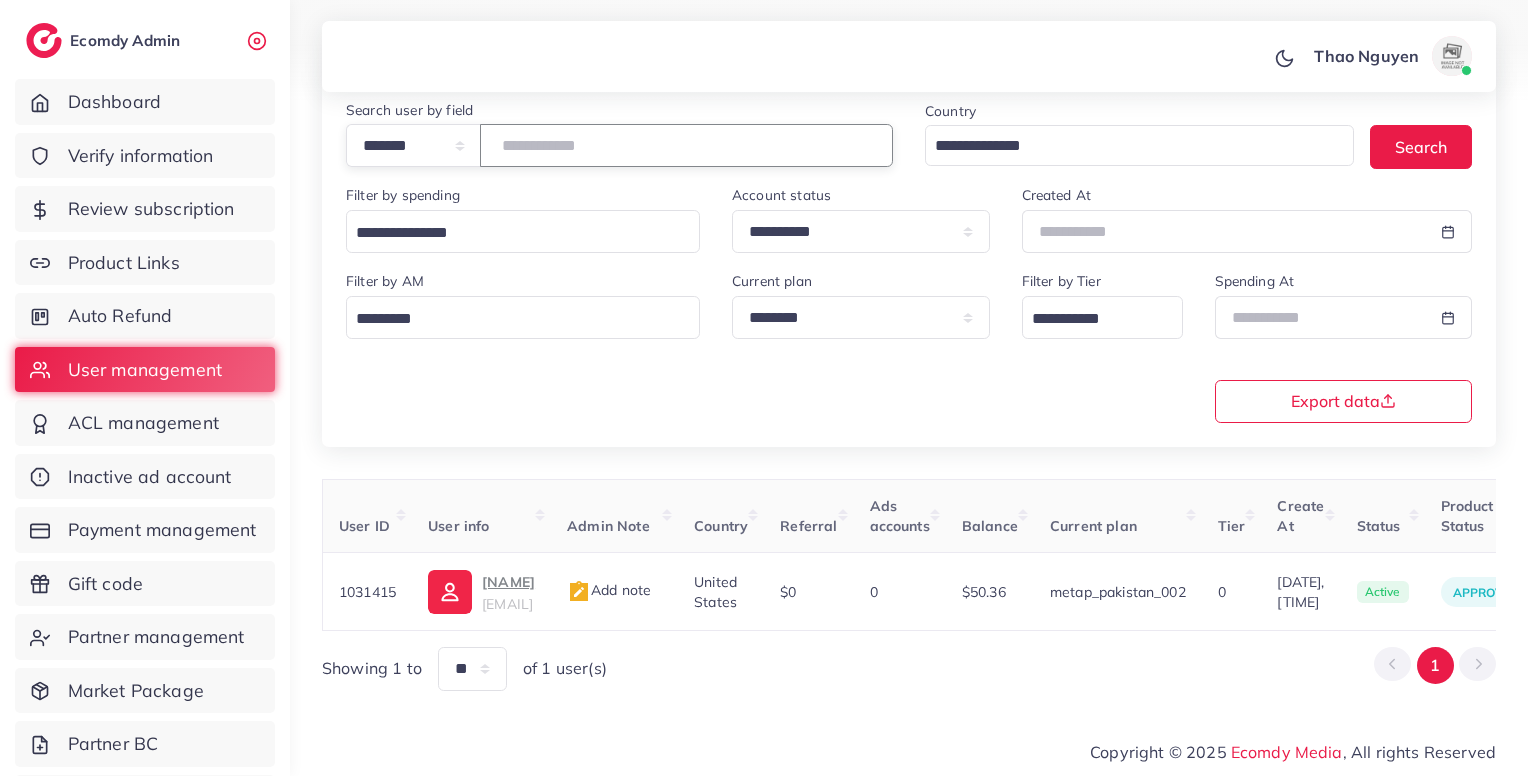 type on "*******" 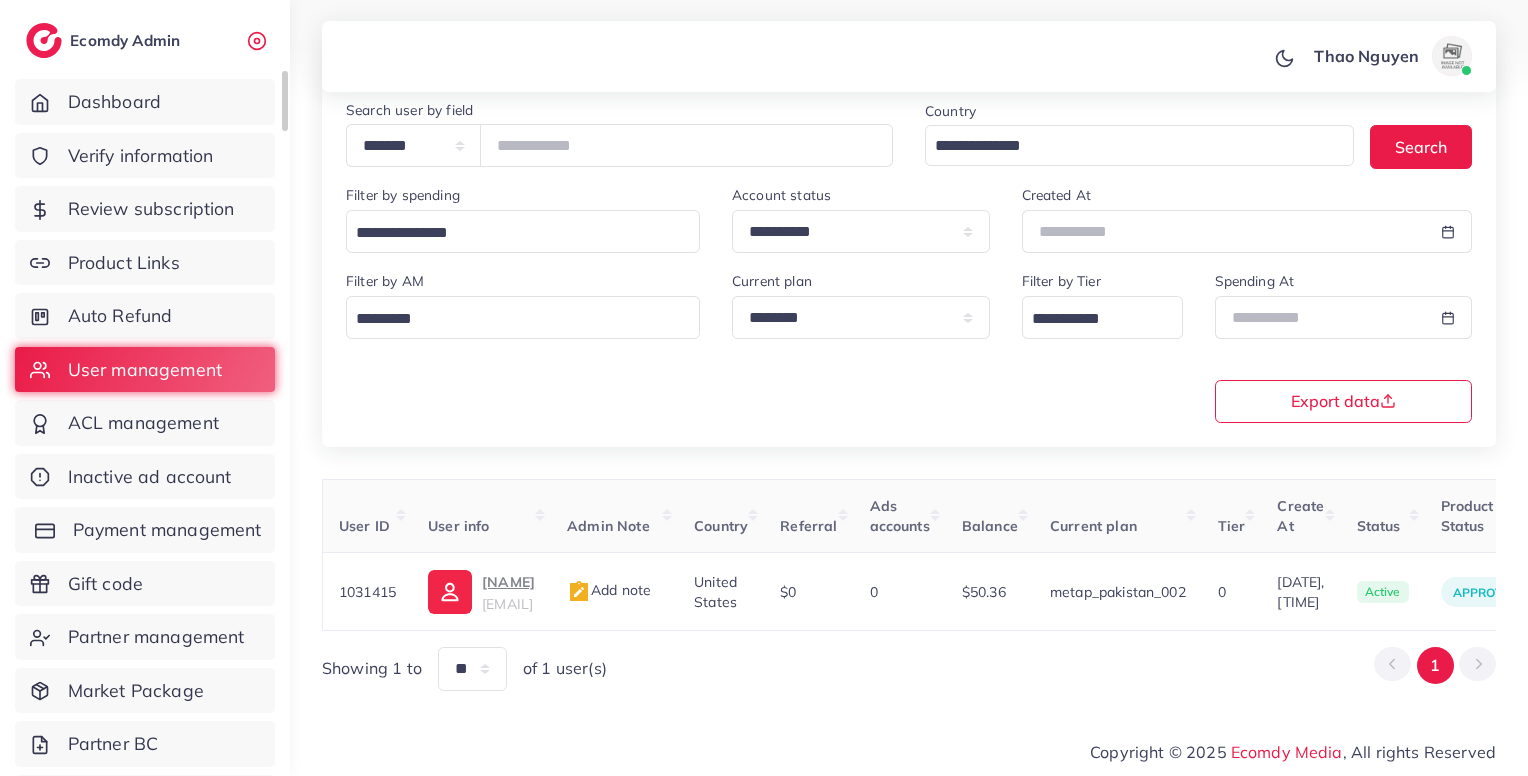 click on "Payment management" at bounding box center (167, 530) 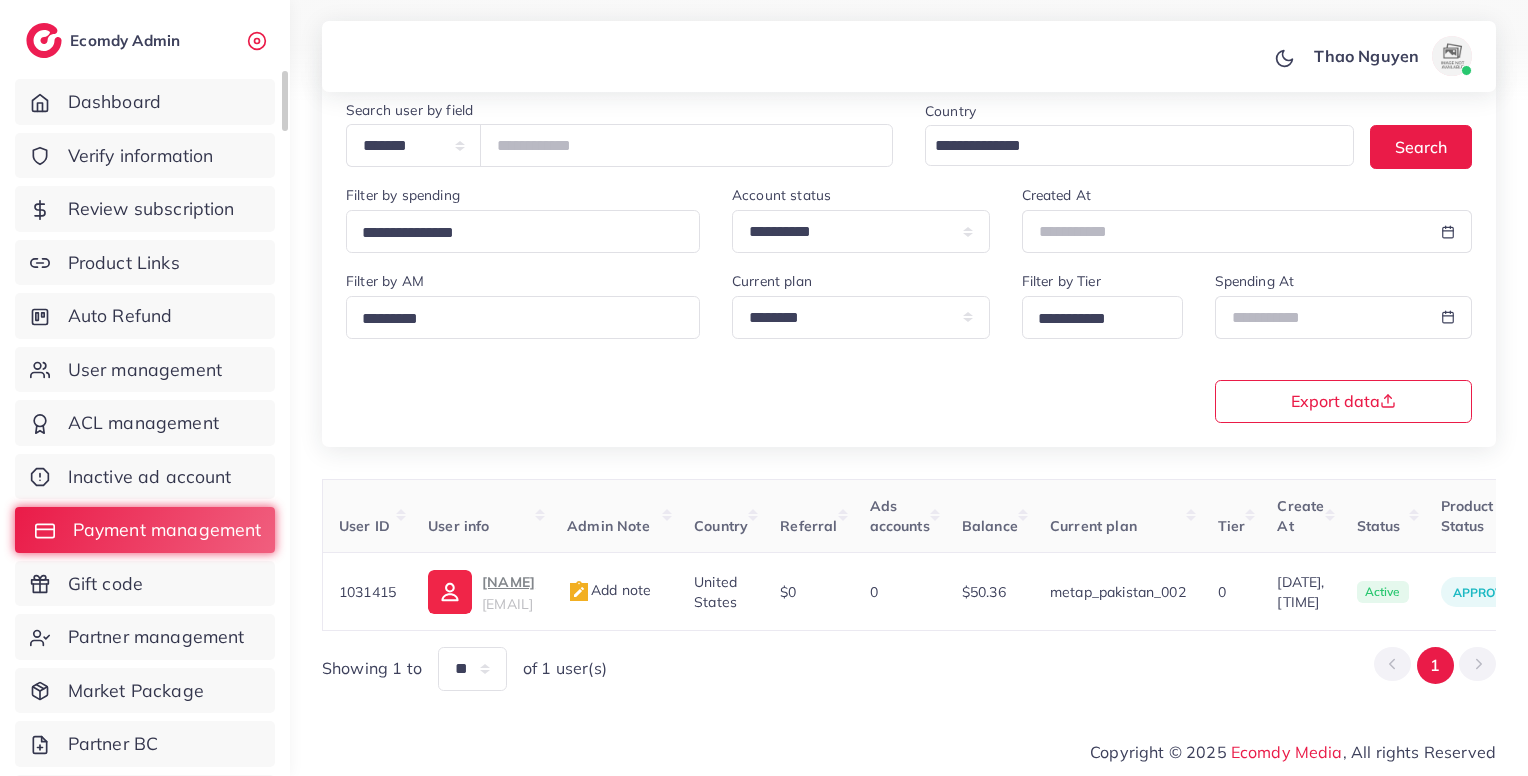 scroll, scrollTop: 0, scrollLeft: 0, axis: both 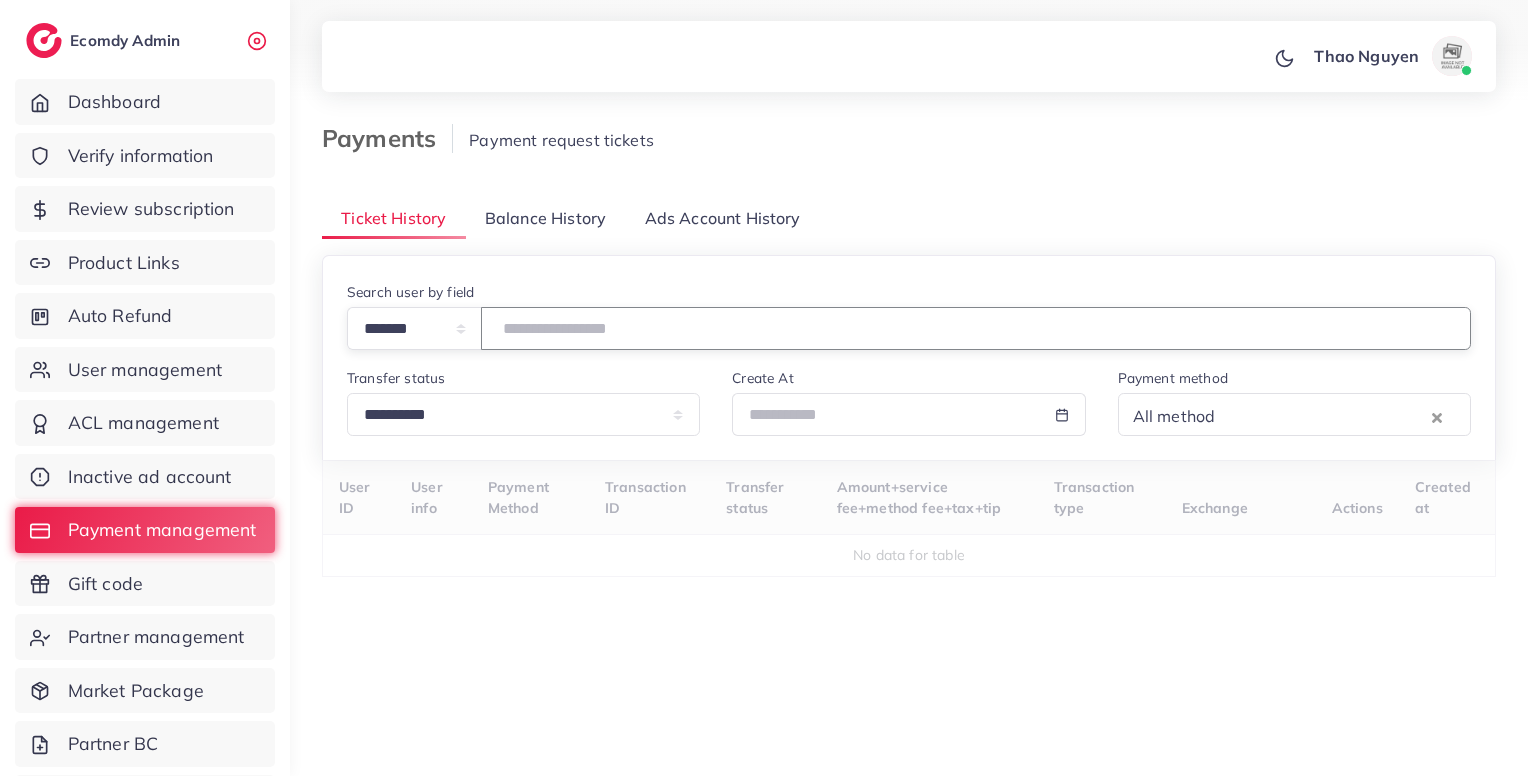 paste on "*******" 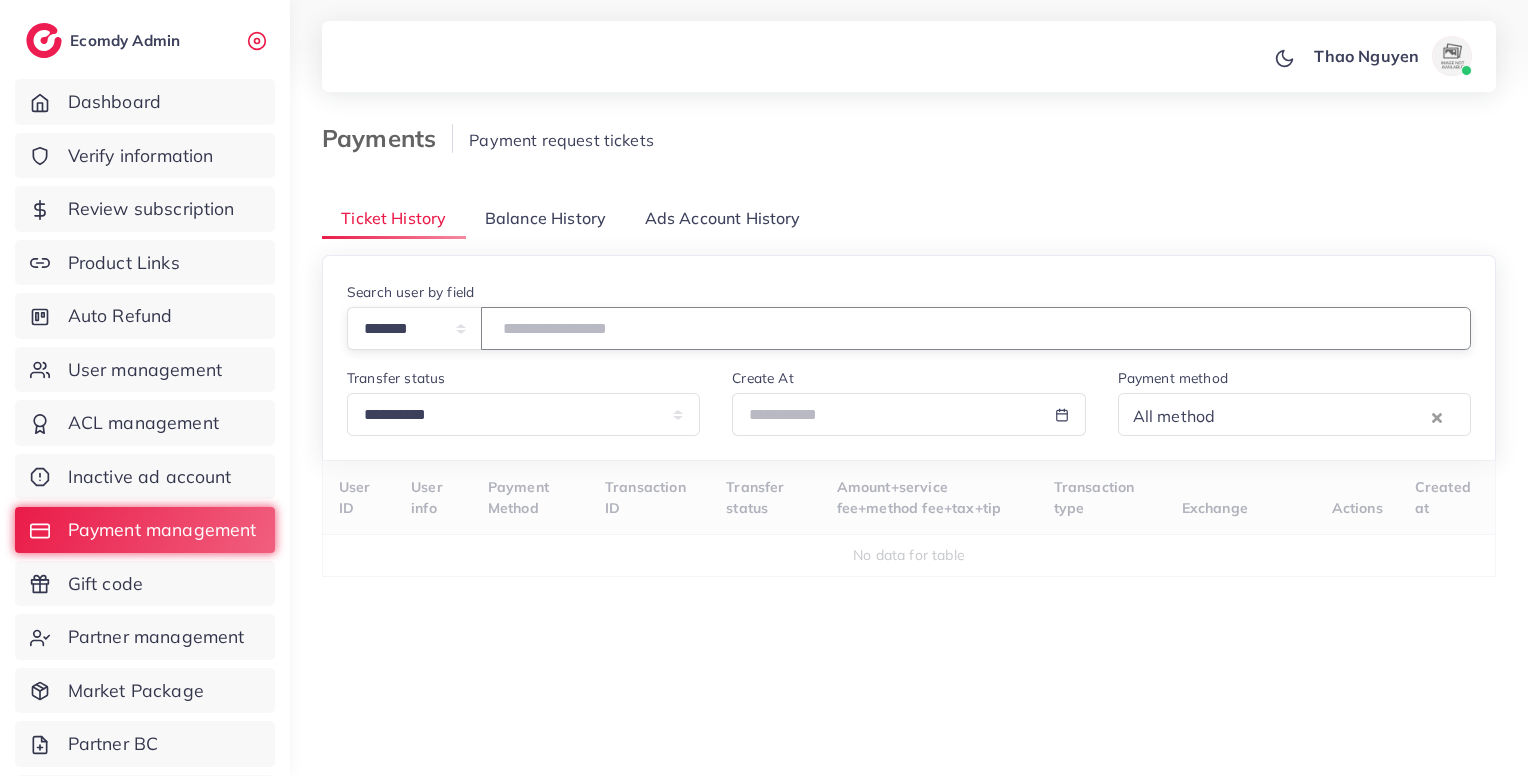 click on "*******" at bounding box center [976, 328] 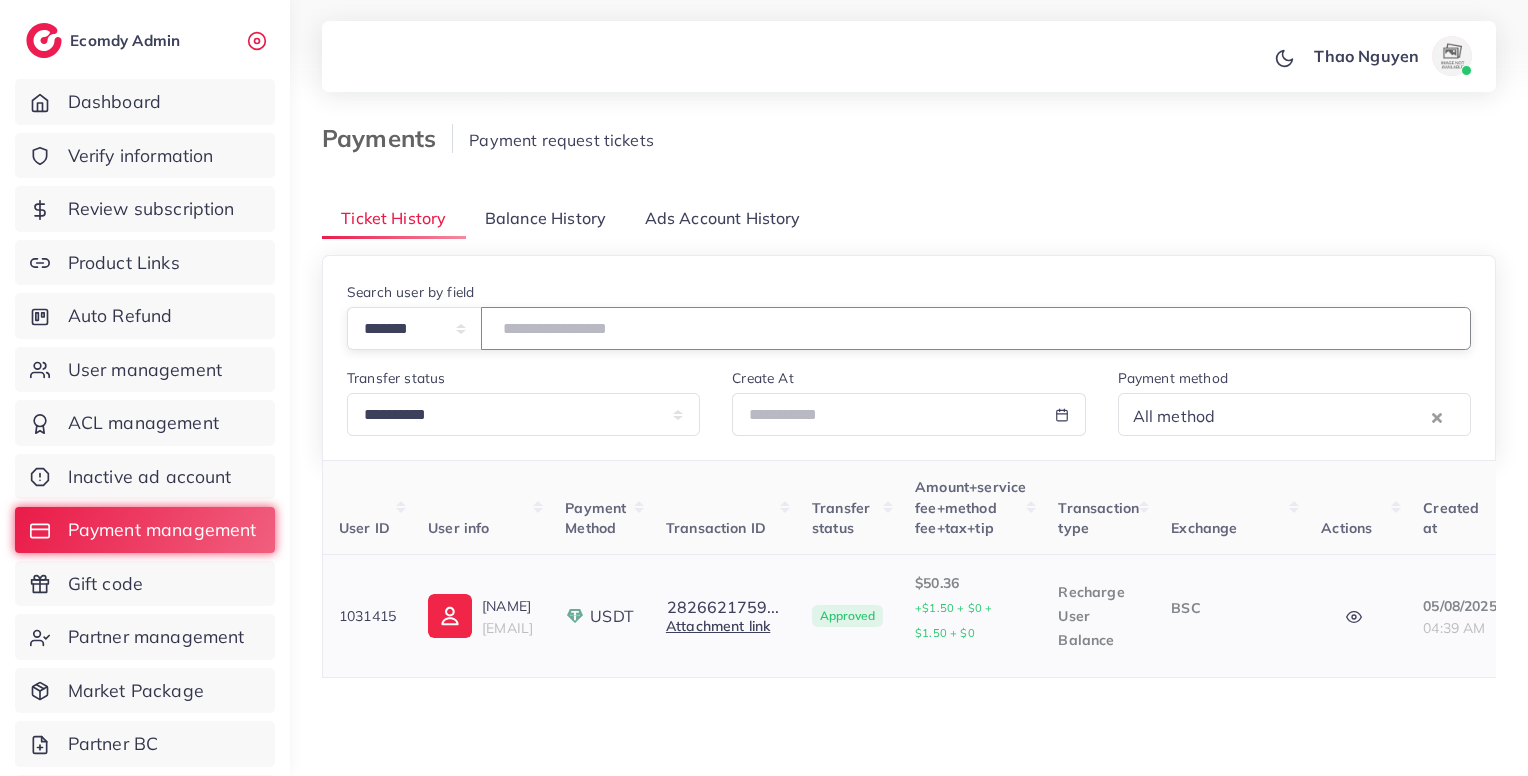 scroll, scrollTop: 0, scrollLeft: 162, axis: horizontal 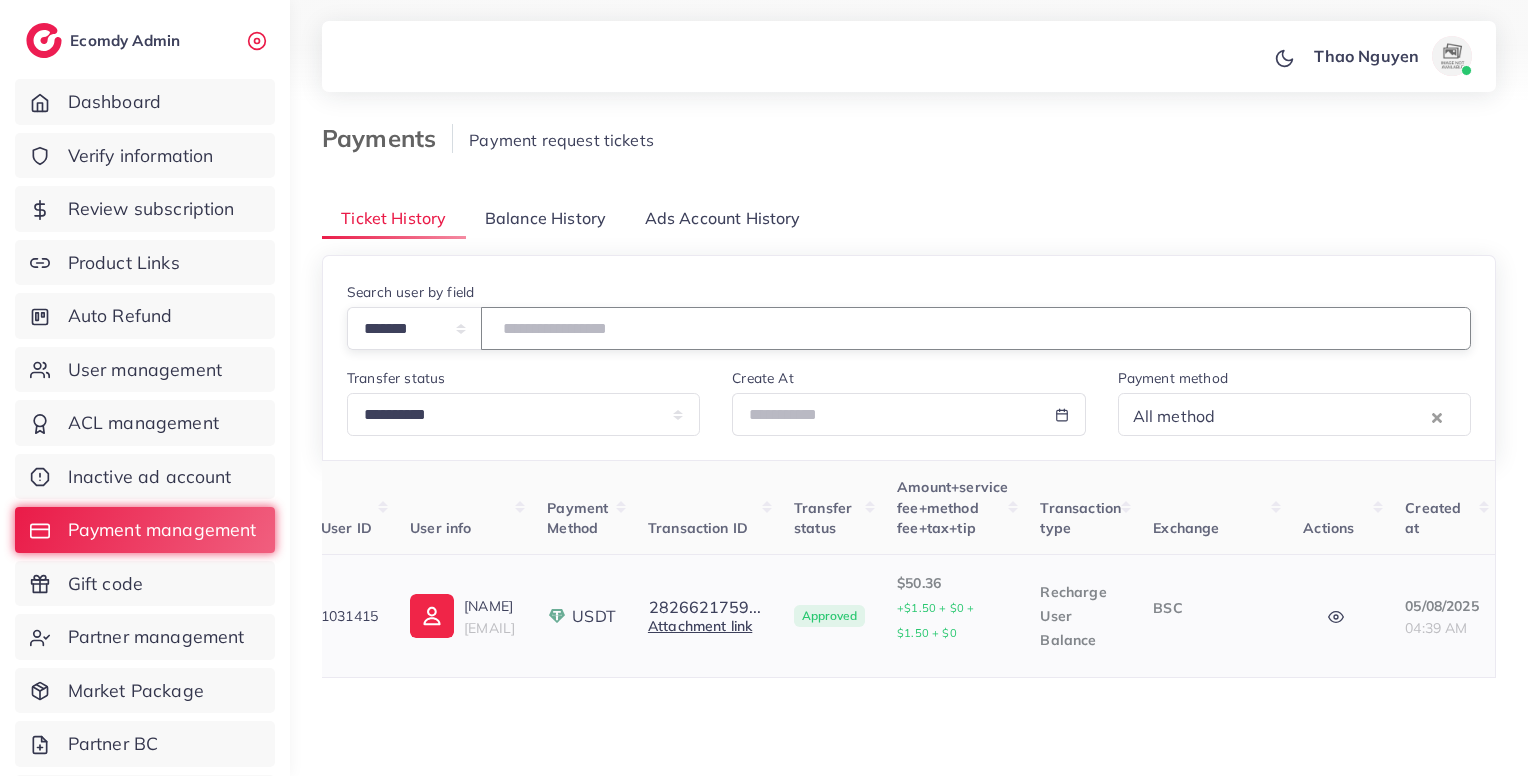 click at bounding box center [1338, 616] 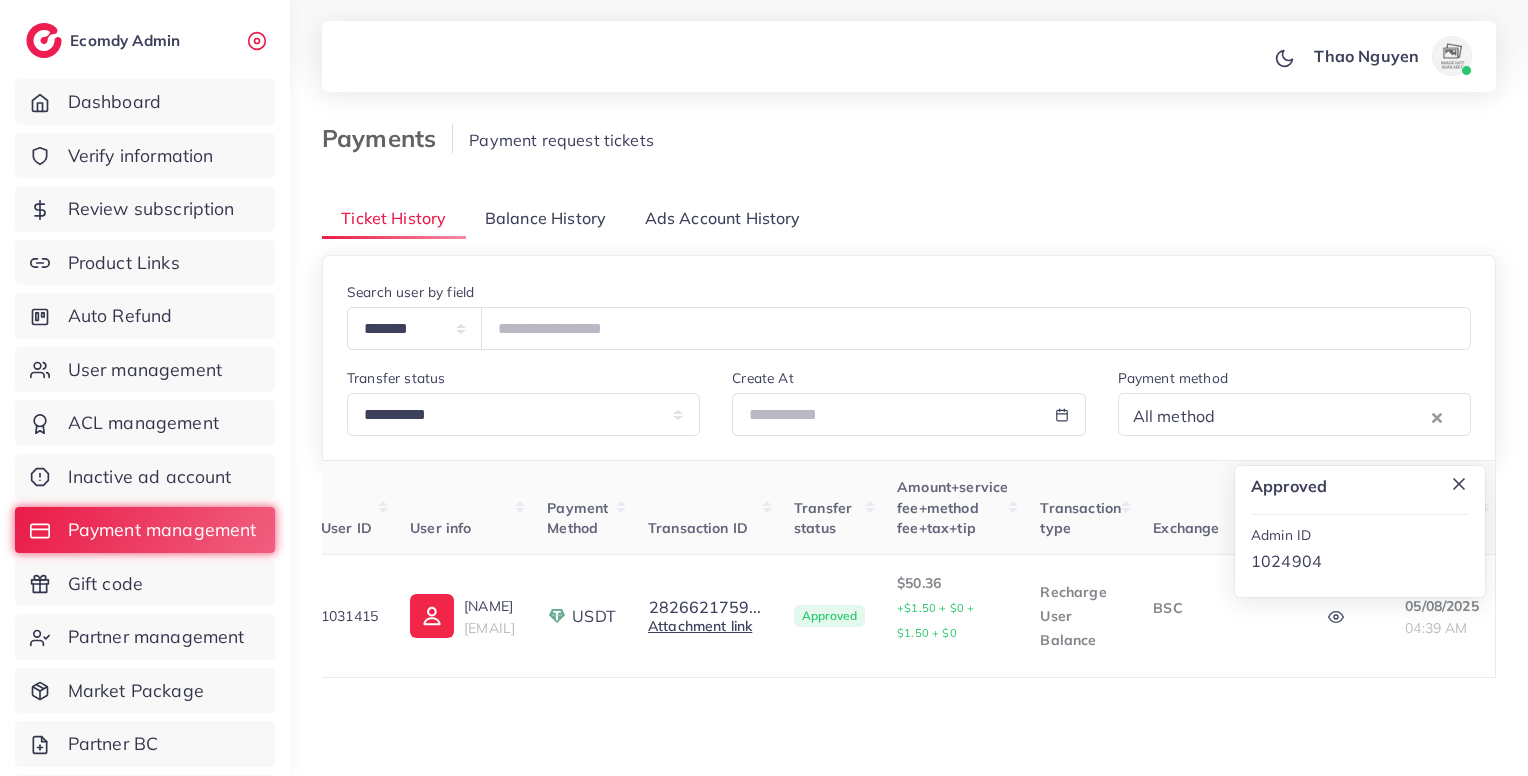 click on "User ID User info Payment Method Transaction ID Transfer status Amount+service fee+method fee+tax+tip Transaction type Exchange Actions Created at            1031415   Hasnain   hasnainrizwan58@gmail.com   USDT   2826621759...  Transaction ID: 282662175929  Attachment link   Approved   $50.36   +$1.50 + $0 + $1.50 + $0   Recharge User Balance   BSC   approved  Admin ID 1024904  05/08/2025   04:39 AM" at bounding box center [909, 615] 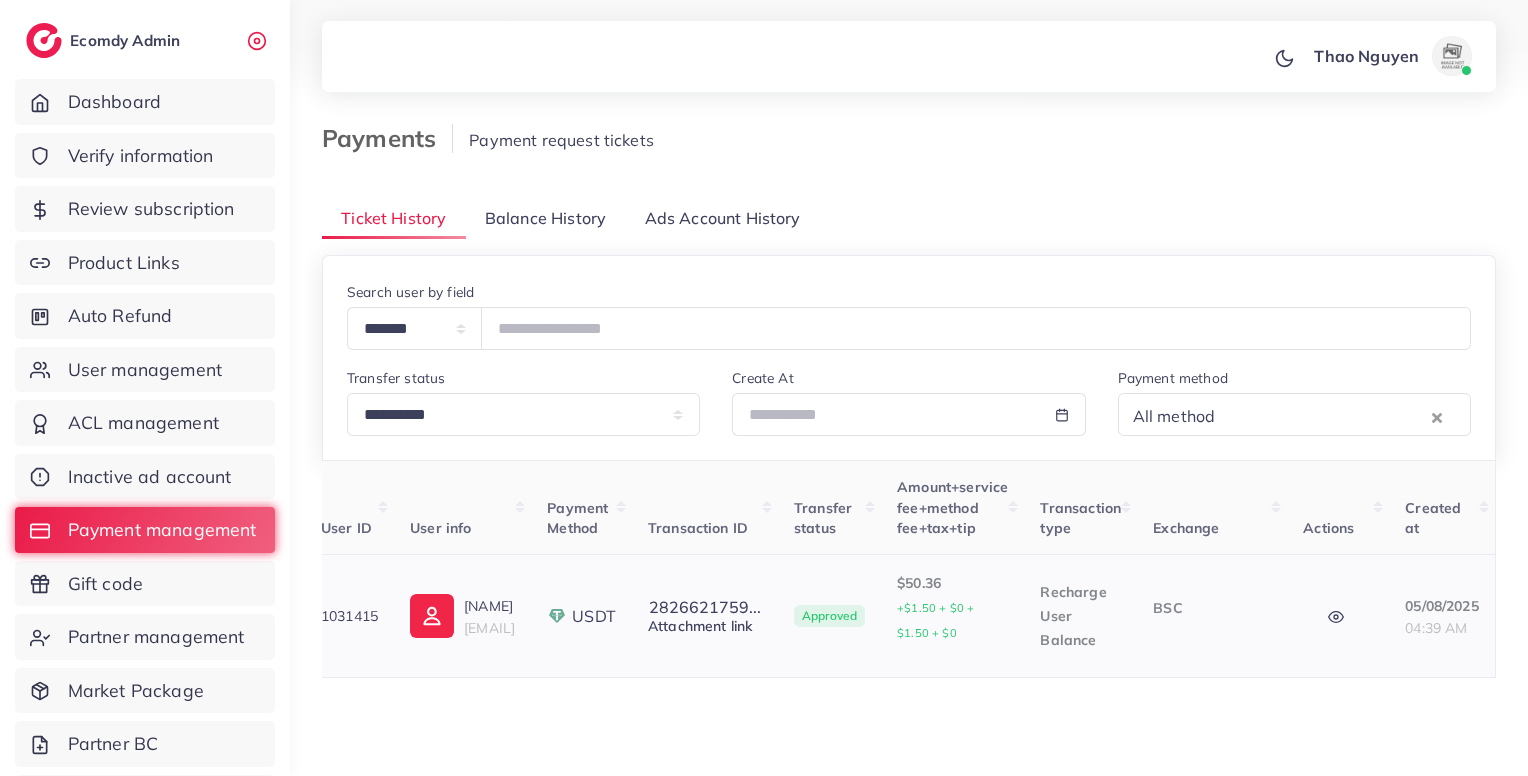 click on "Attachment link" at bounding box center [700, 626] 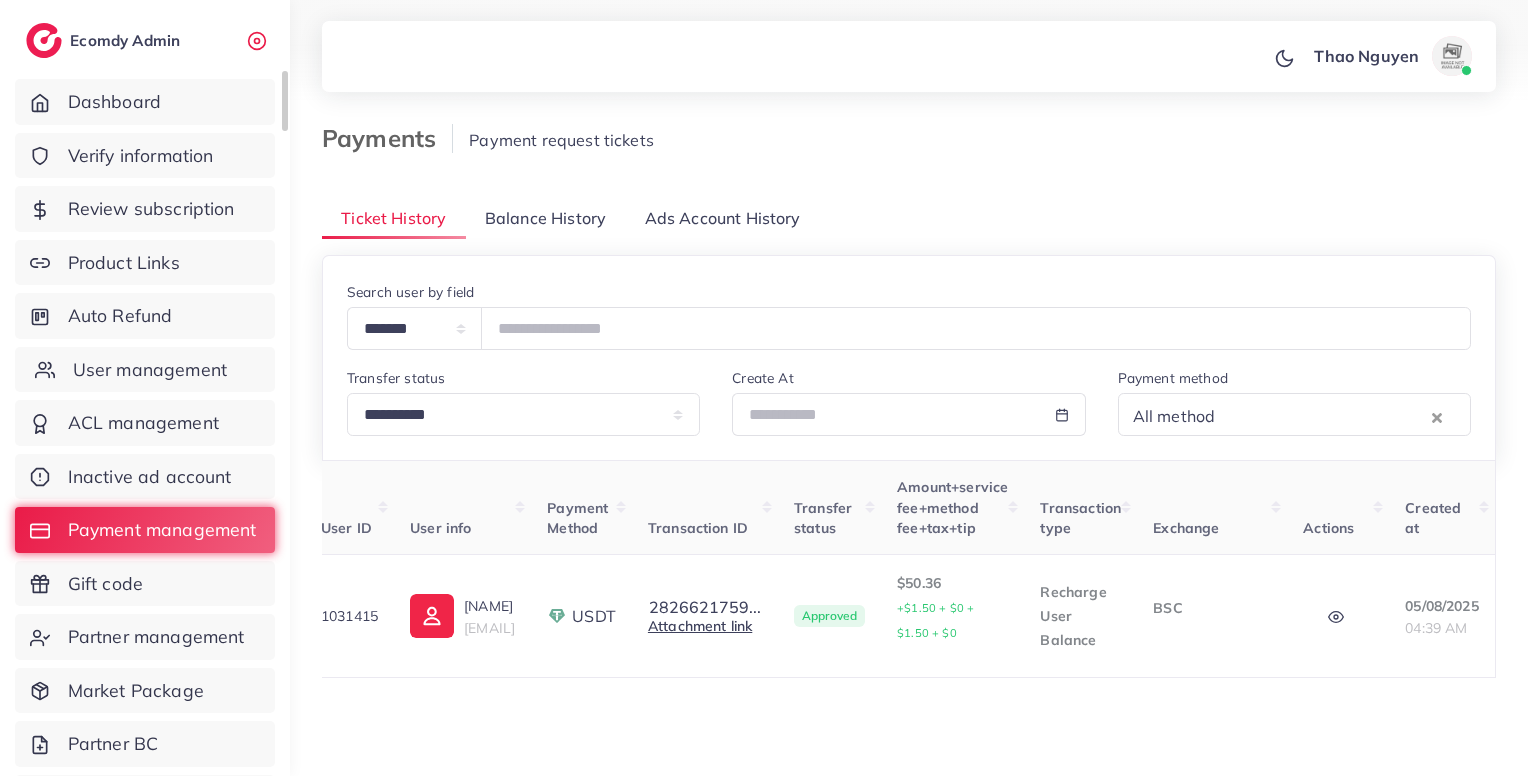 click on "User management" at bounding box center (145, 370) 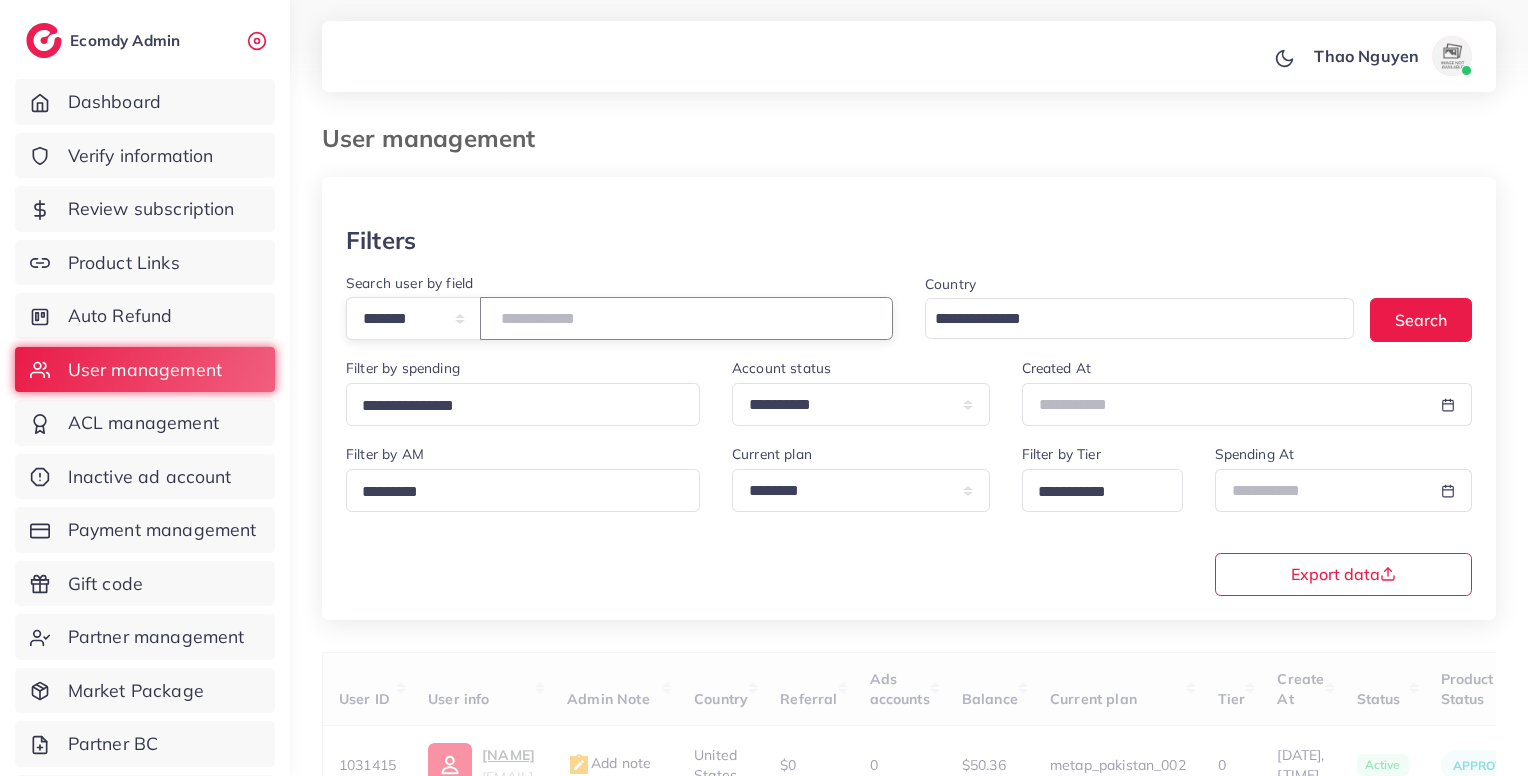paste on "*******" 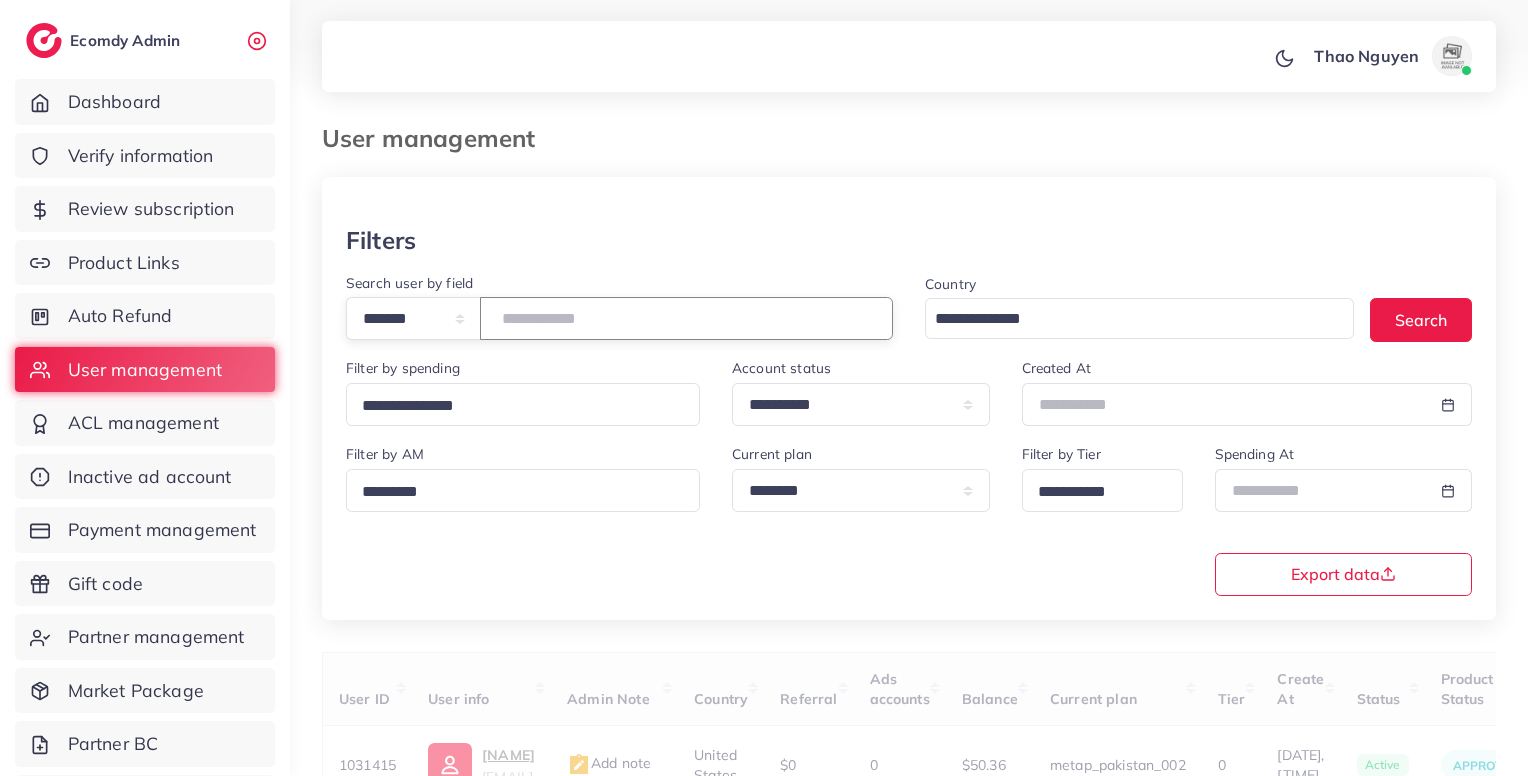 drag, startPoint x: 630, startPoint y: 328, endPoint x: 876, endPoint y: 517, distance: 310.2209 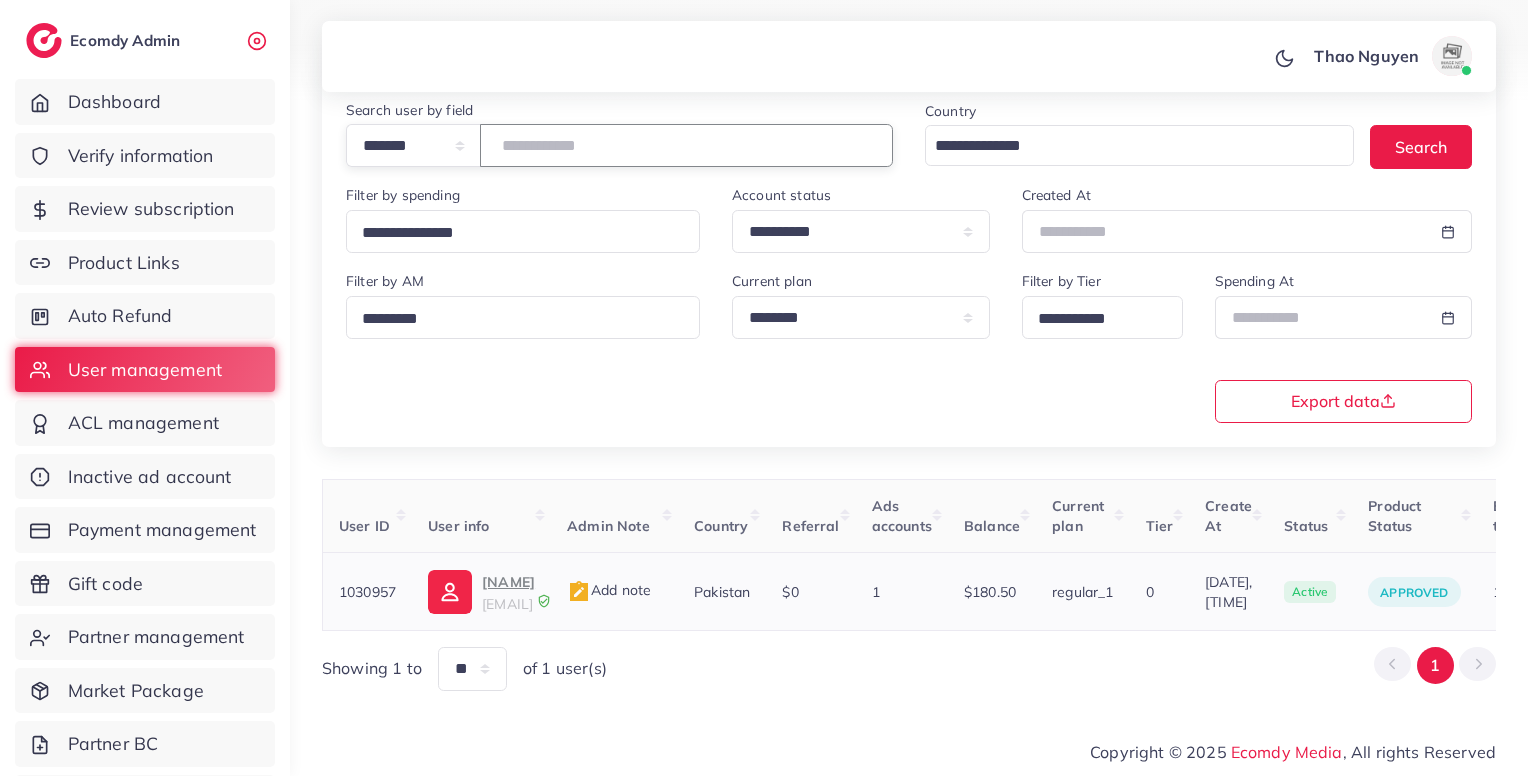 scroll, scrollTop: 0, scrollLeft: 412, axis: horizontal 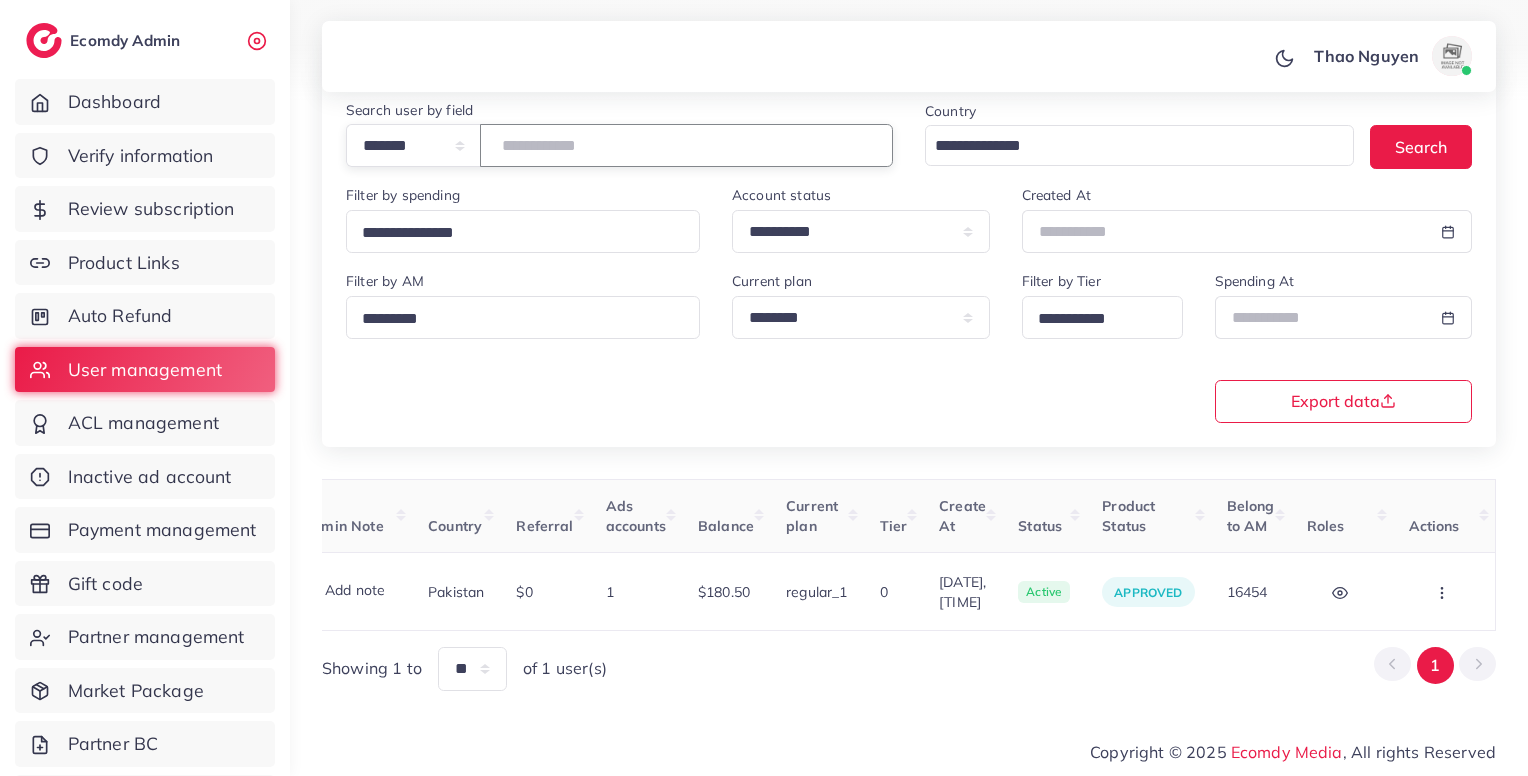 click on "*******" at bounding box center (686, 145) 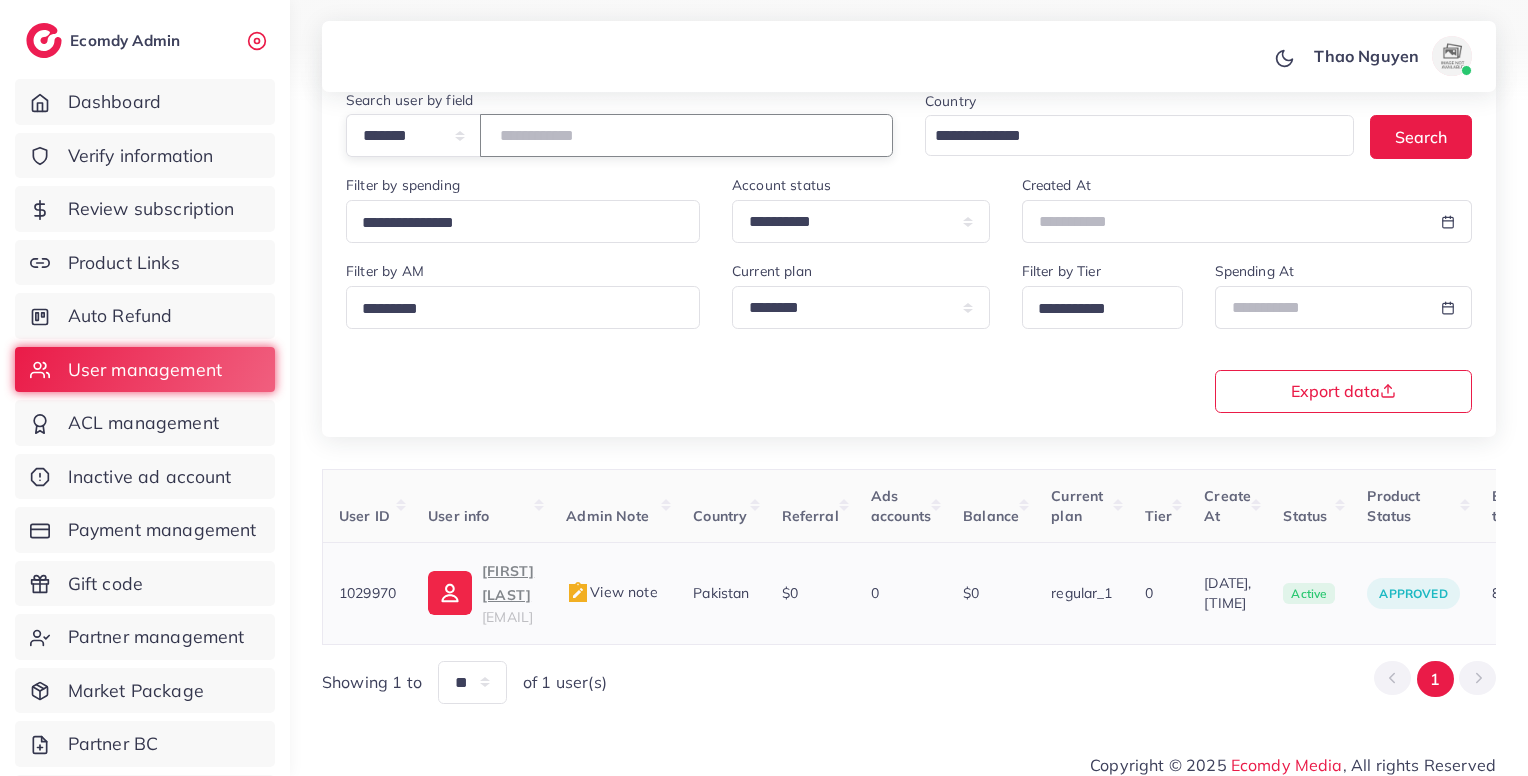 scroll, scrollTop: 0, scrollLeft: 50, axis: horizontal 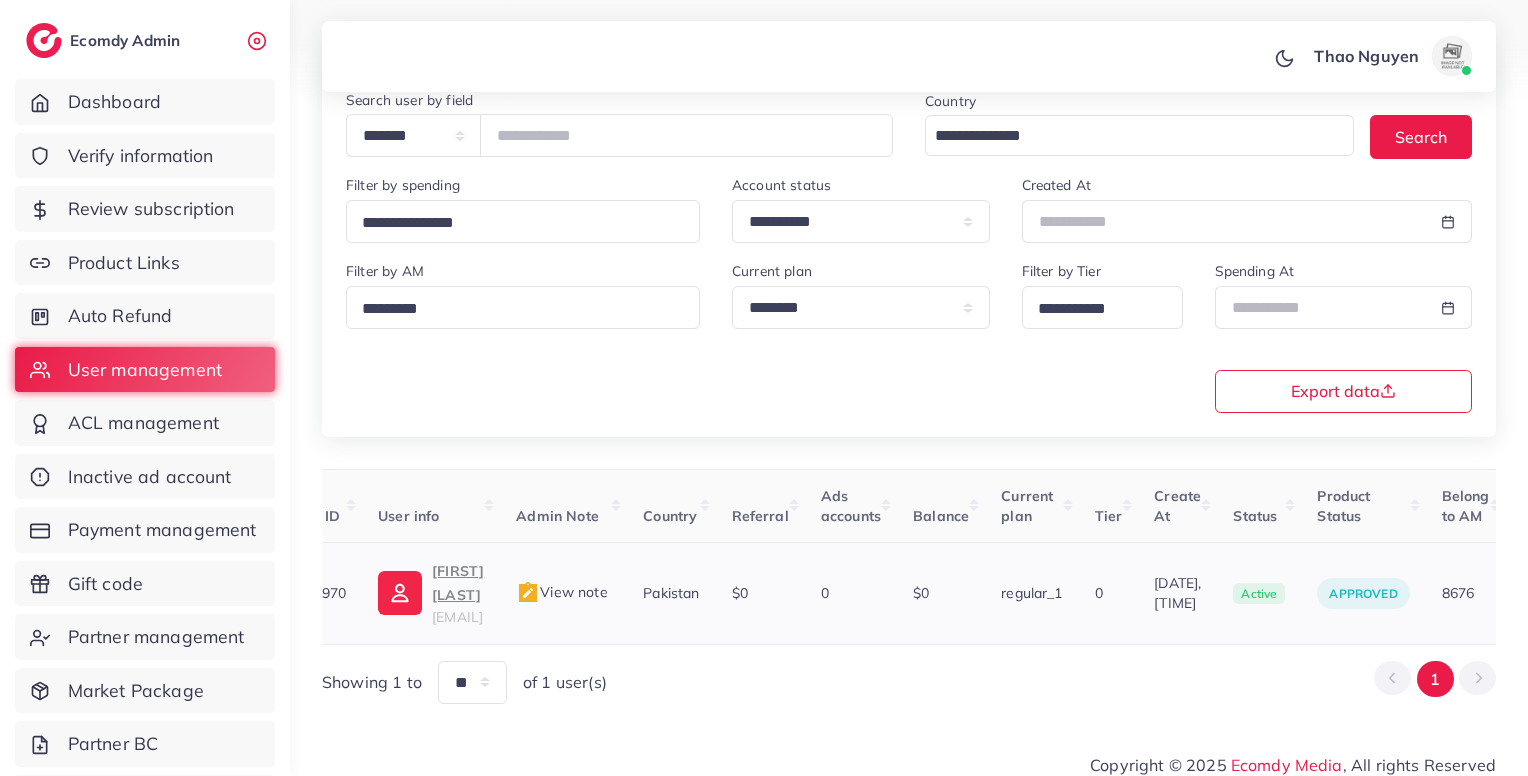 click on "View note" at bounding box center [561, 592] 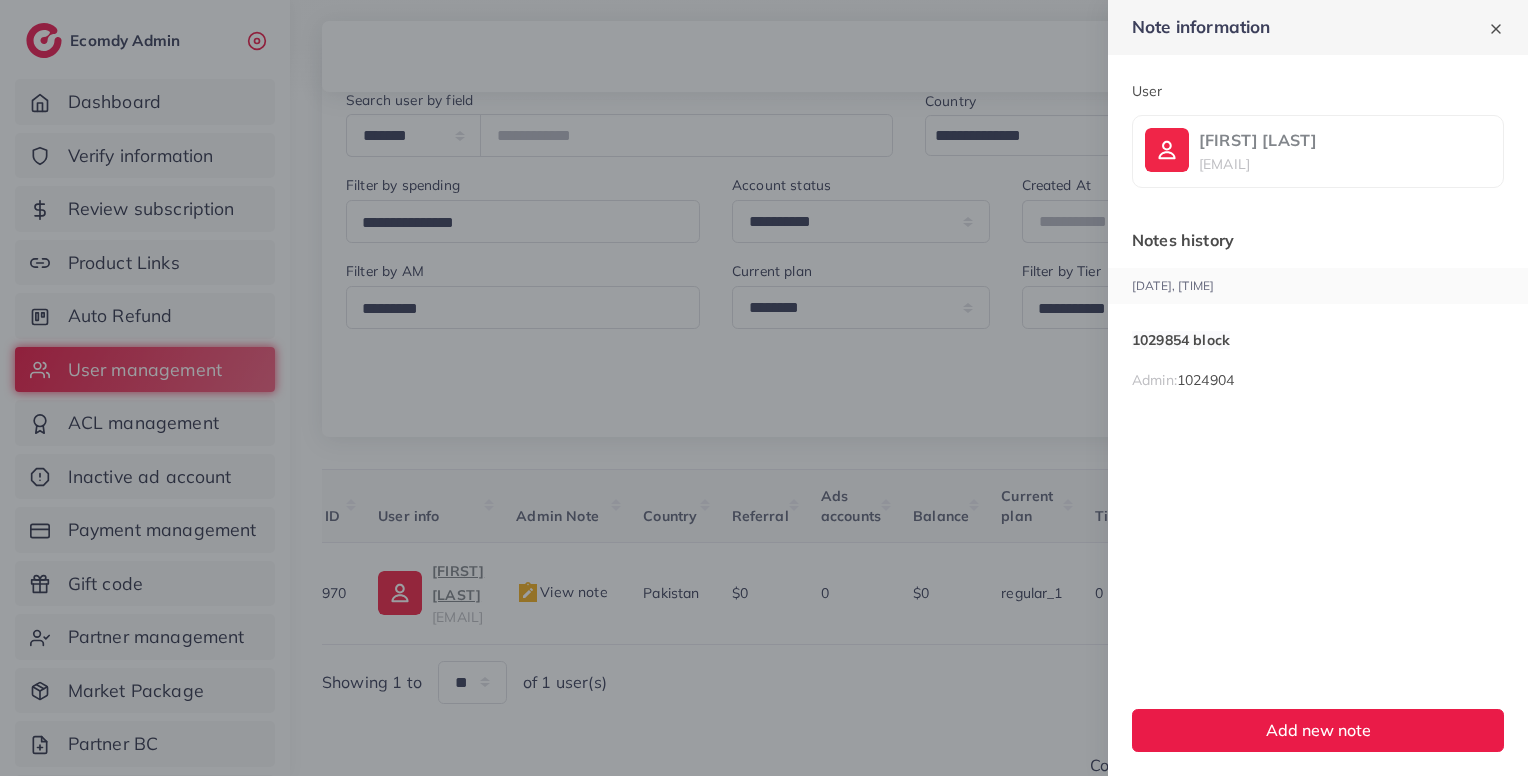 click at bounding box center [764, 388] 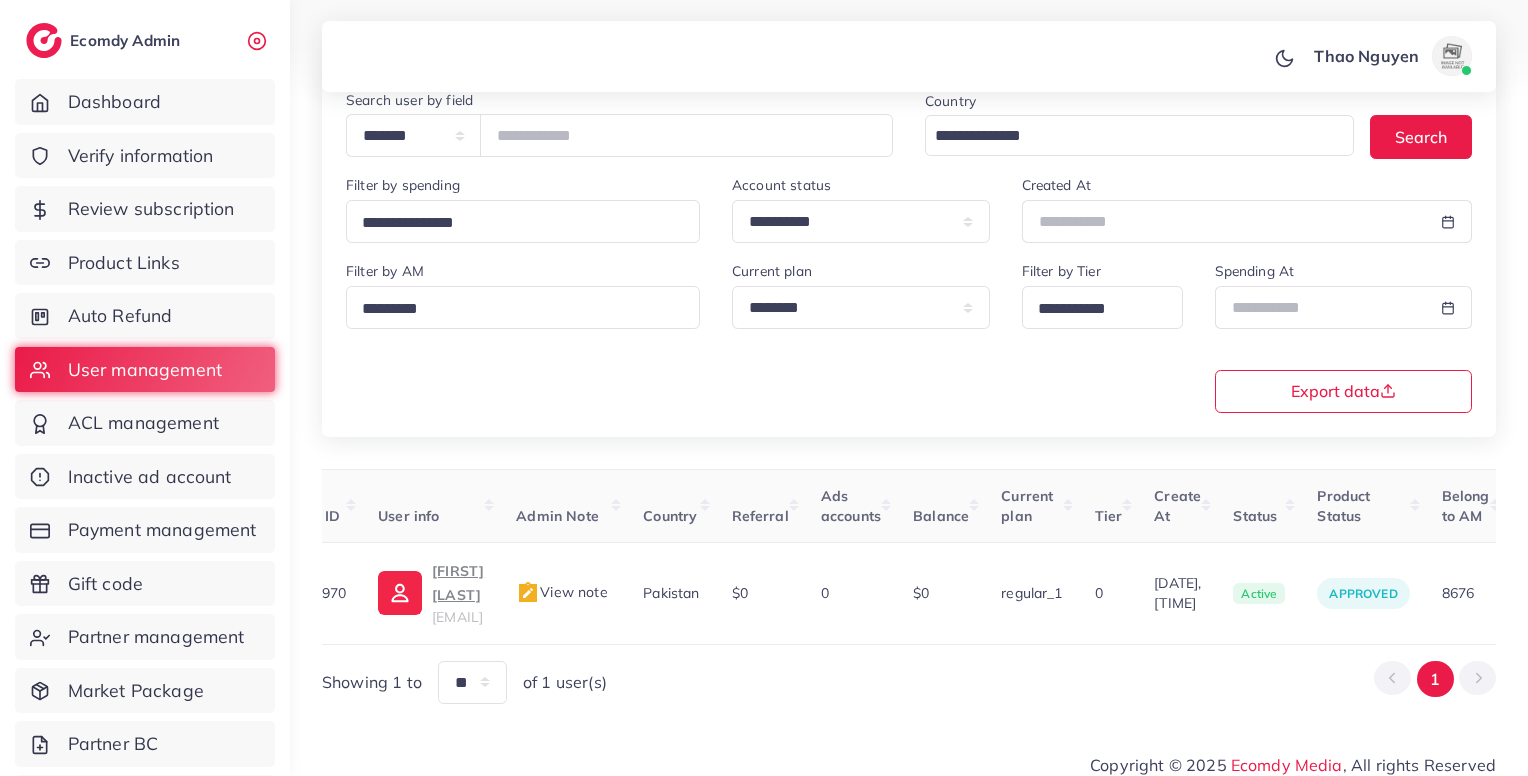 scroll, scrollTop: 0, scrollLeft: 422, axis: horizontal 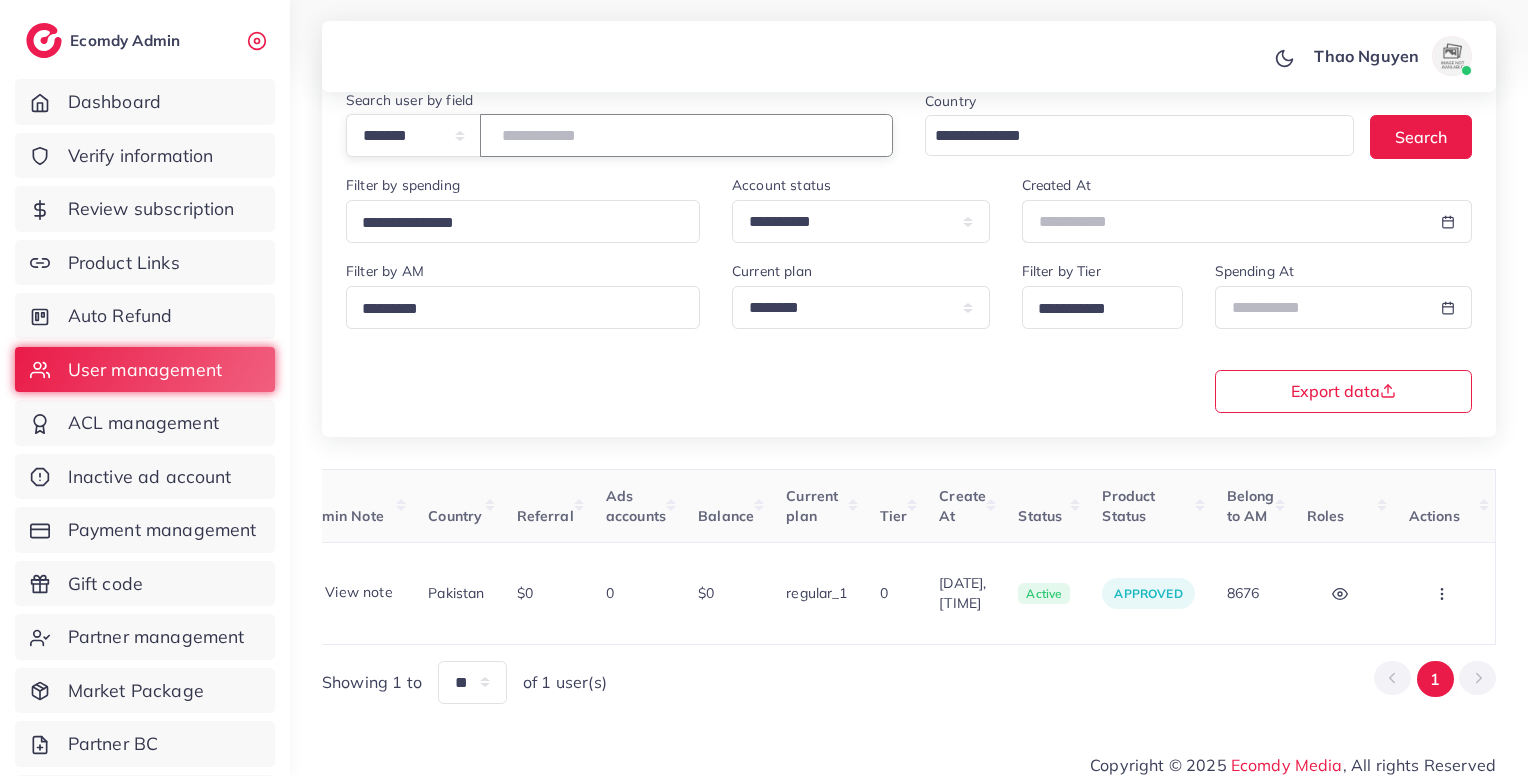 click on "*******" at bounding box center (686, 135) 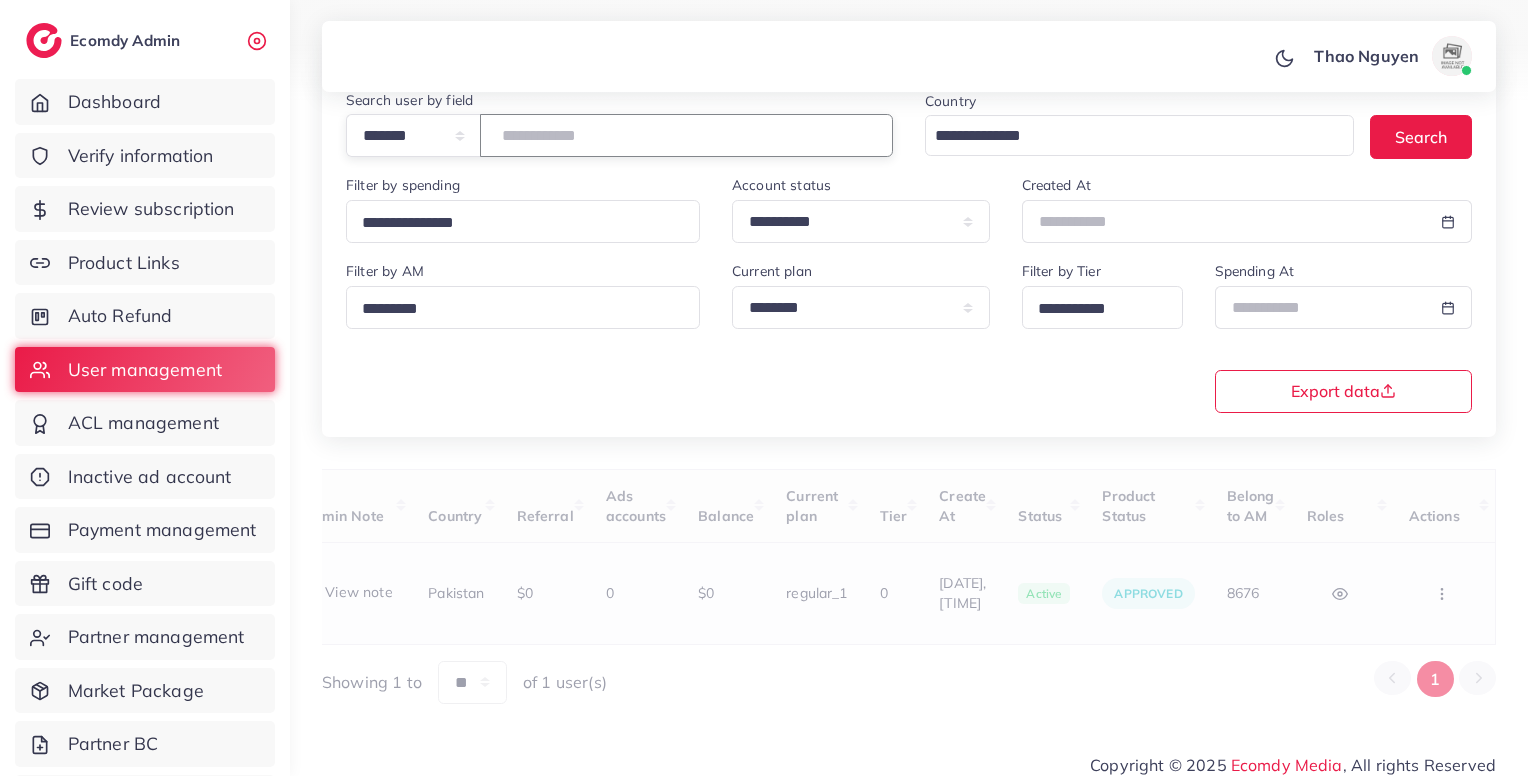 scroll, scrollTop: 0, scrollLeft: 391, axis: horizontal 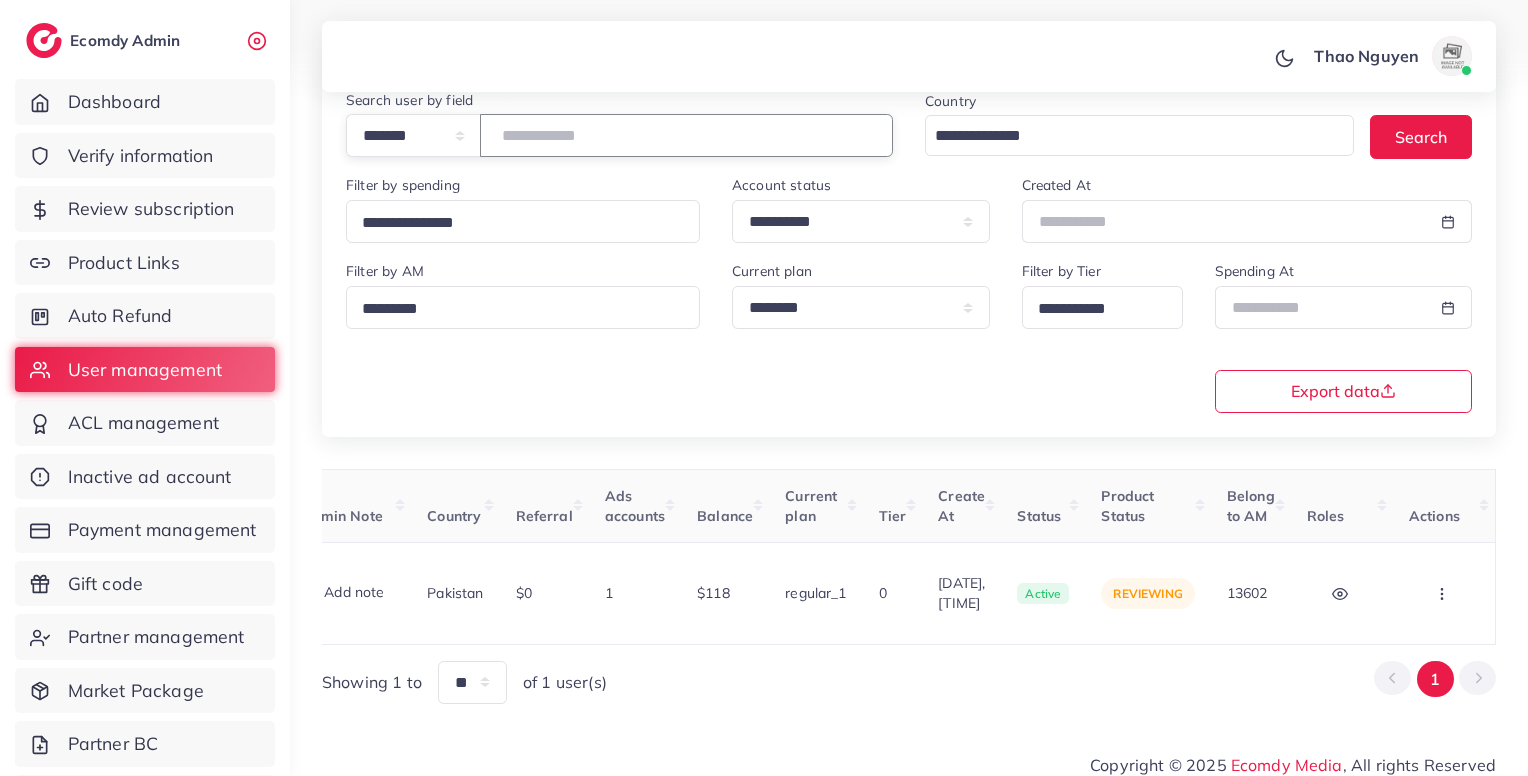 click on "*******" at bounding box center [686, 135] 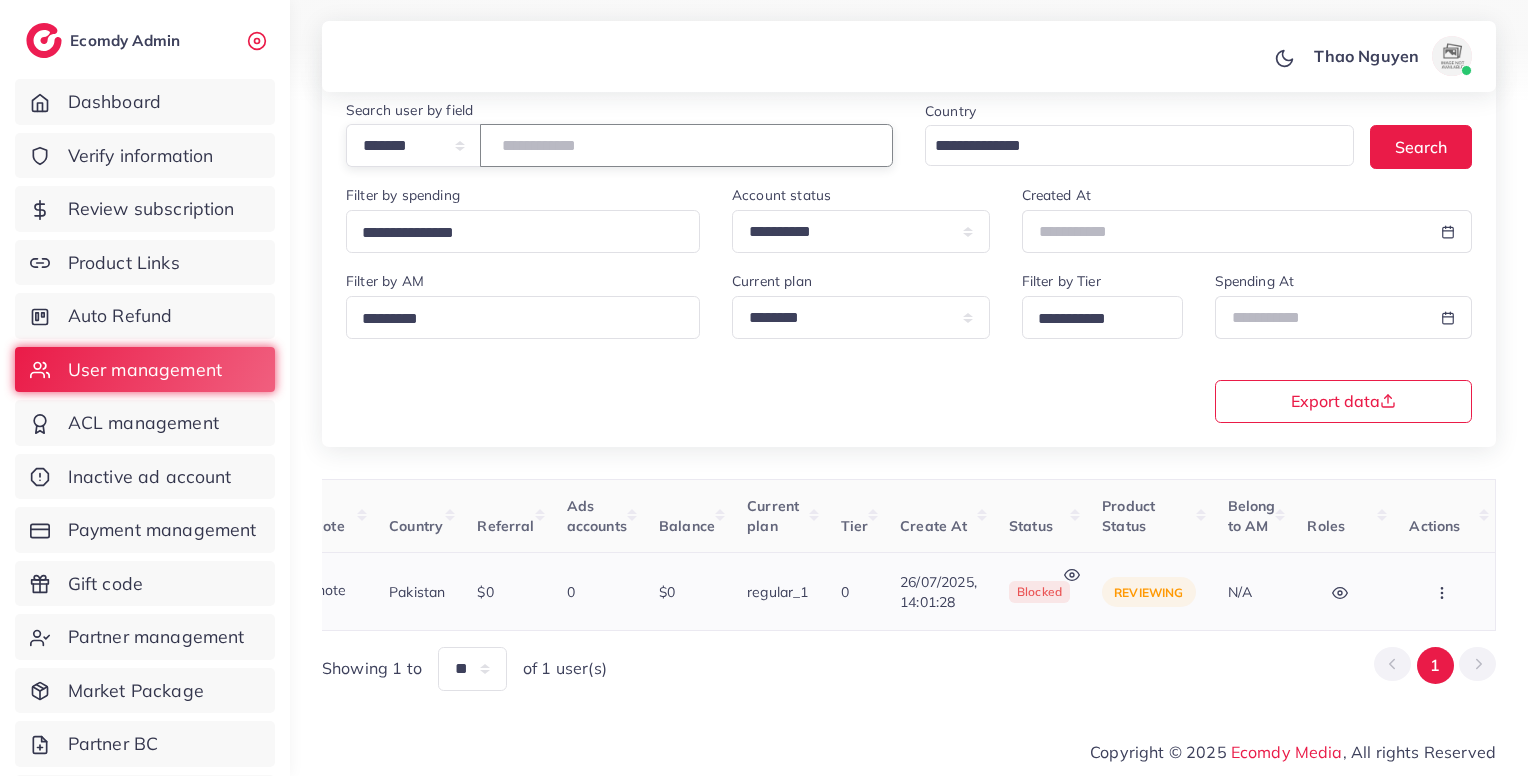 scroll, scrollTop: 0, scrollLeft: 245, axis: horizontal 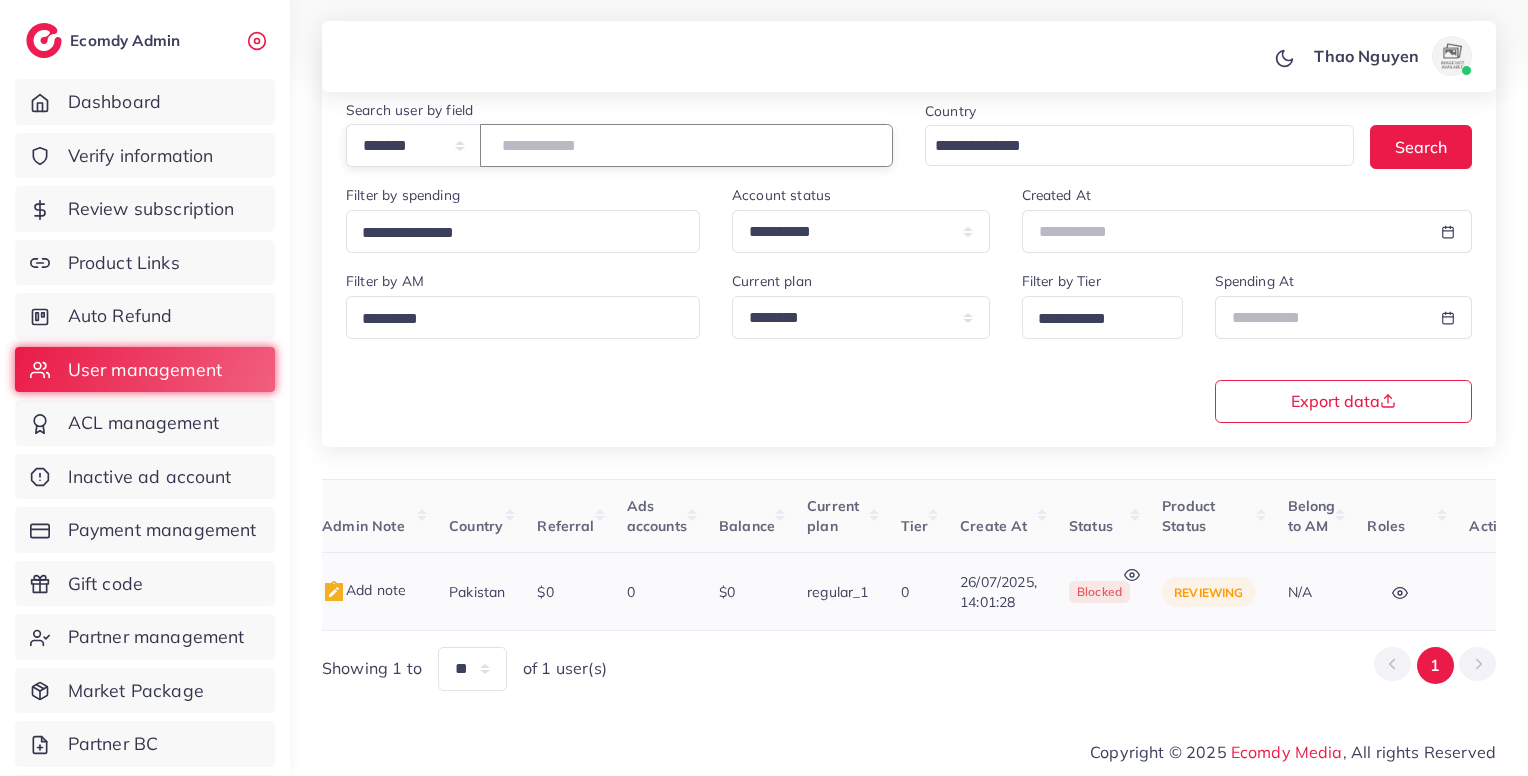 type on "*******" 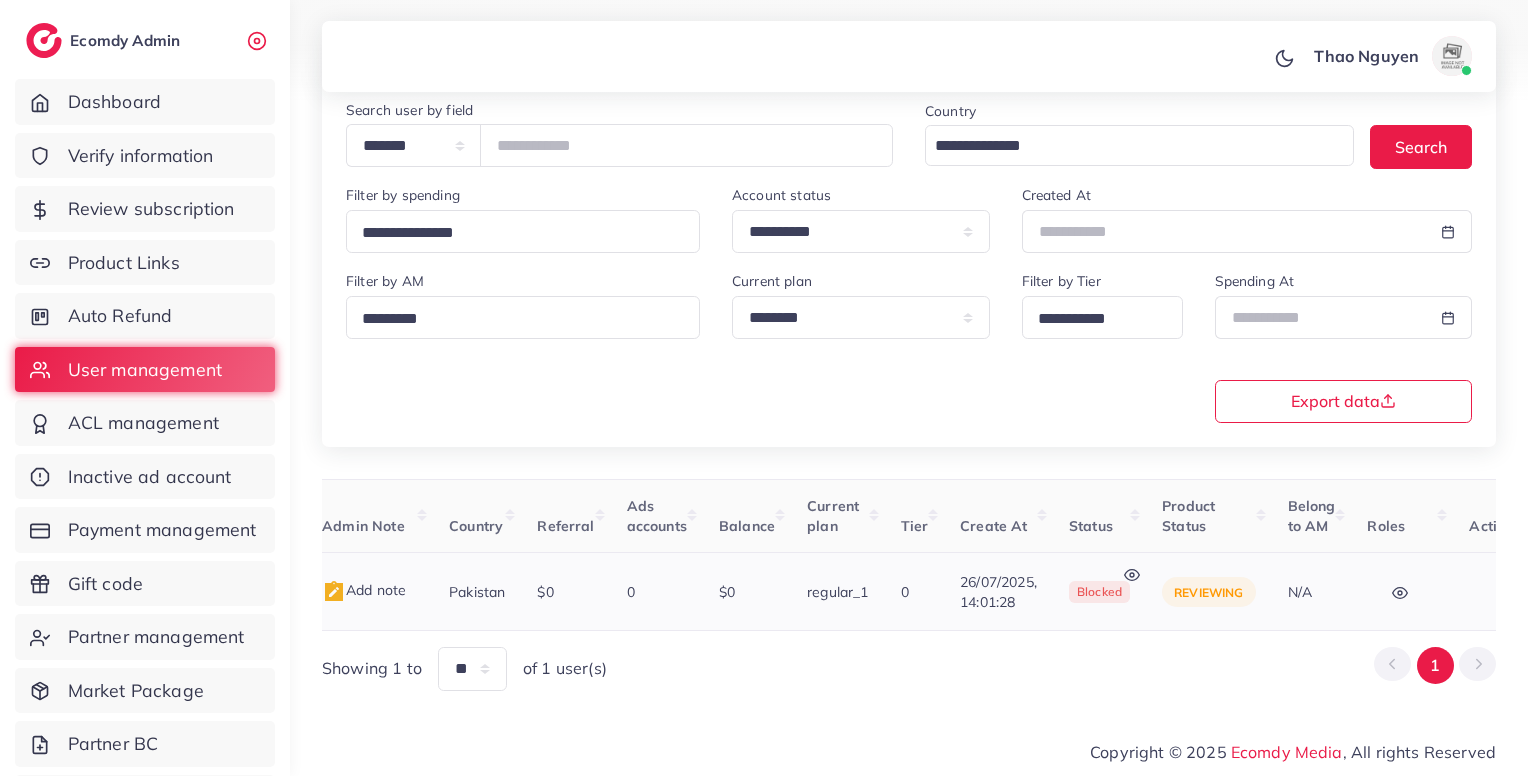 click 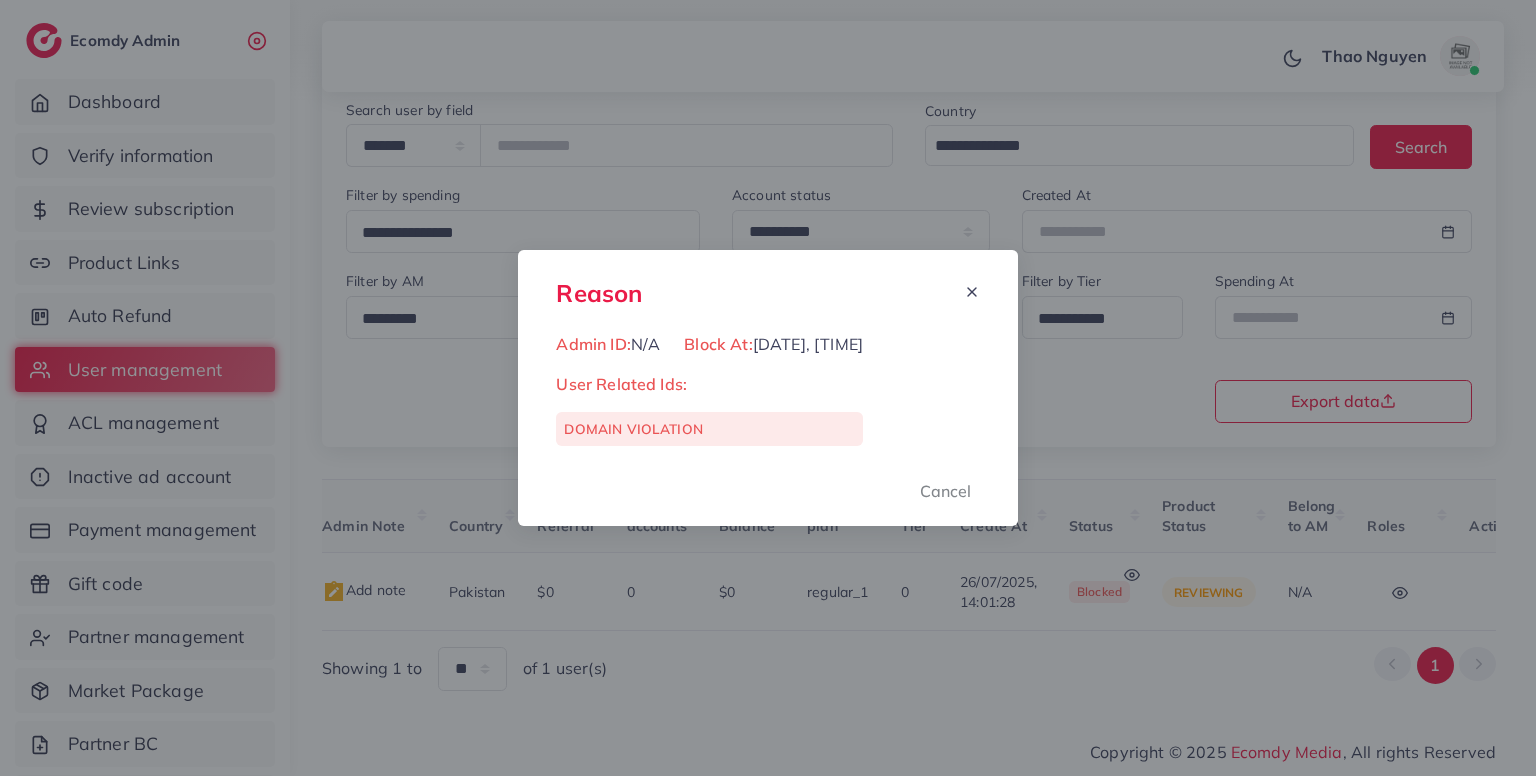 click on "Reason  Admin ID:  N/A  Block At:  04/08/2025, 20:02:49  User Related Ids:     DOMAIN VIOLATION   Cancel" at bounding box center (768, 388) 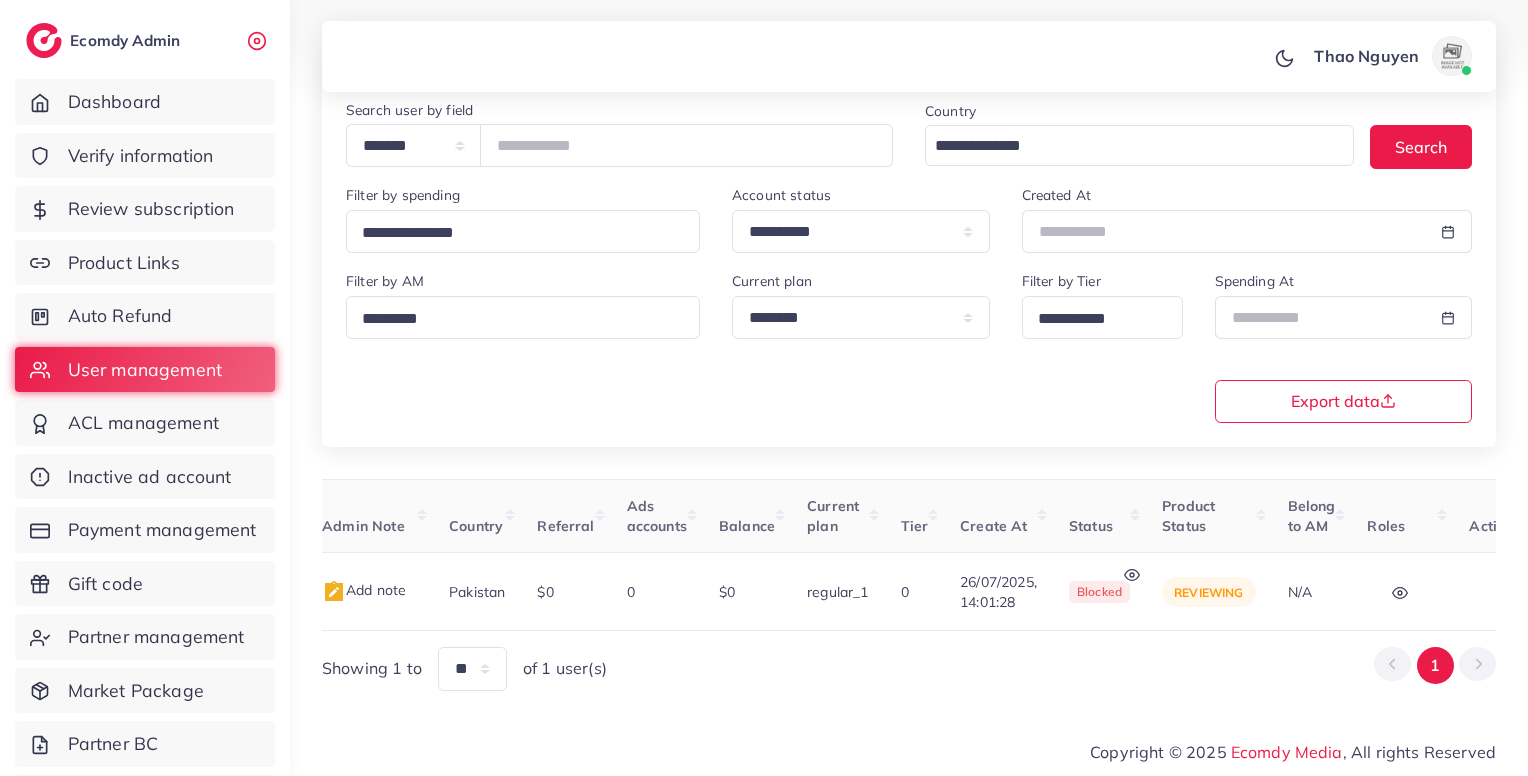 scroll, scrollTop: 0, scrollLeft: 0, axis: both 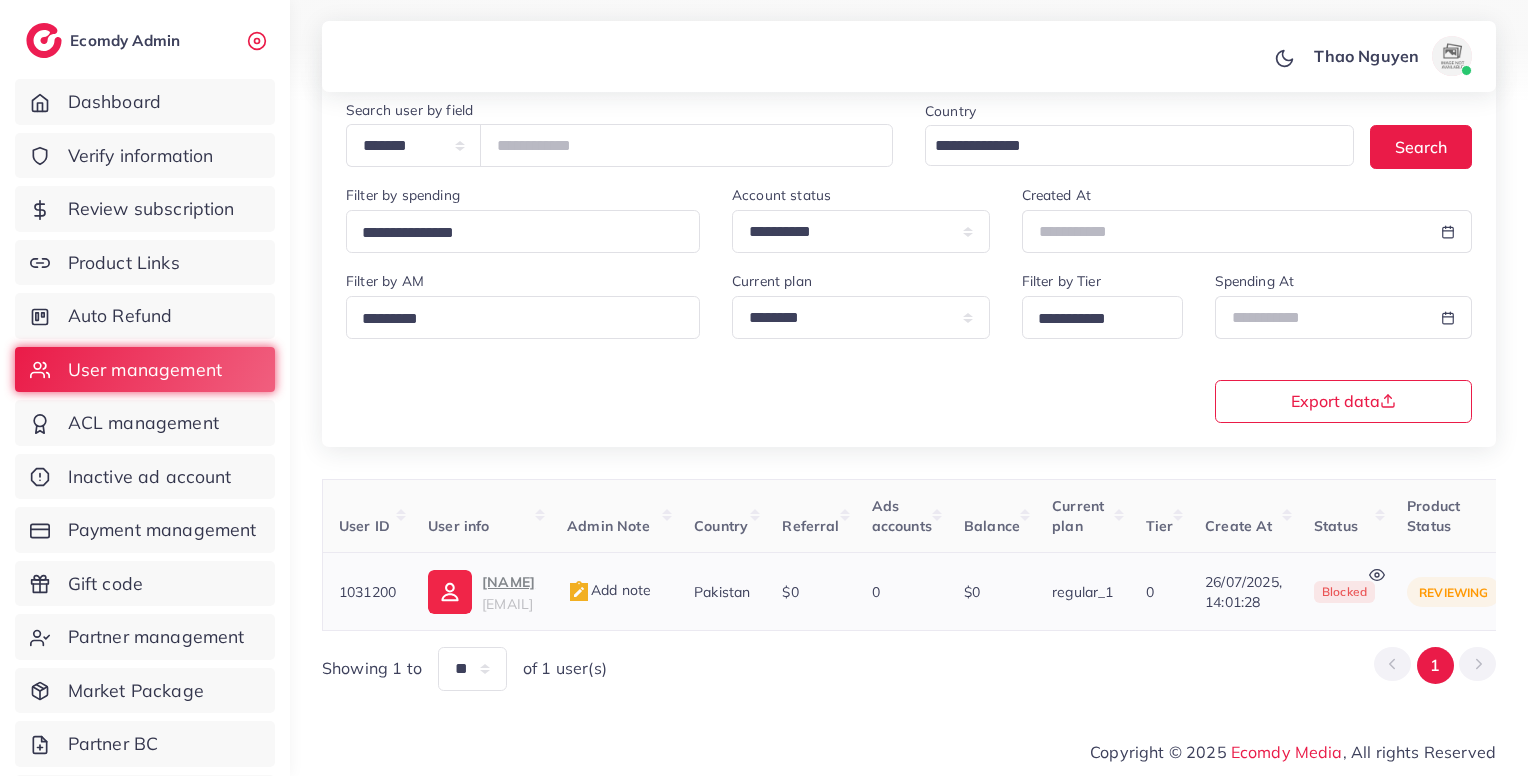 click on "abdullah132631@gmail.com" at bounding box center [507, 604] 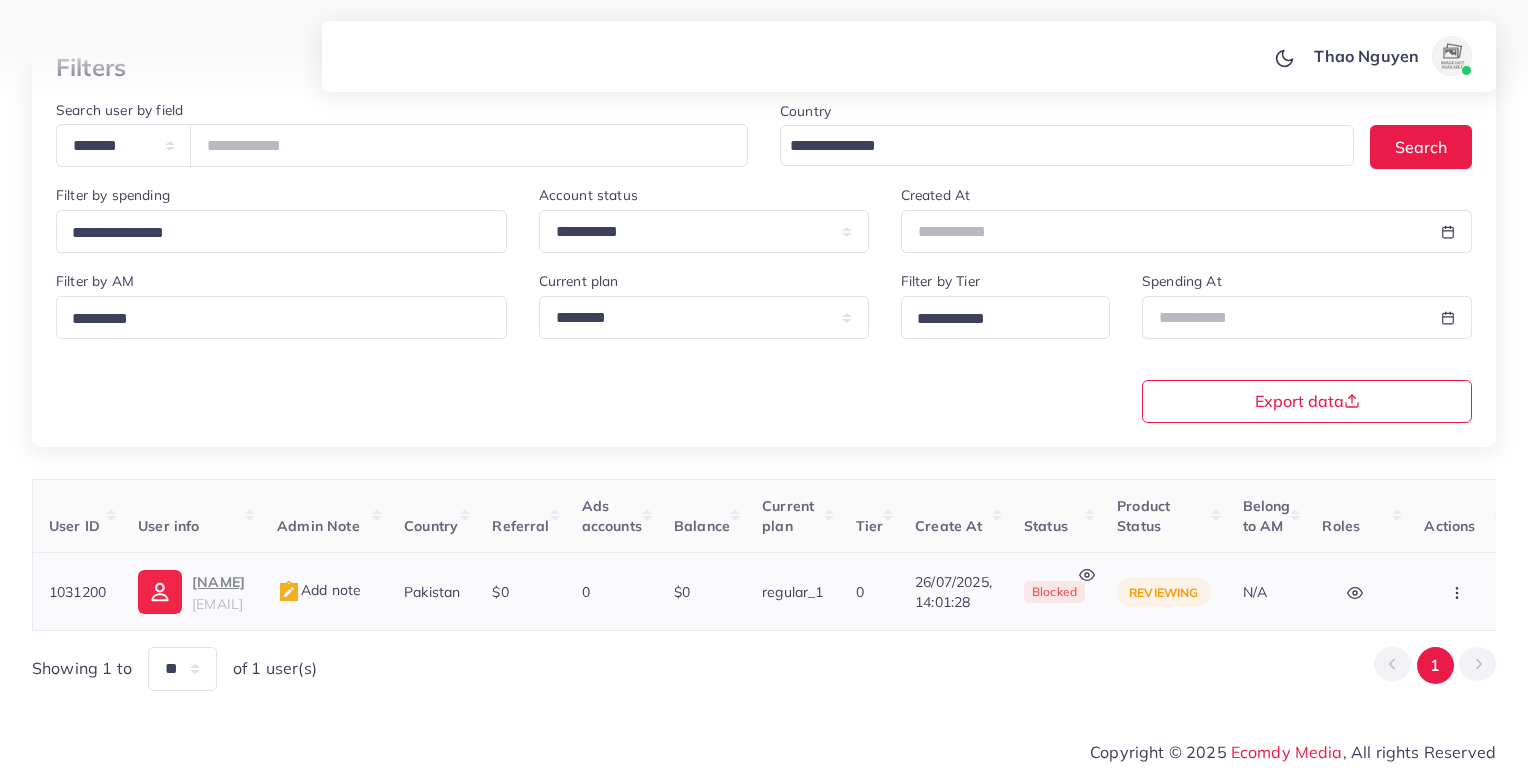 scroll, scrollTop: 173, scrollLeft: 0, axis: vertical 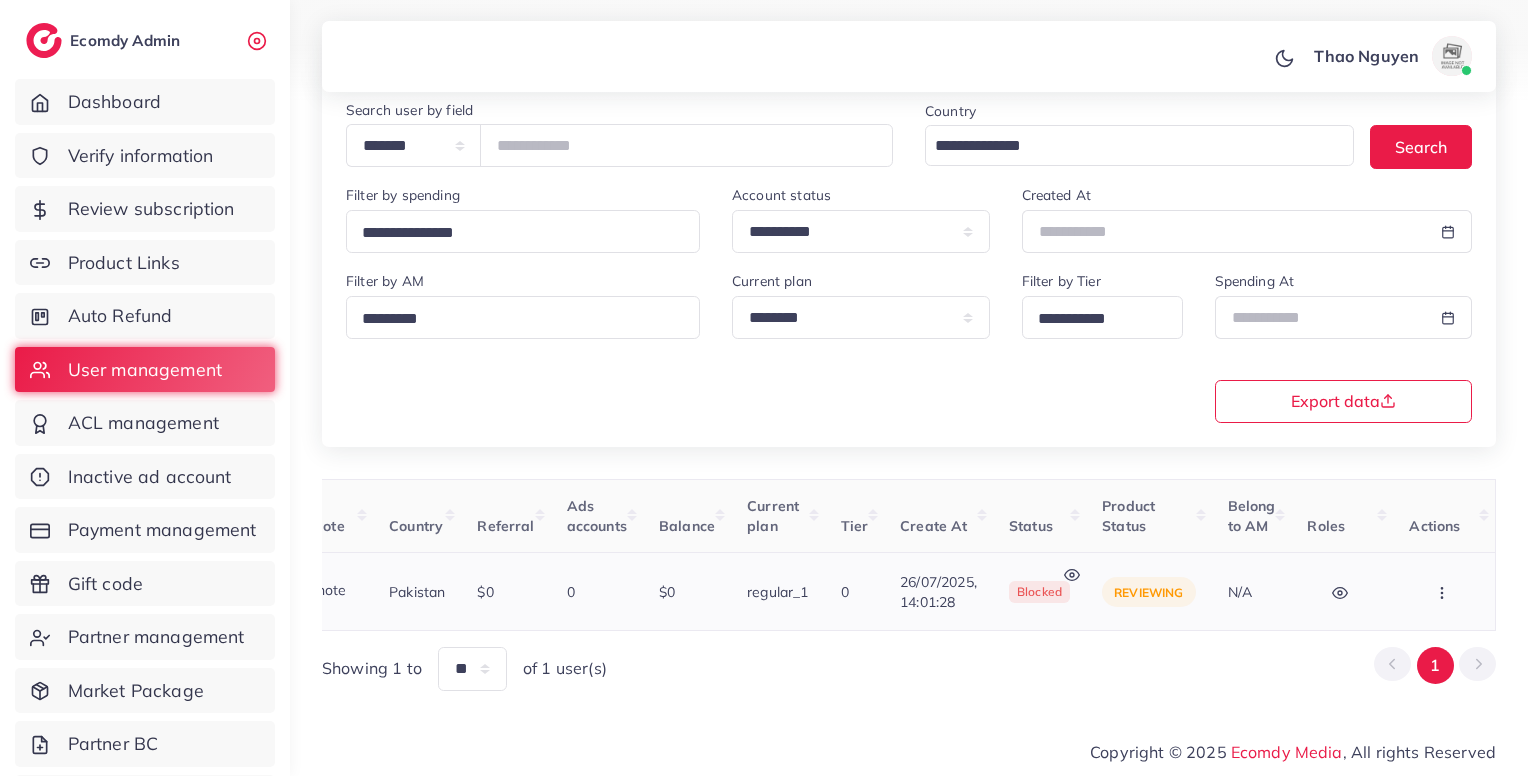 click 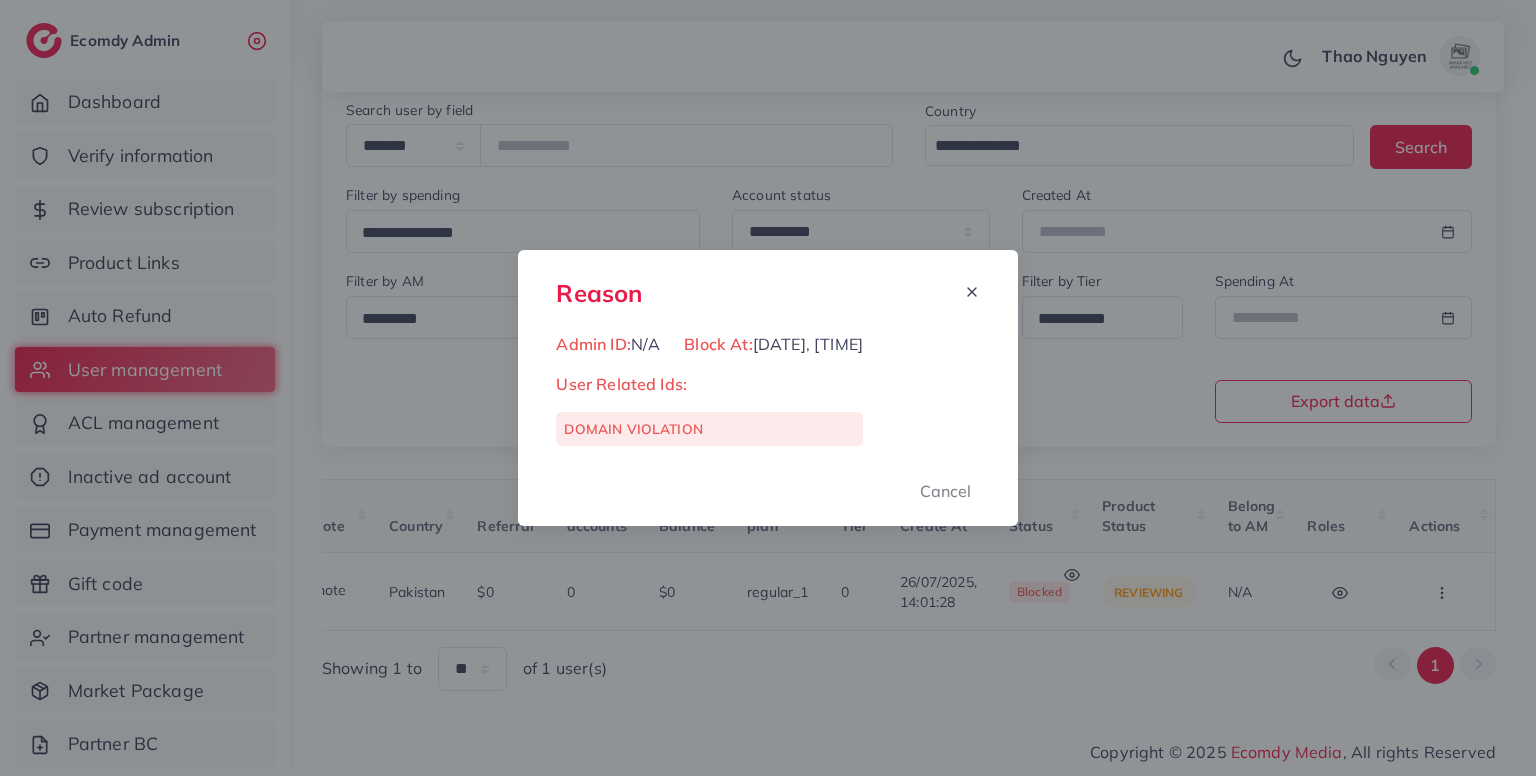 click on "Reason  Admin ID:  N/A  Block At:  04/08/2025, 20:02:49  User Related Ids:     DOMAIN VIOLATION   Cancel" at bounding box center [768, 388] 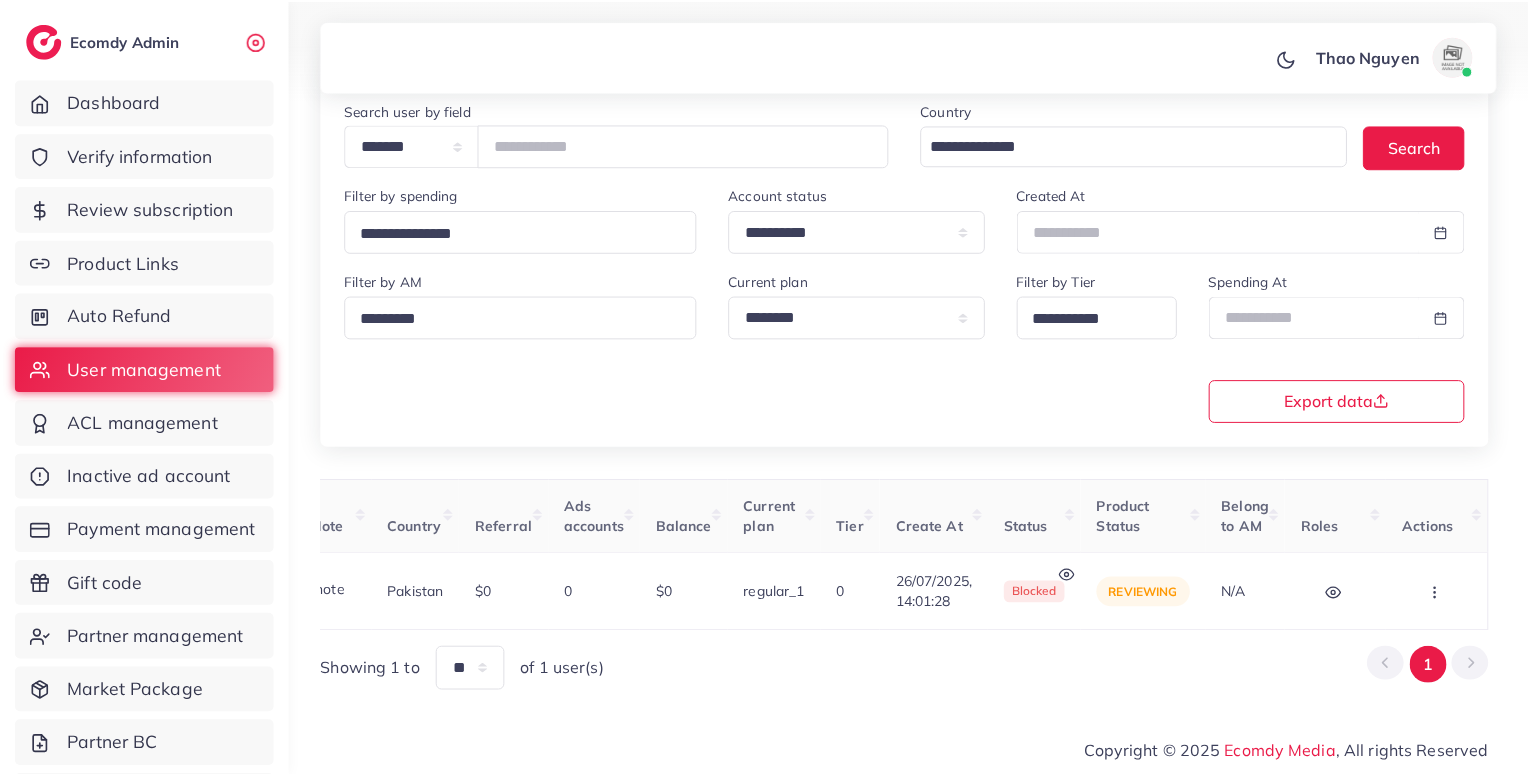 scroll, scrollTop: 0, scrollLeft: 437, axis: horizontal 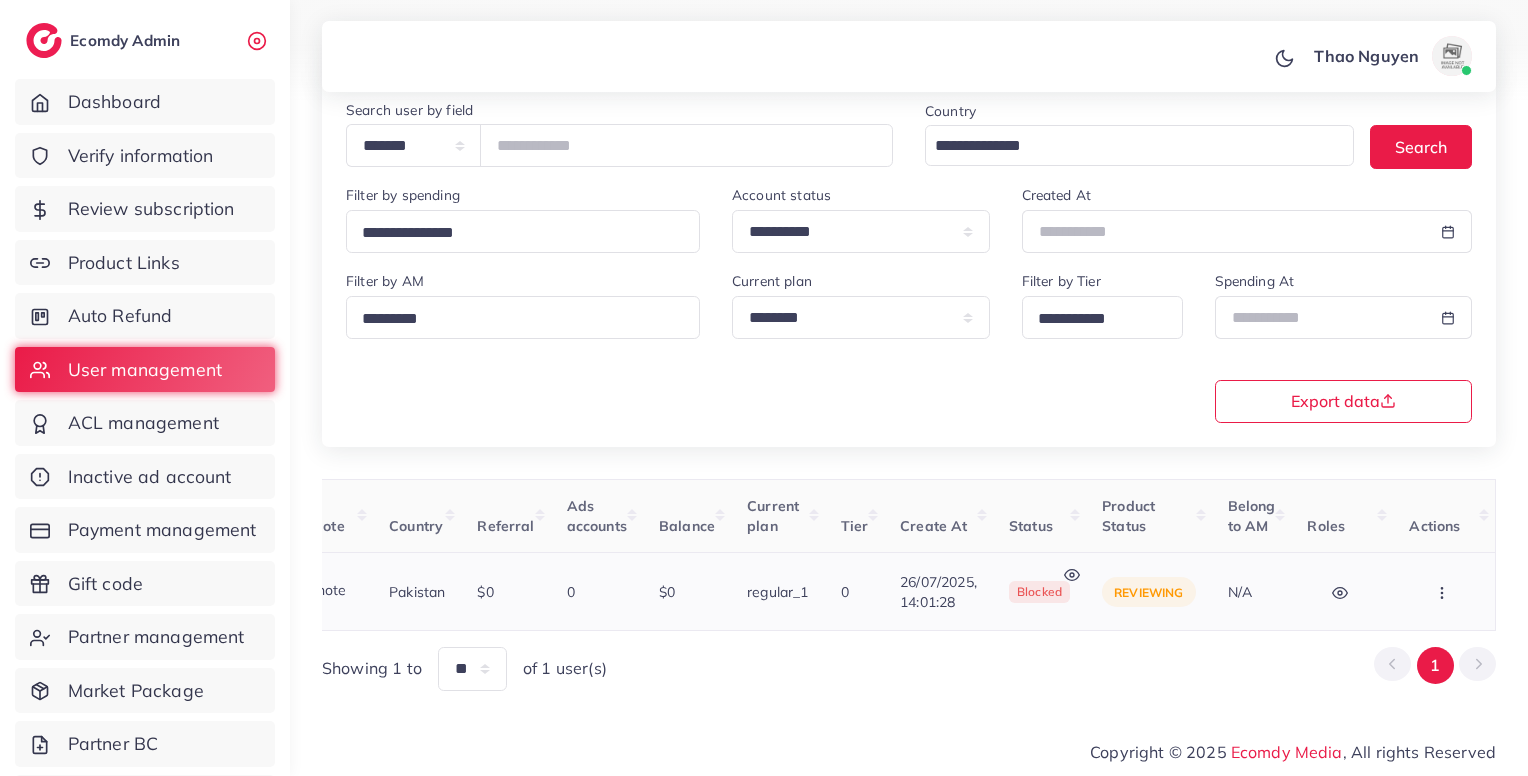 click 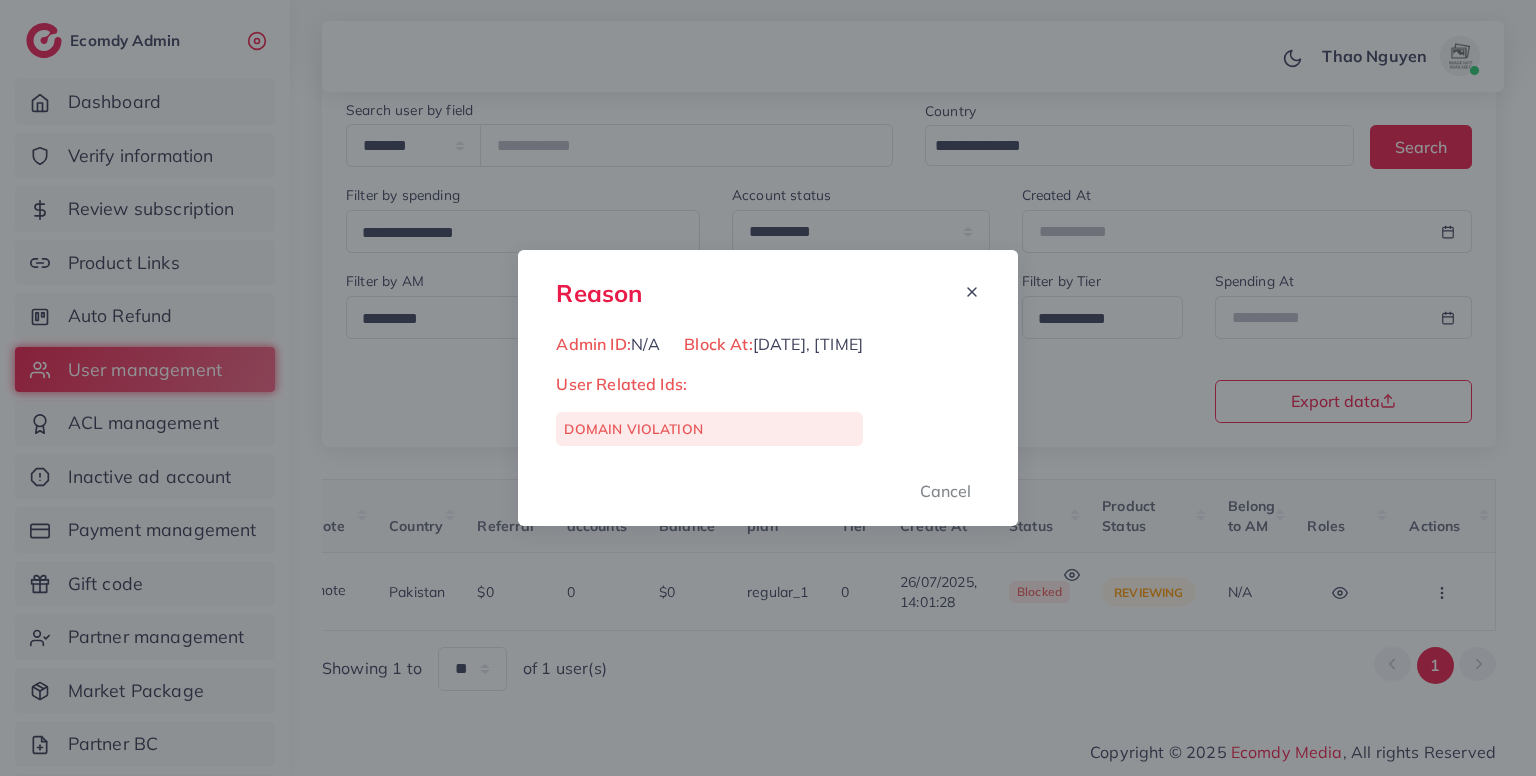 click on "Reason  Admin ID:  N/A  Block At:  04/08/2025, 20:02:49  User Related Ids:     DOMAIN VIOLATION   Cancel" at bounding box center (768, 388) 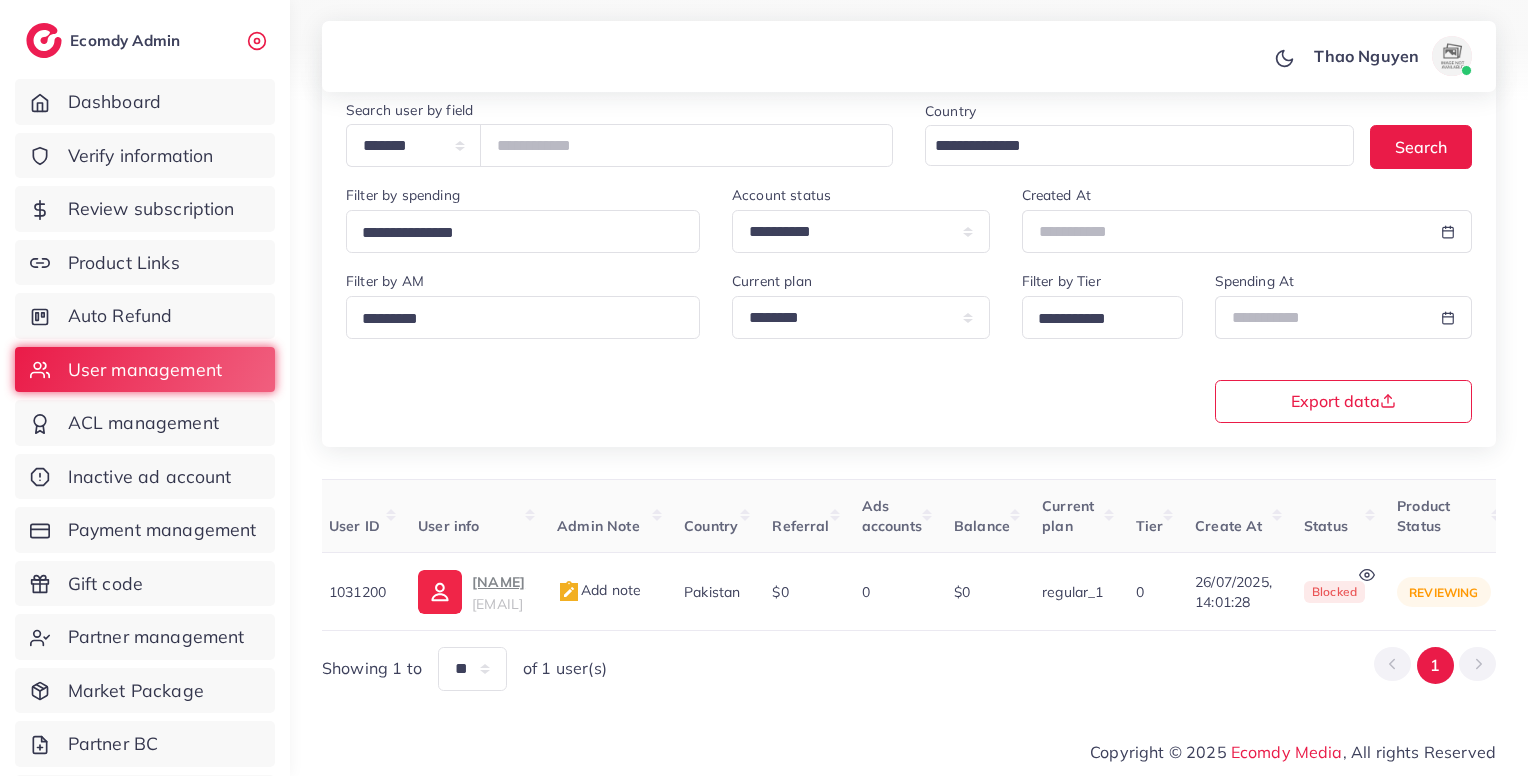 scroll, scrollTop: 0, scrollLeft: 0, axis: both 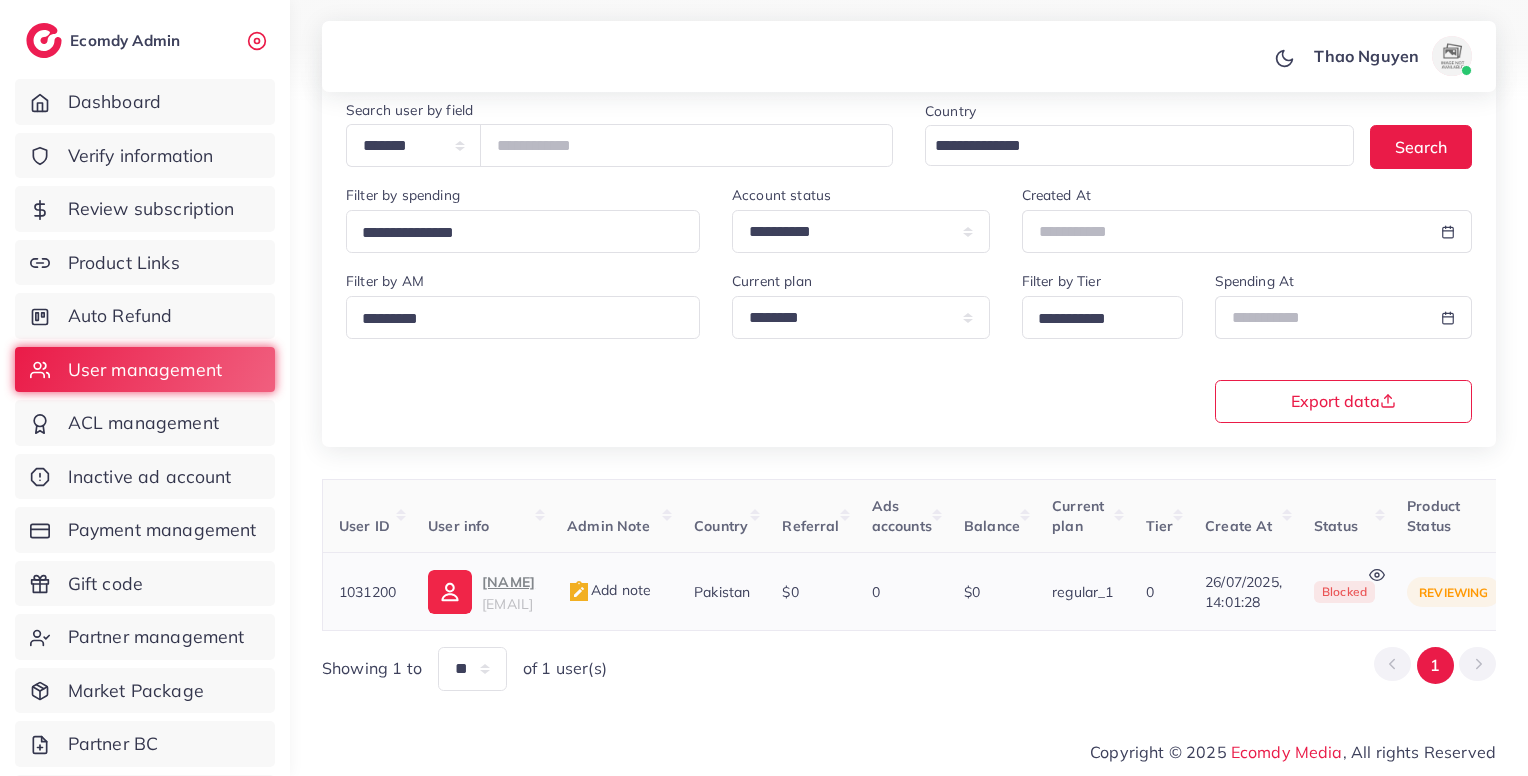 click on "Add note" at bounding box center (609, 590) 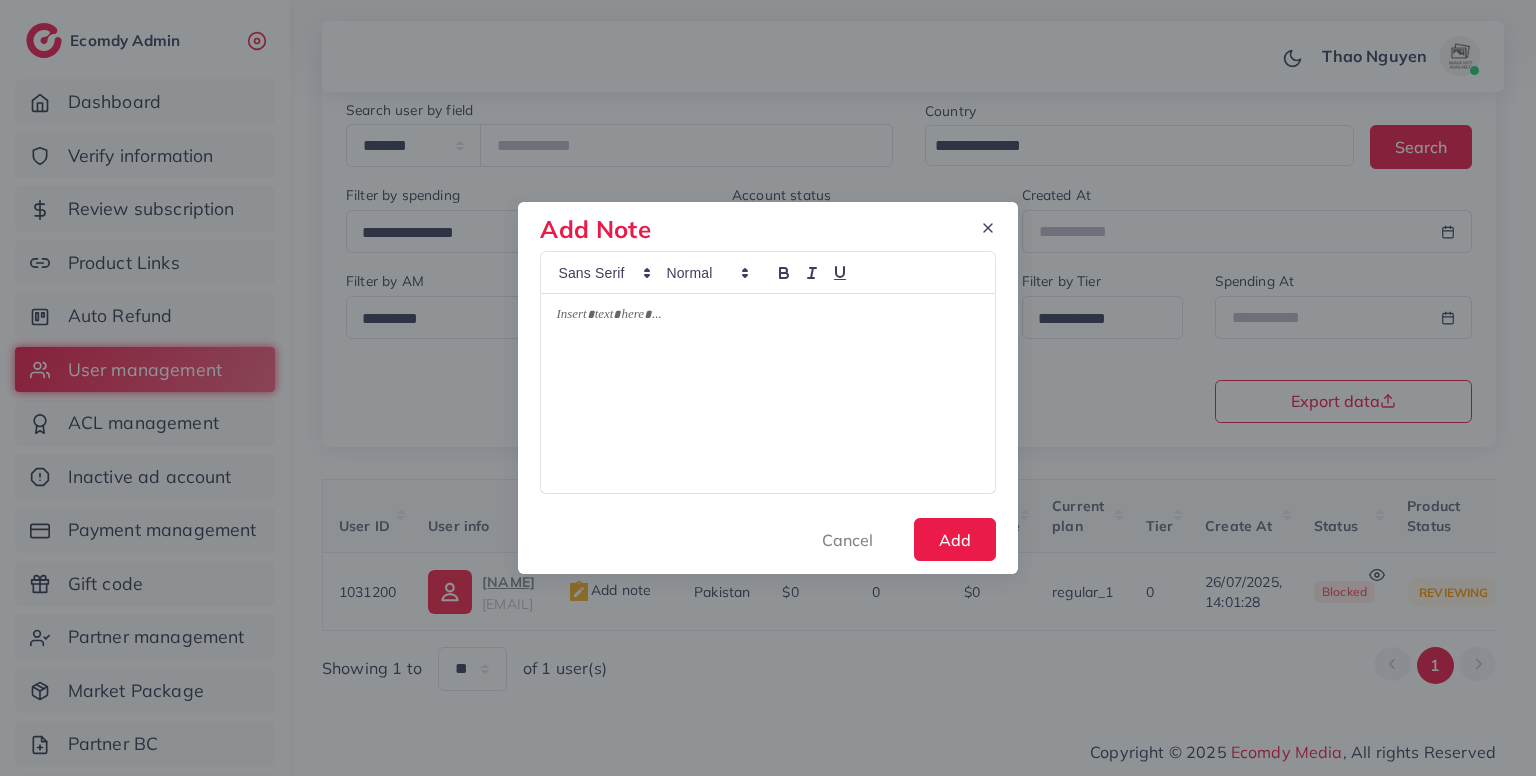 click at bounding box center (767, 393) 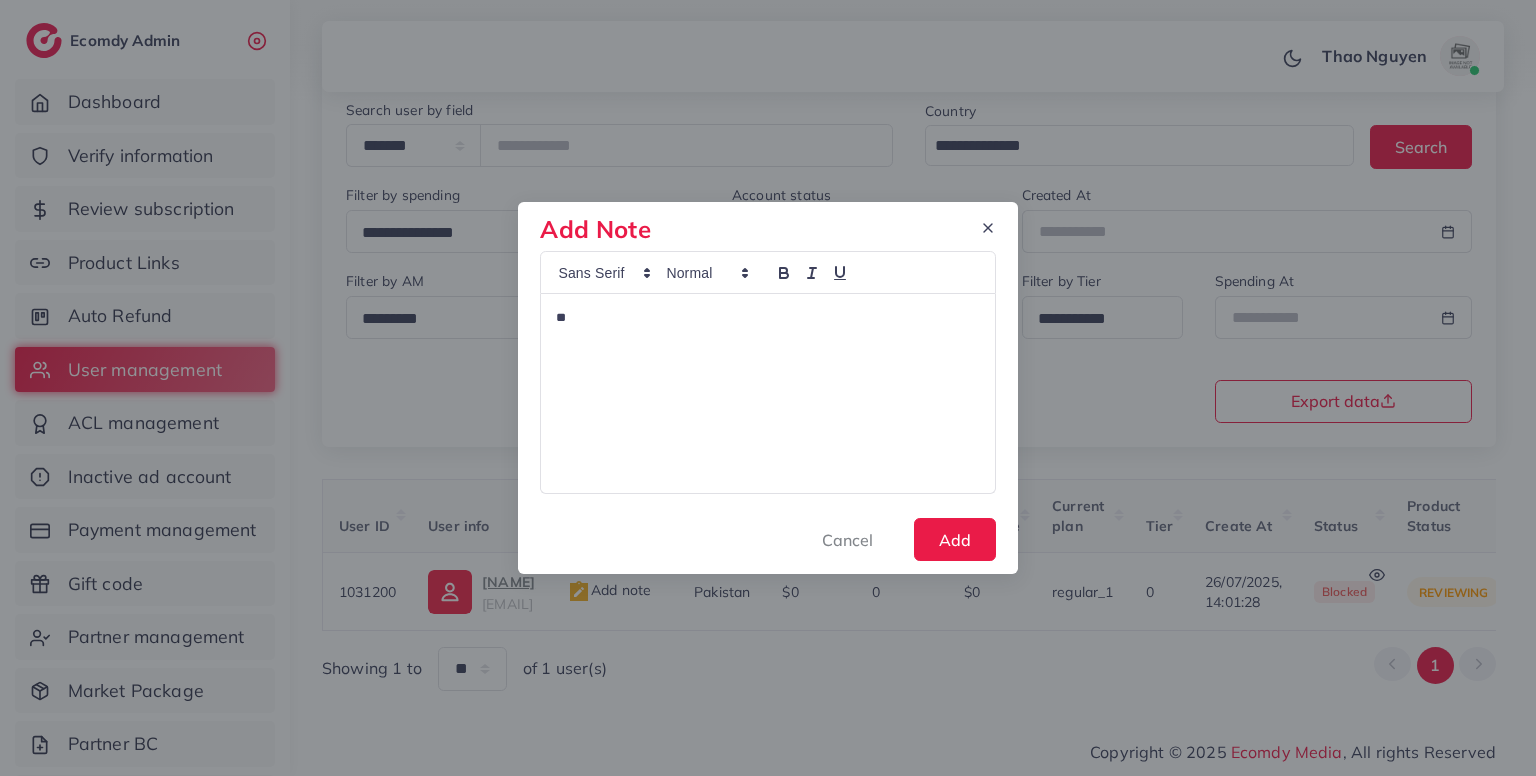 type 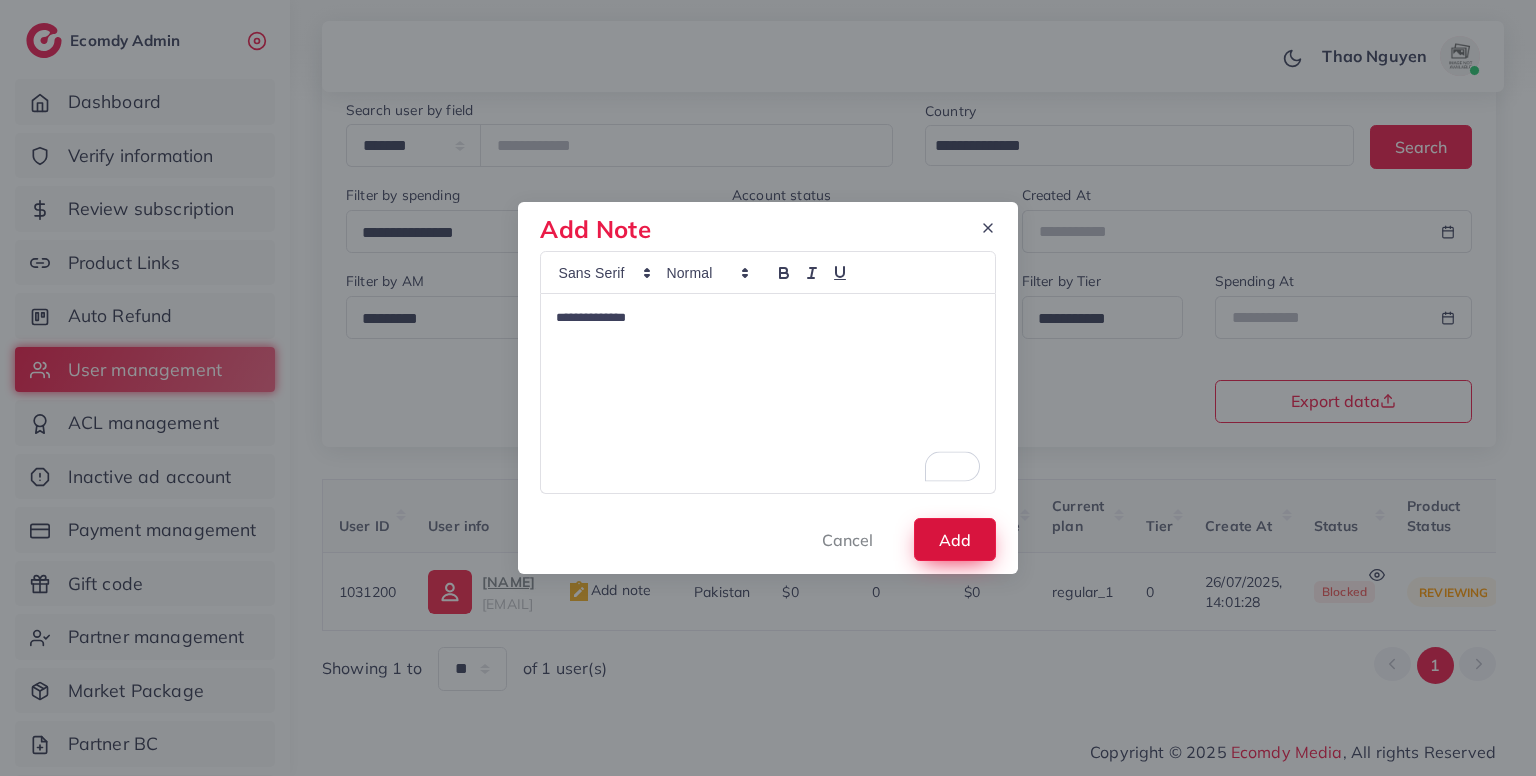 click on "Add" at bounding box center (955, 539) 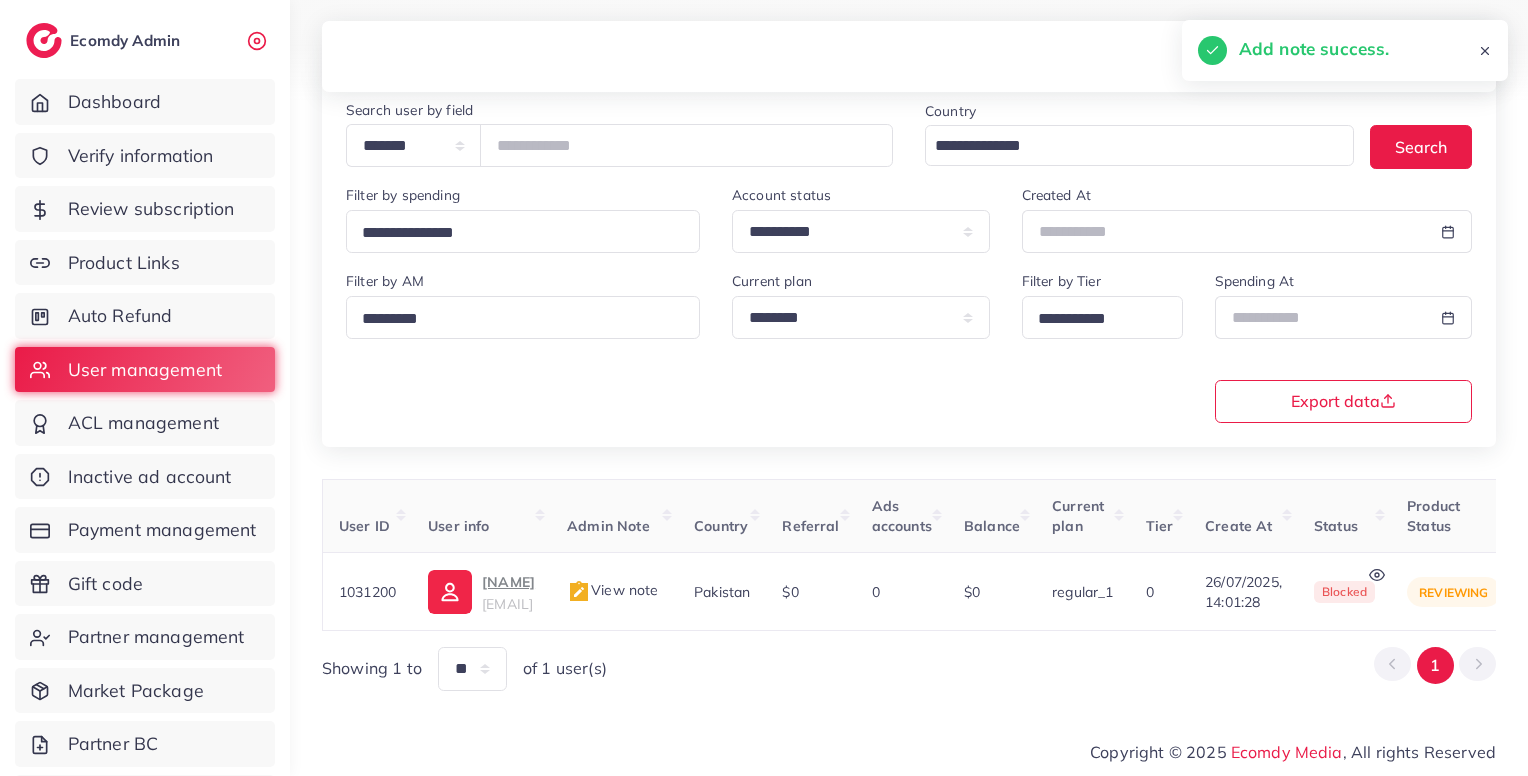 scroll, scrollTop: 0, scrollLeft: 445, axis: horizontal 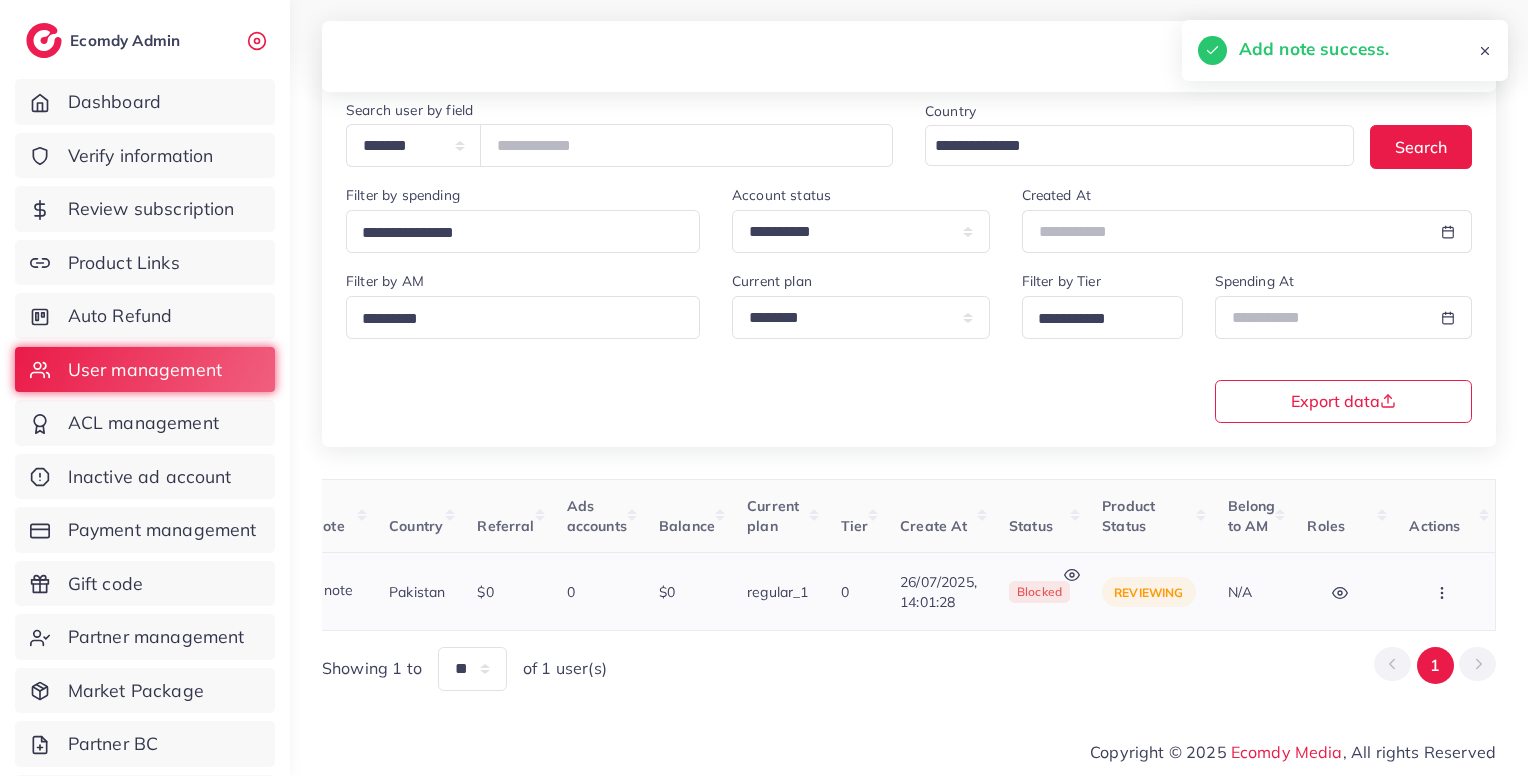 click at bounding box center [1444, 591] 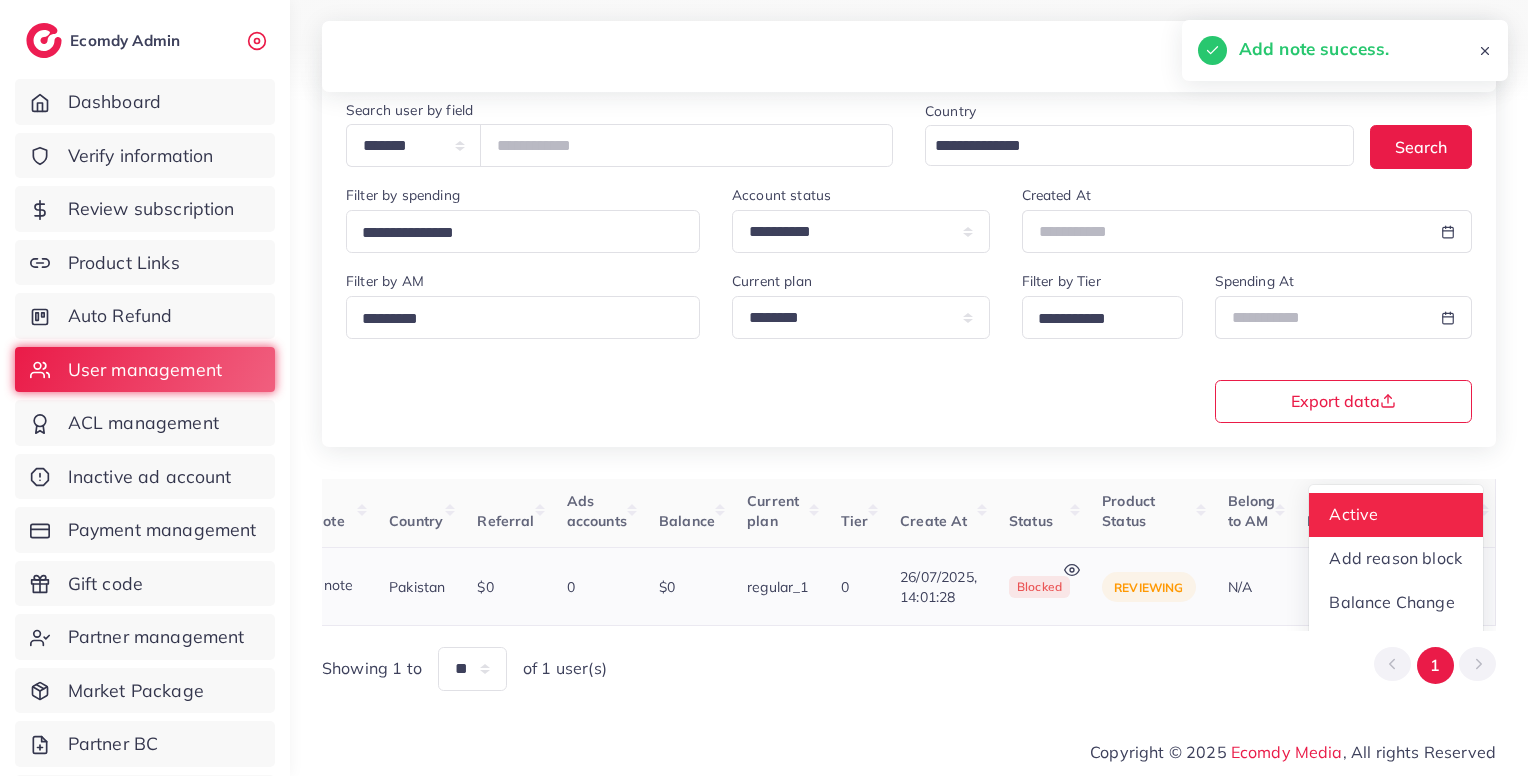 click on "Active" at bounding box center (1396, 515) 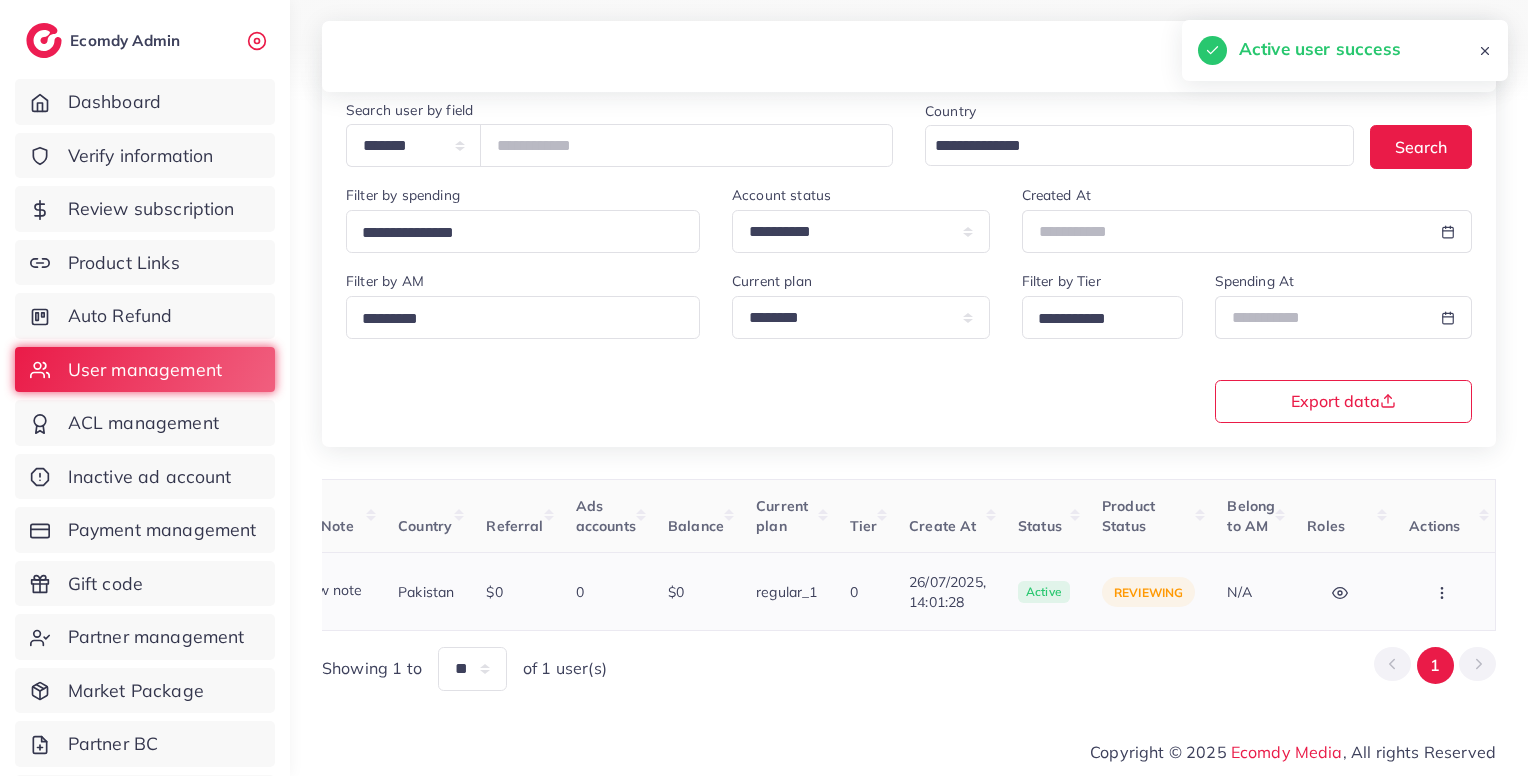 scroll, scrollTop: 0, scrollLeft: 0, axis: both 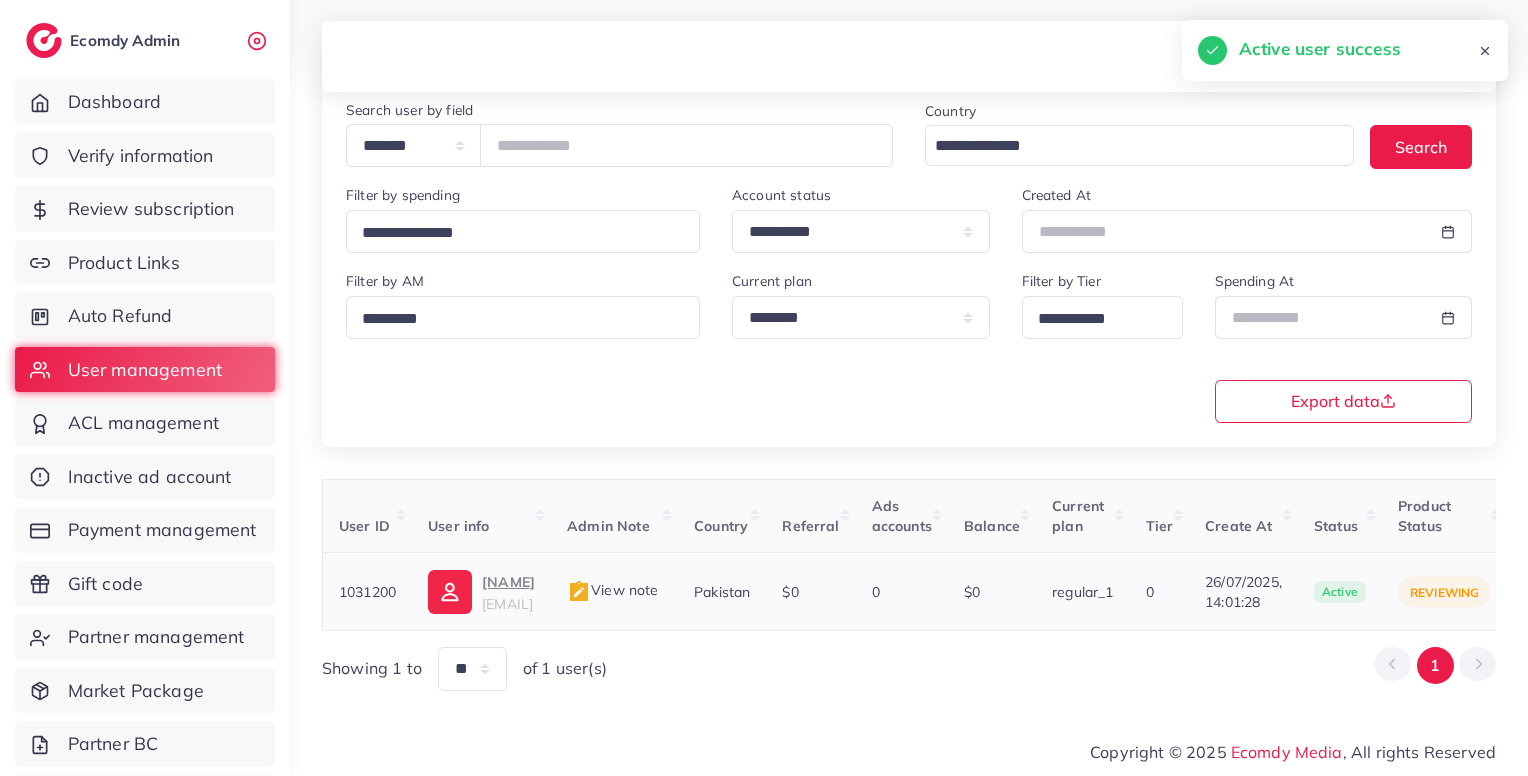click on "1031200" at bounding box center (367, 592) 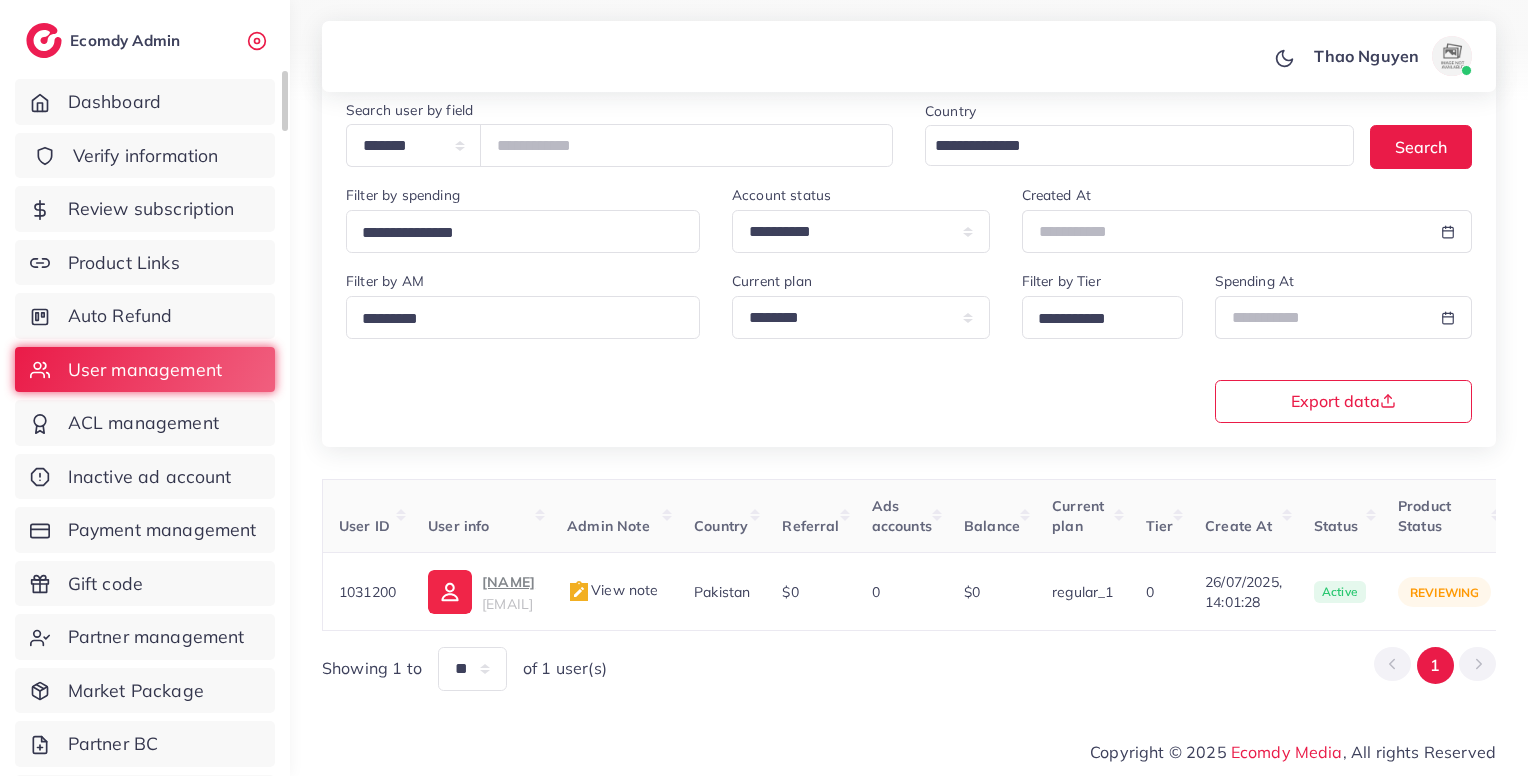 click on "Verify information" at bounding box center [146, 156] 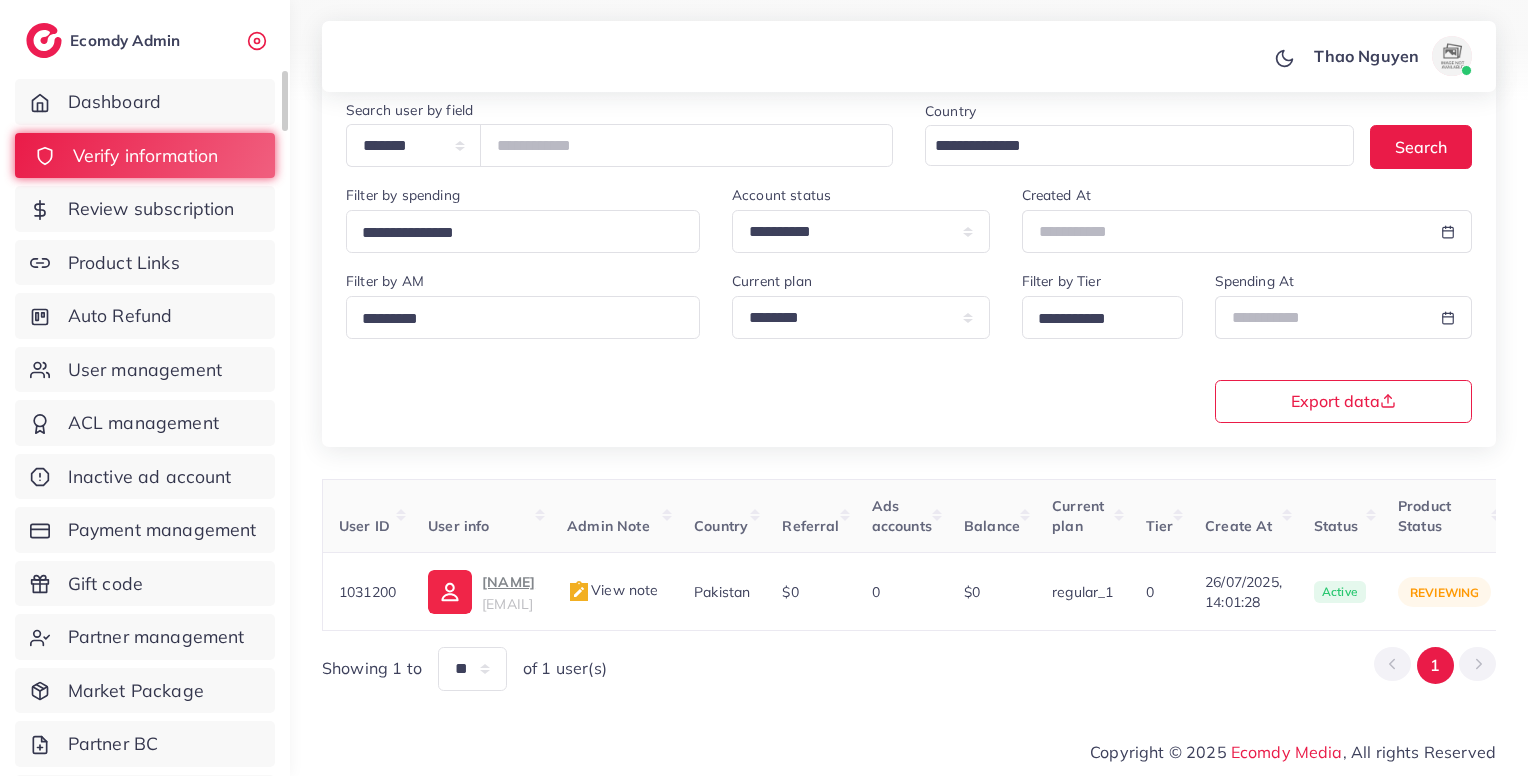 scroll, scrollTop: 0, scrollLeft: 0, axis: both 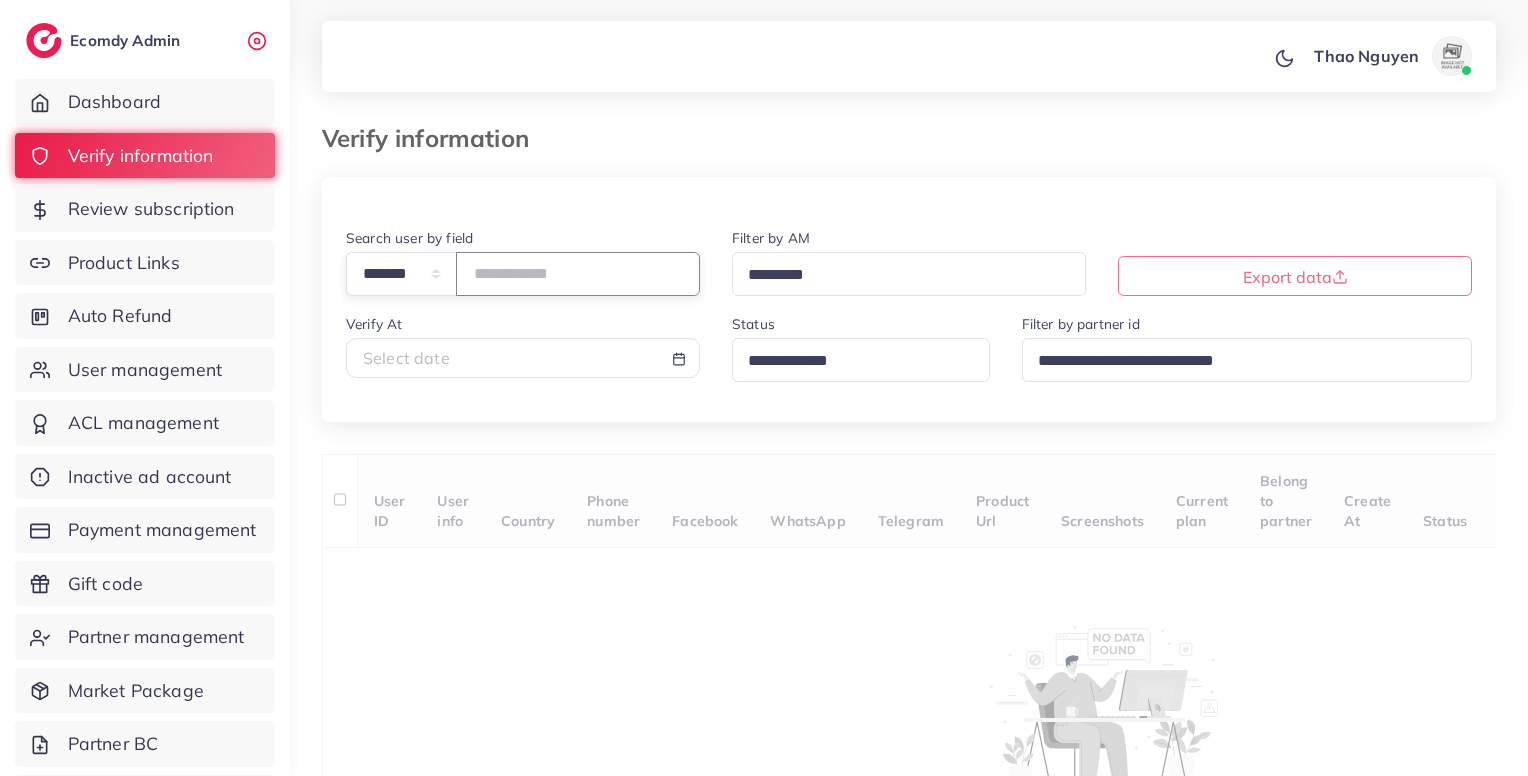 paste on "*******" 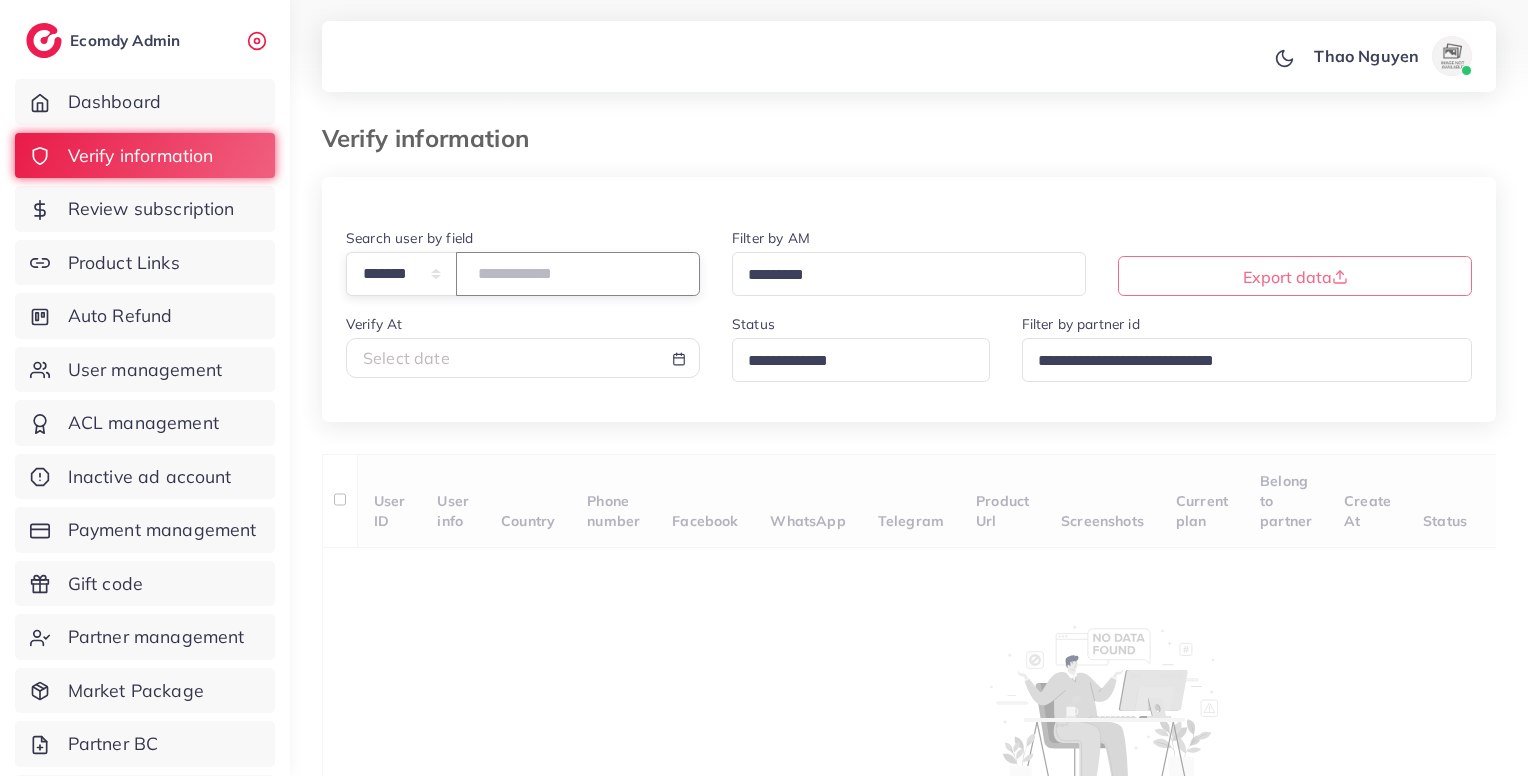 click on "*******" at bounding box center (578, 273) 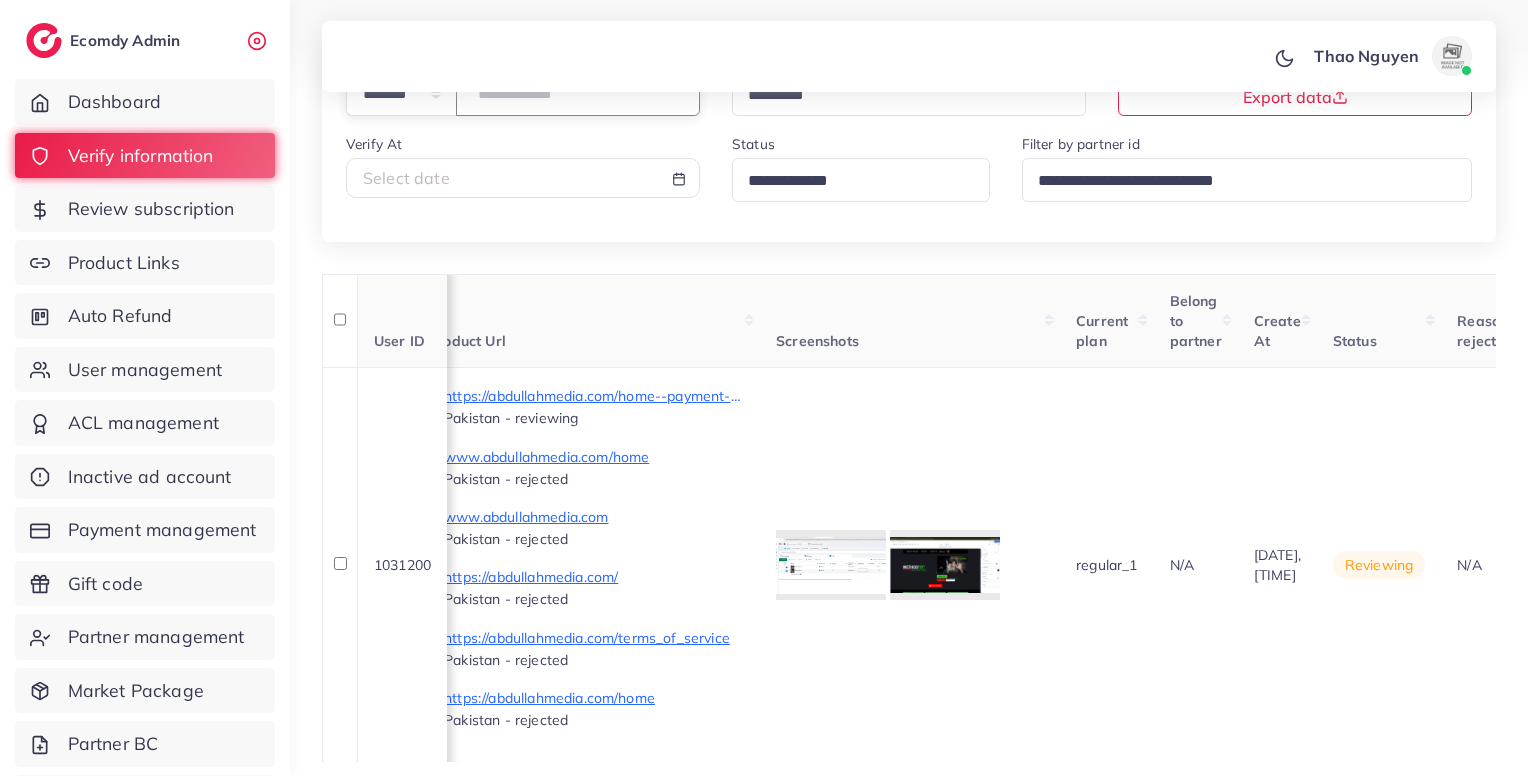 scroll, scrollTop: 0, scrollLeft: 1131, axis: horizontal 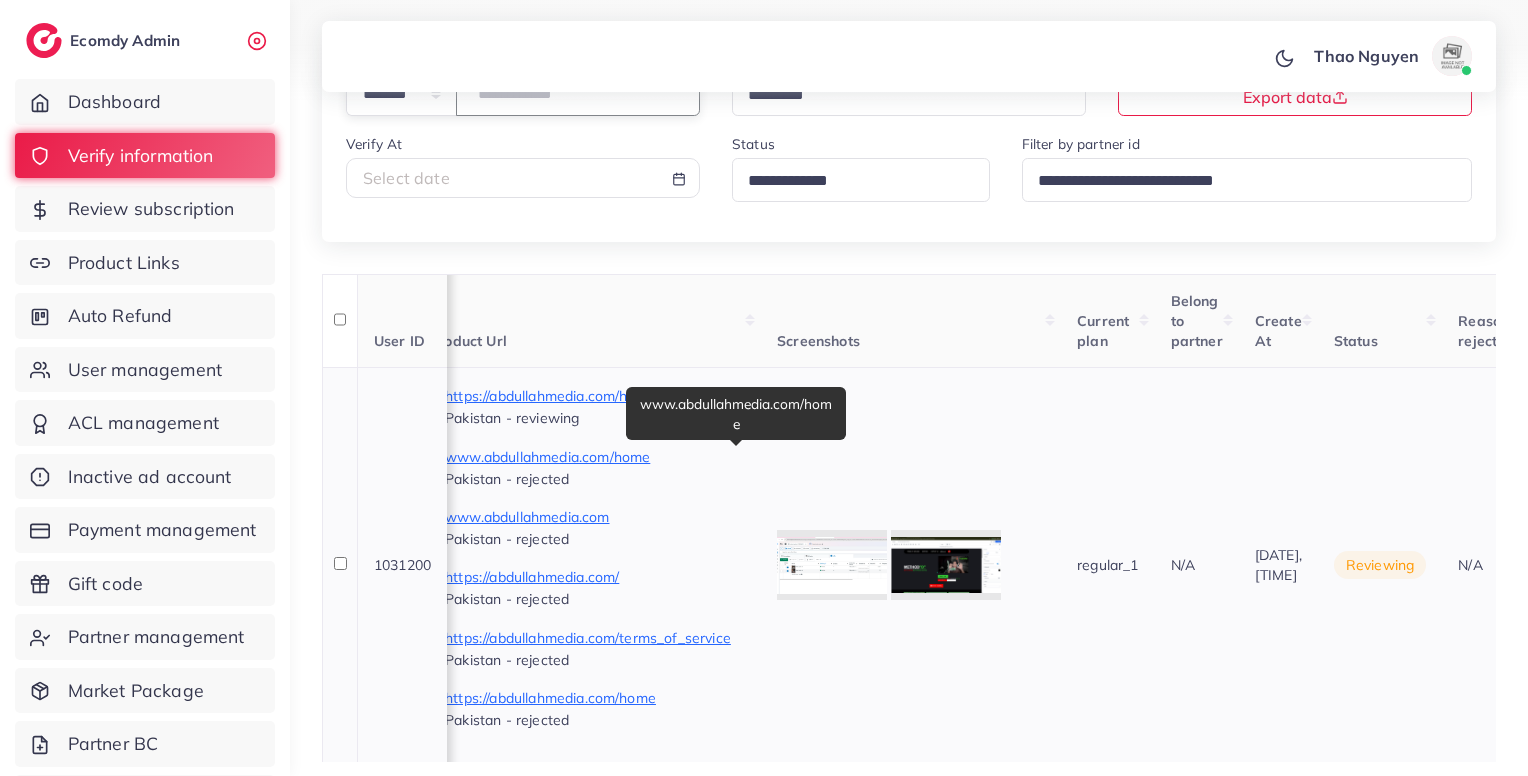 type on "*******" 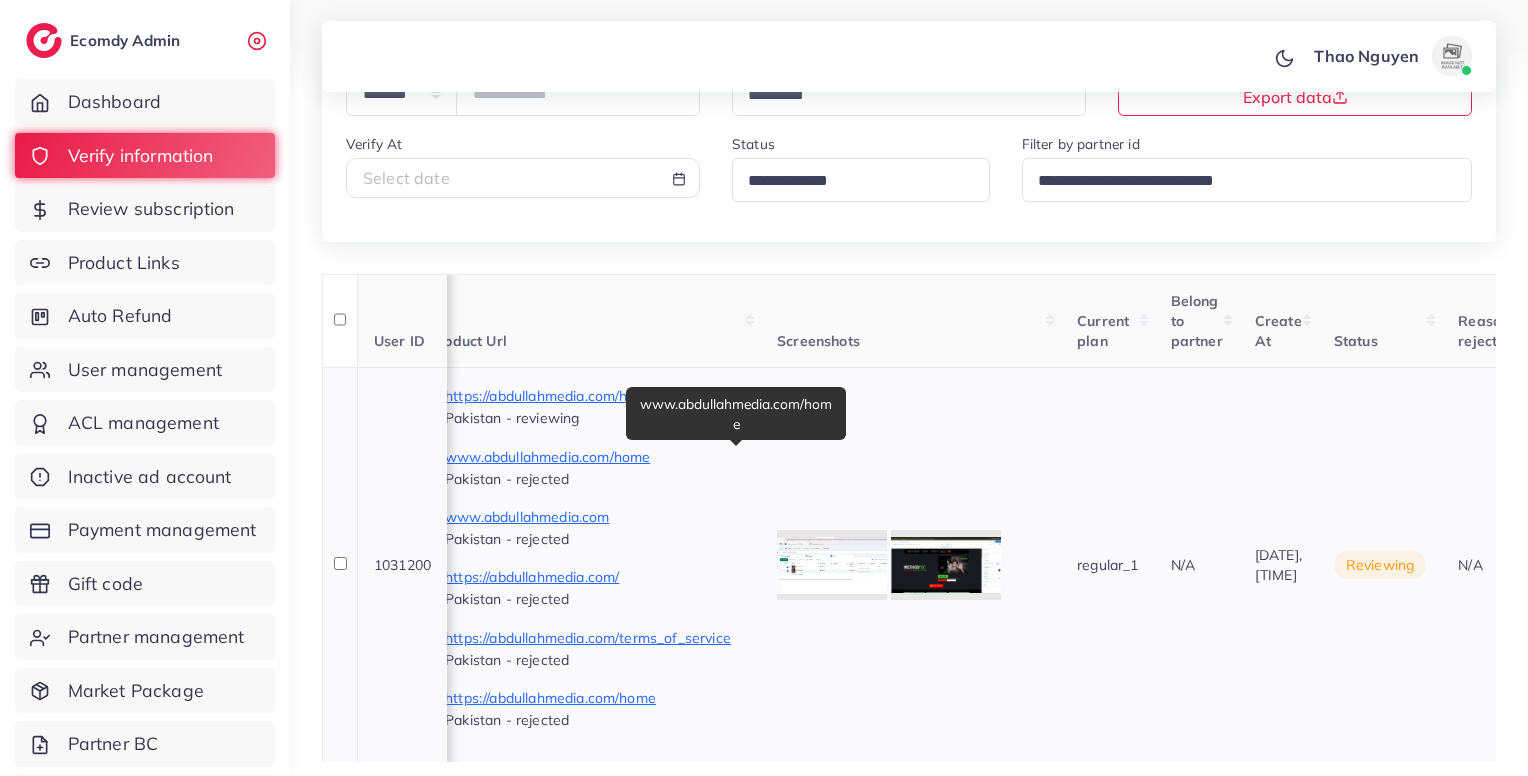 click on "www.abdullahmedia.com/home" at bounding box center (595, 457) 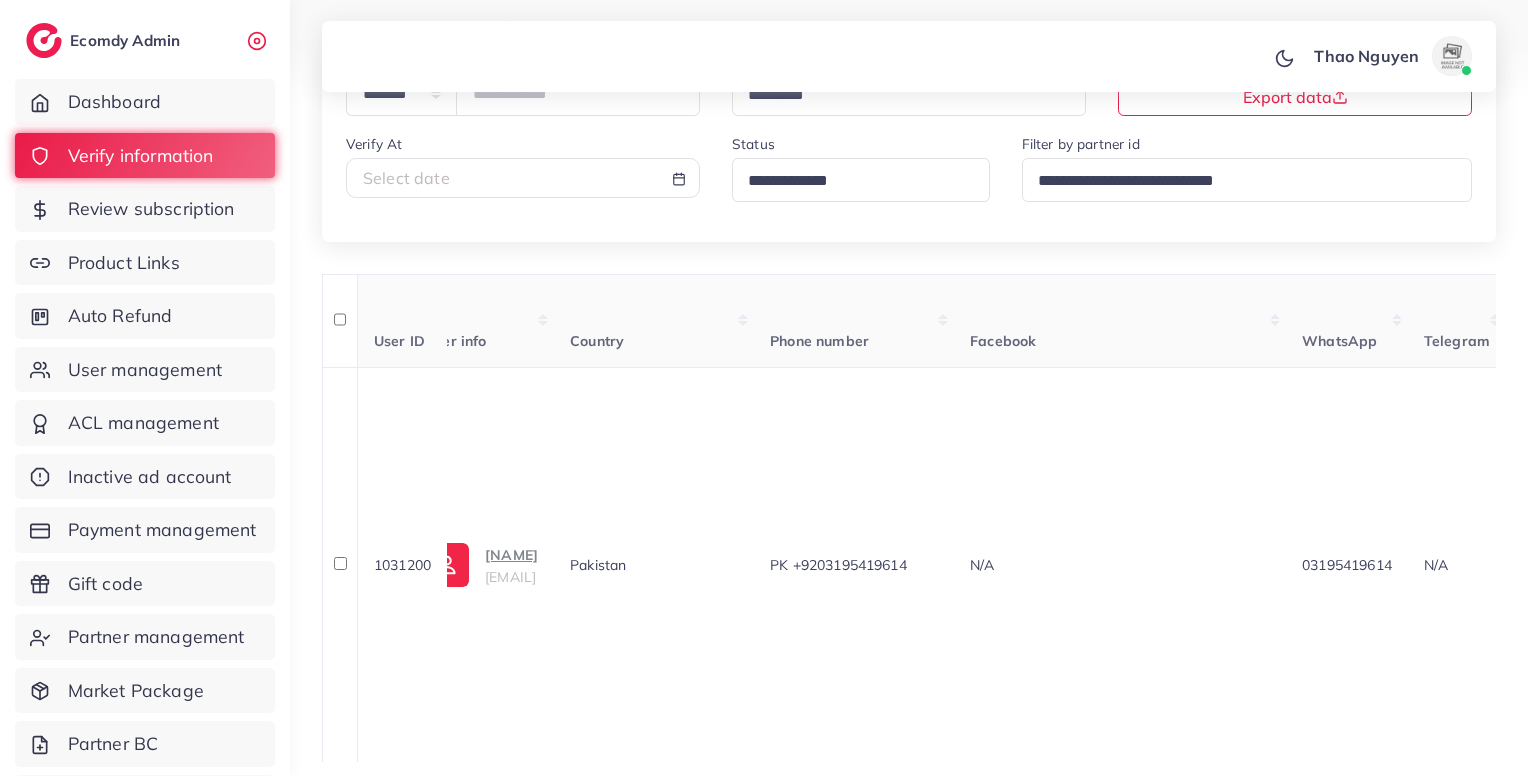 scroll, scrollTop: 0, scrollLeft: 0, axis: both 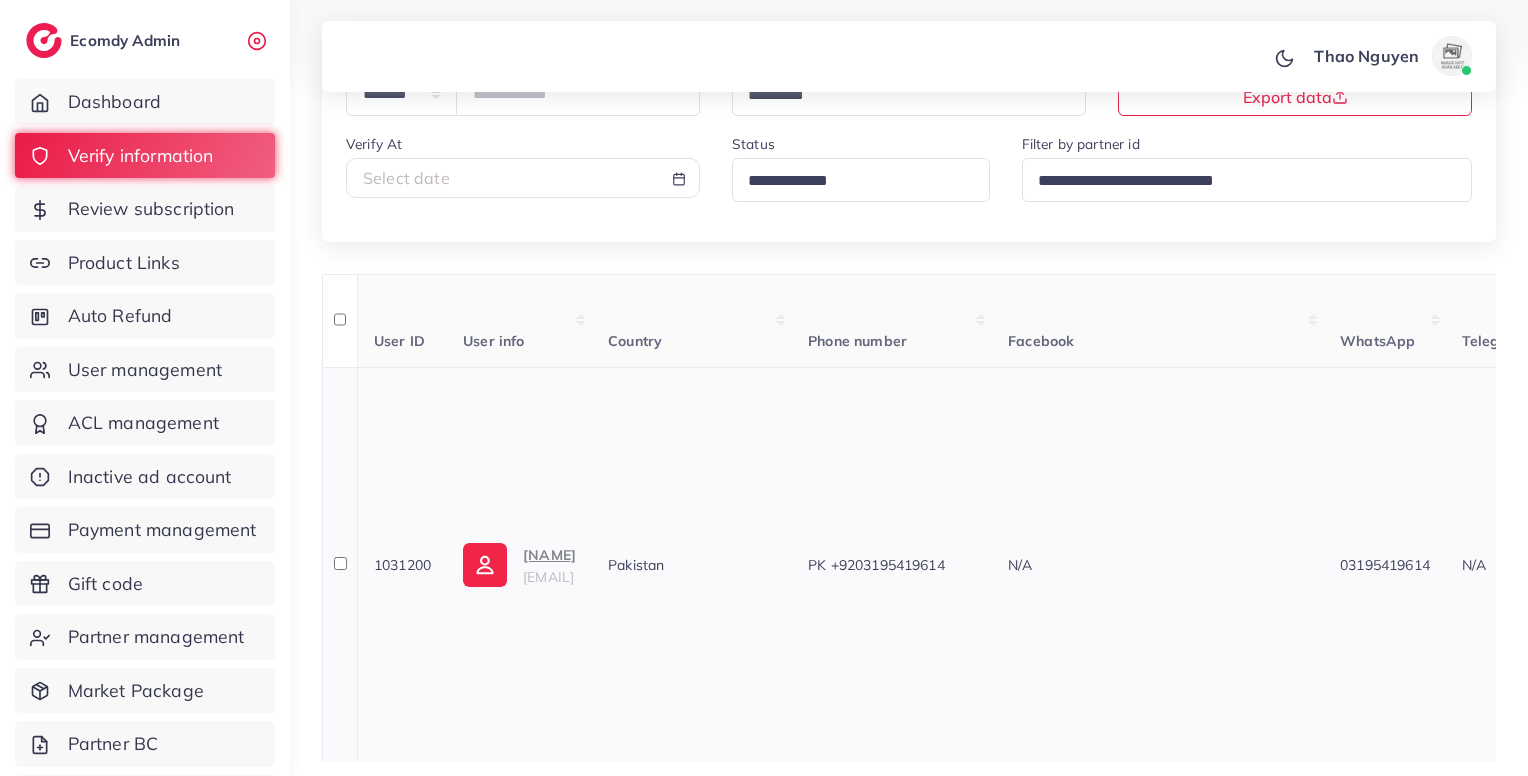 click on "abdullah" at bounding box center (549, 555) 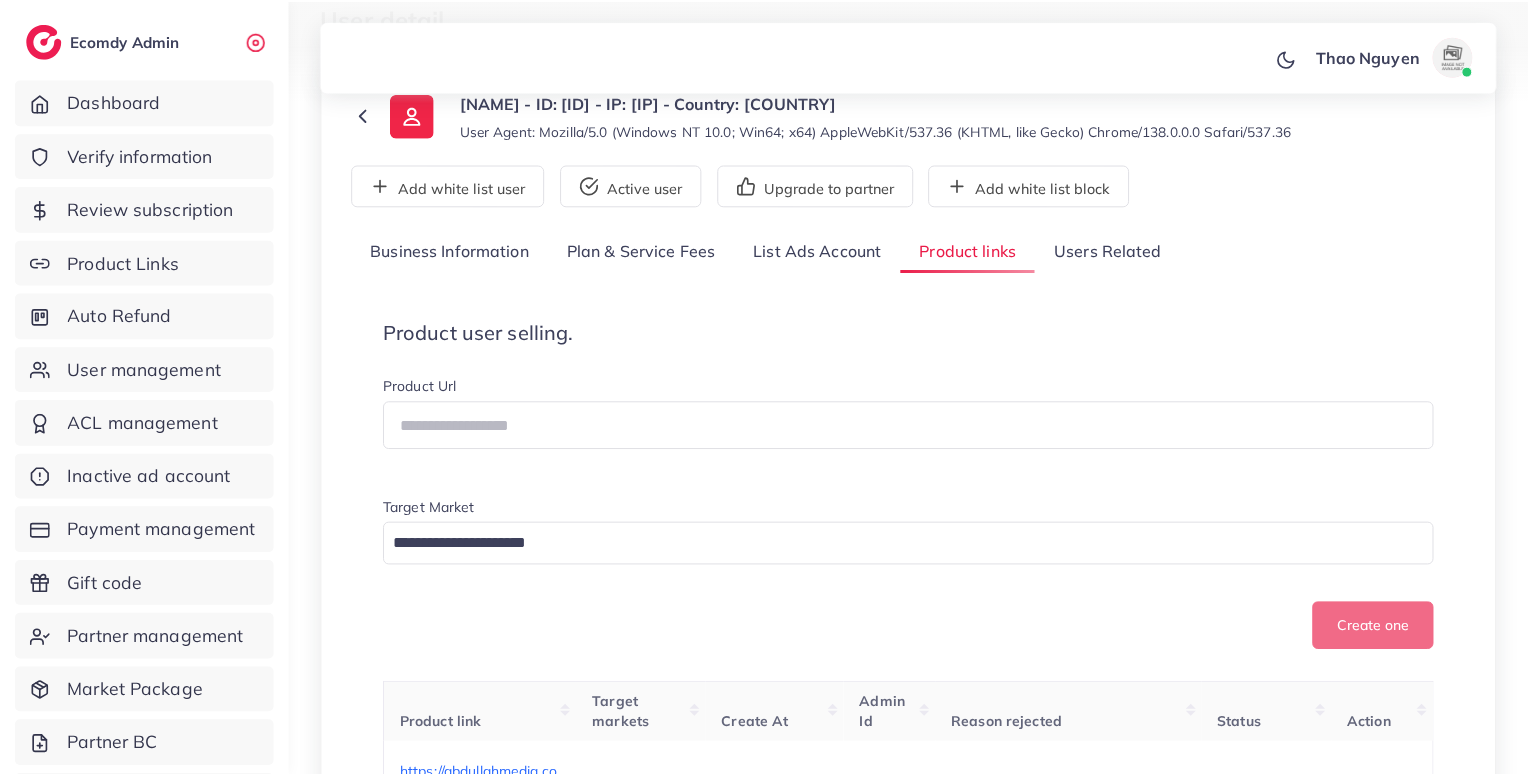 scroll, scrollTop: 0, scrollLeft: 0, axis: both 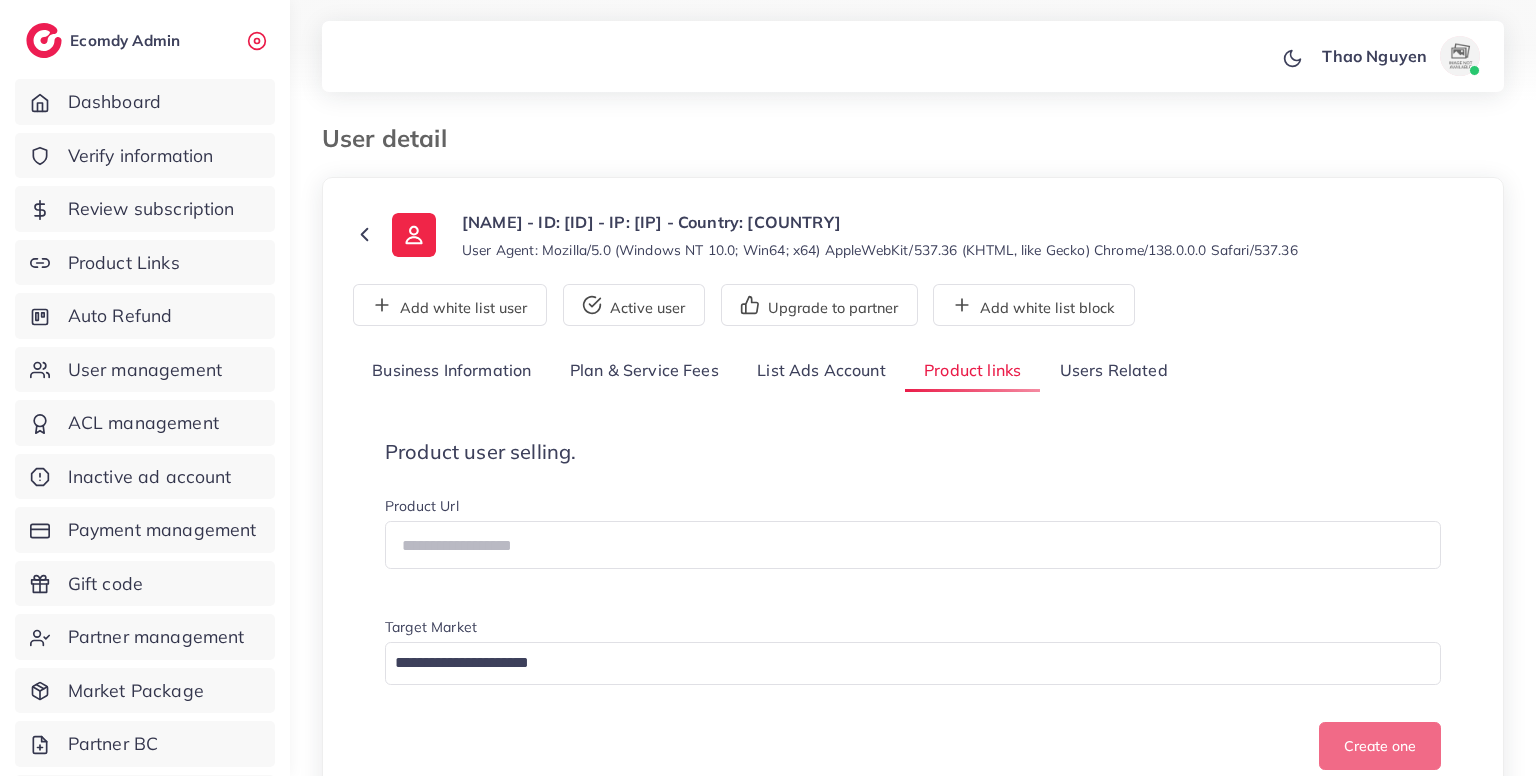 click on "Users Related" at bounding box center [1113, 371] 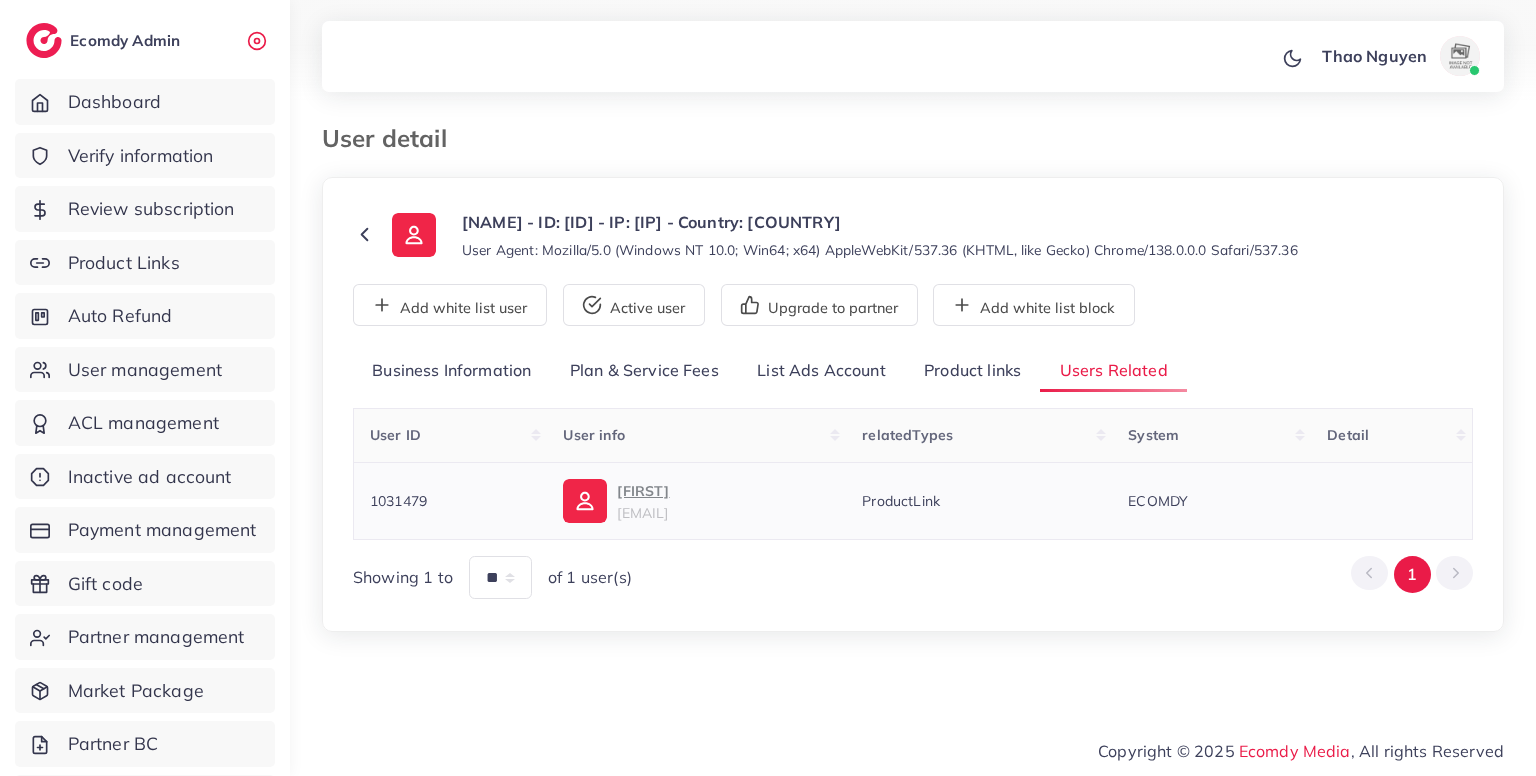 click on "1031479" at bounding box center (398, 501) 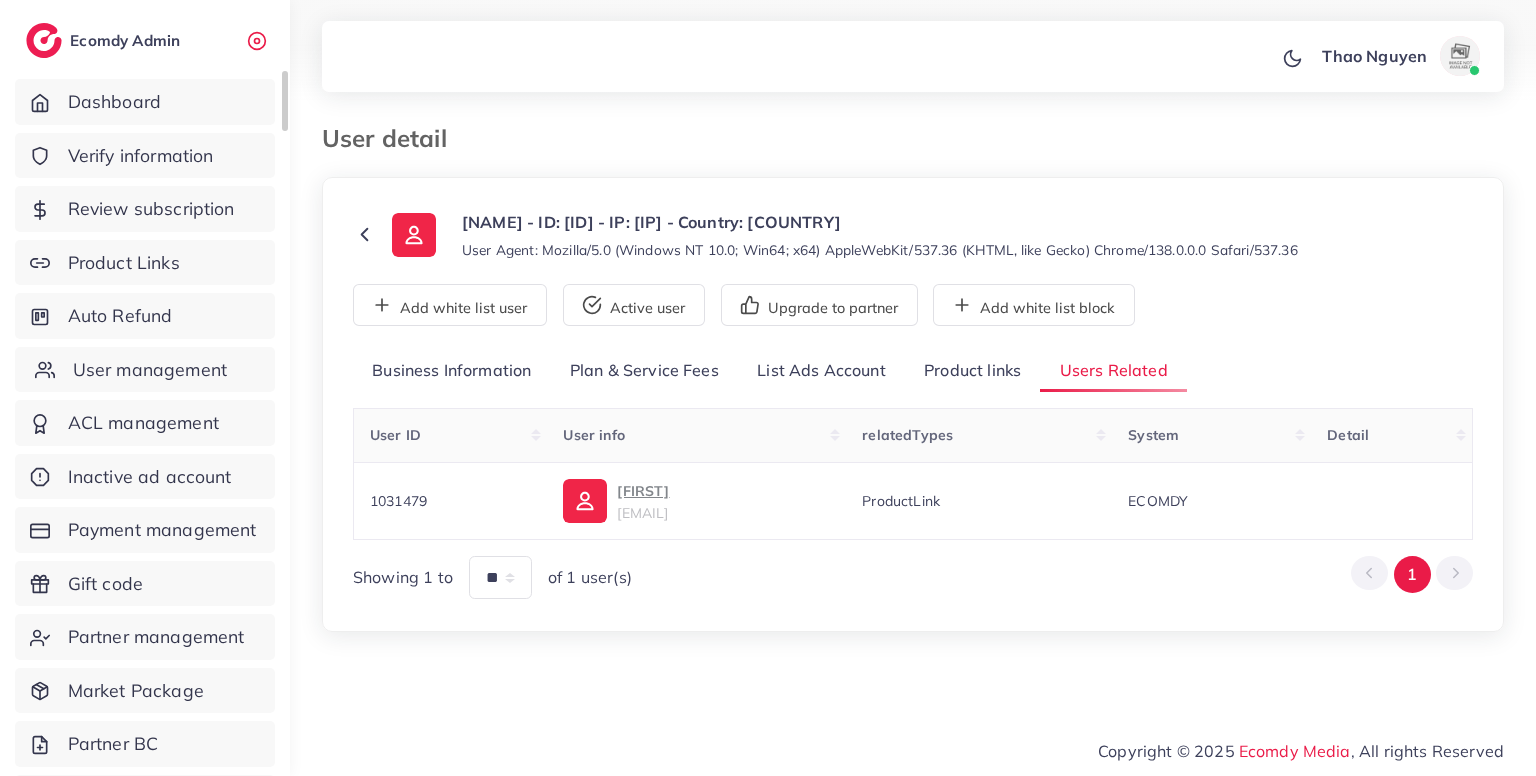 click on "User management" at bounding box center (150, 370) 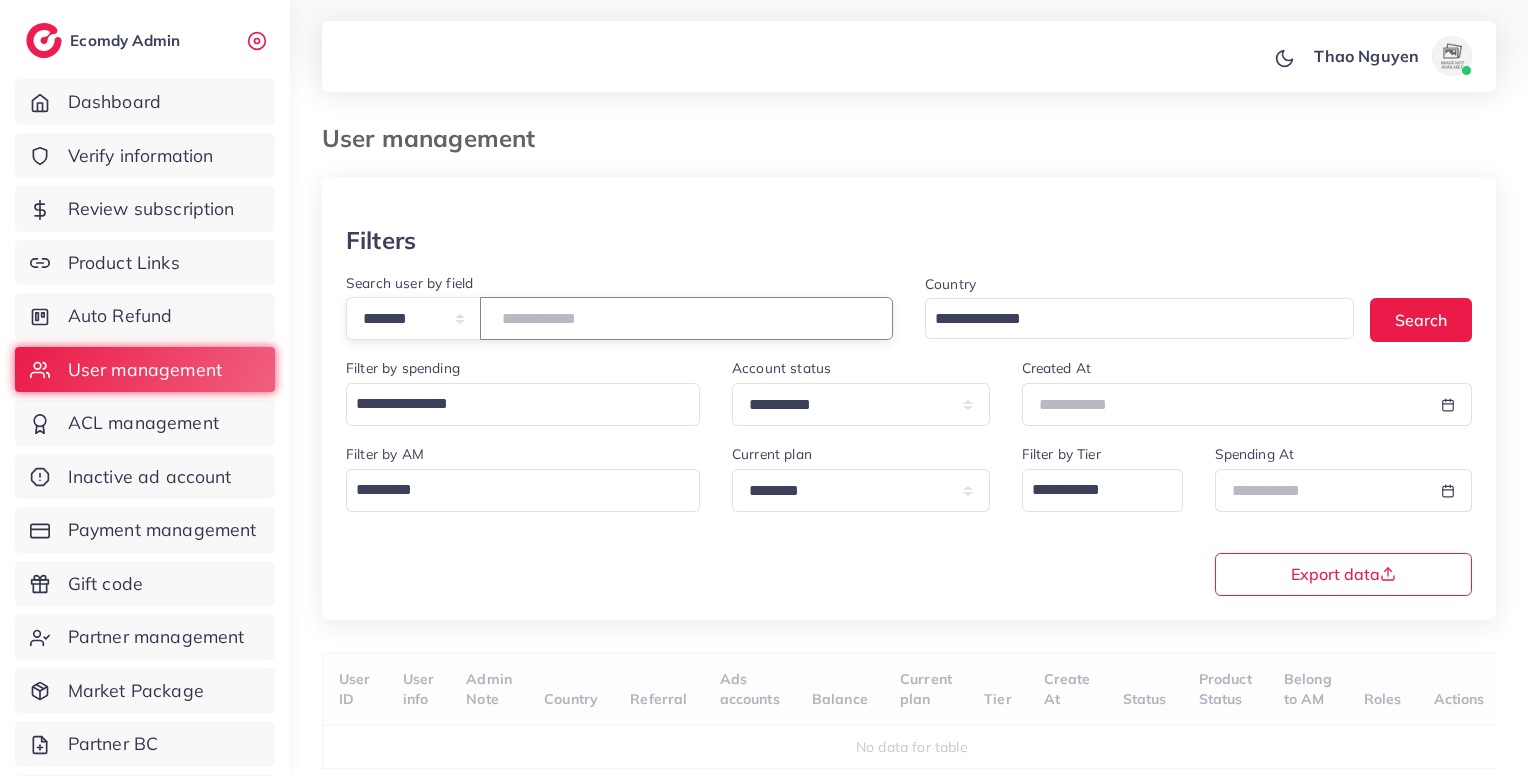 paste on "*******" 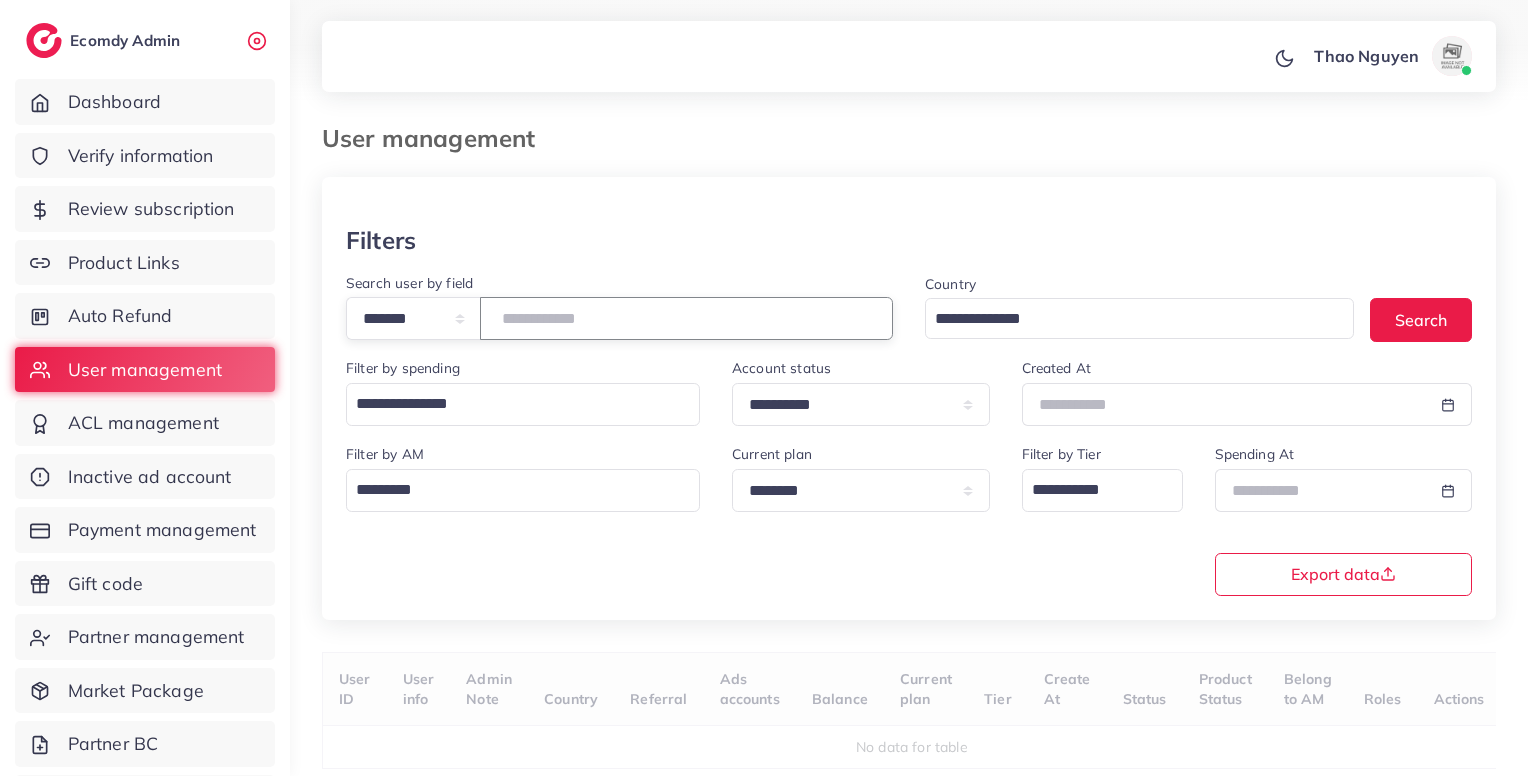 scroll, scrollTop: 80, scrollLeft: 0, axis: vertical 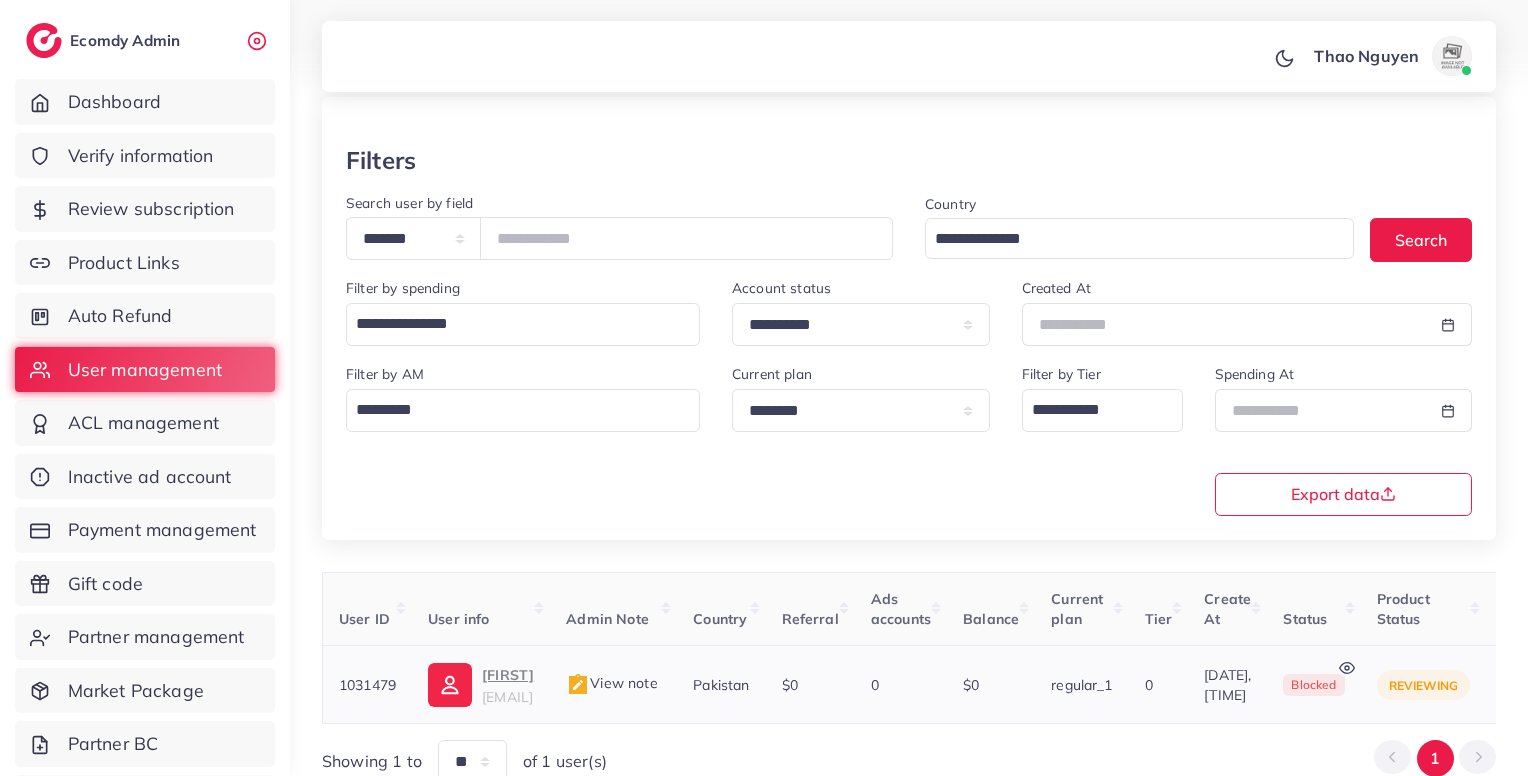 click on "View note" at bounding box center (611, 683) 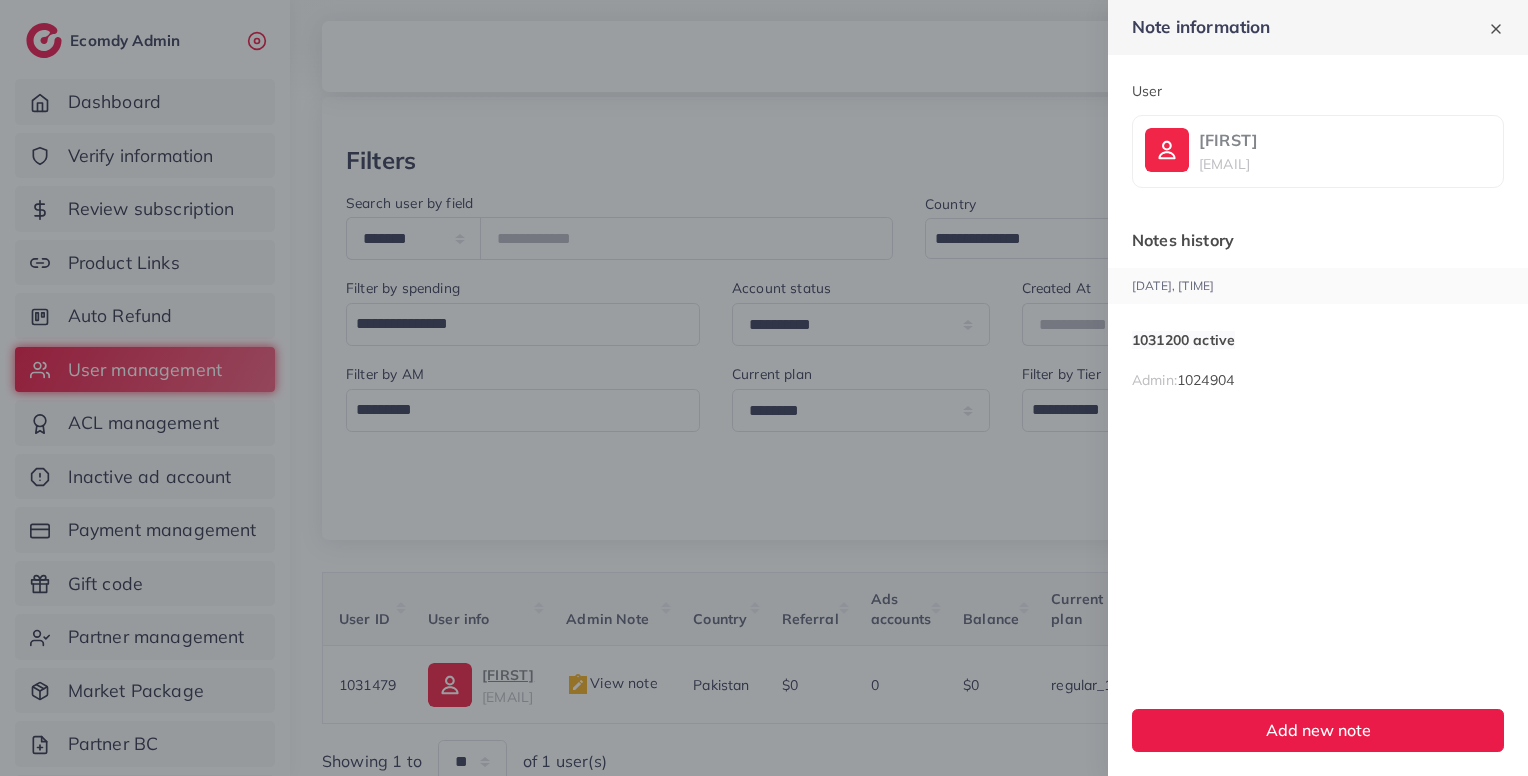 click at bounding box center [764, 388] 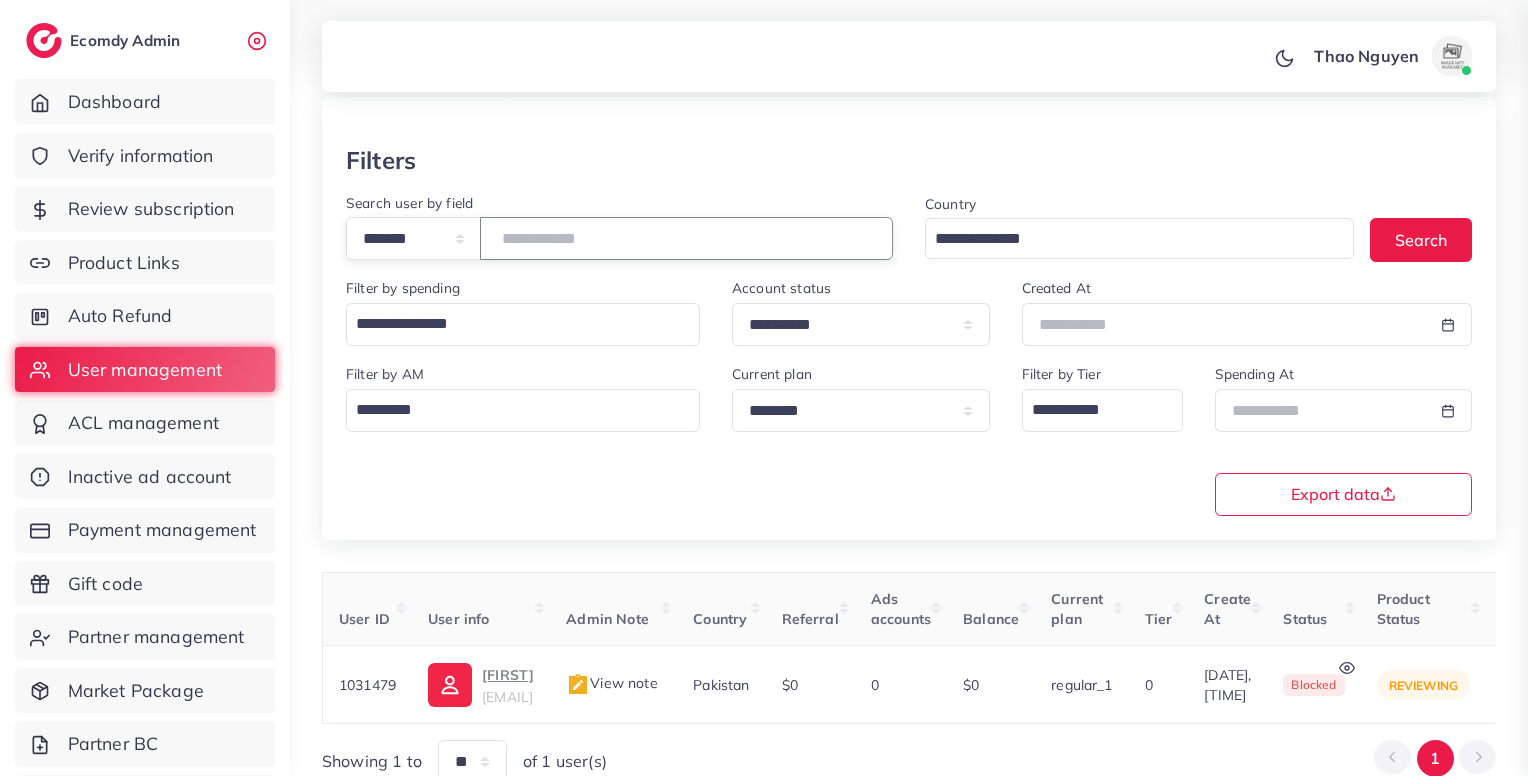 click on "*******" at bounding box center [686, 238] 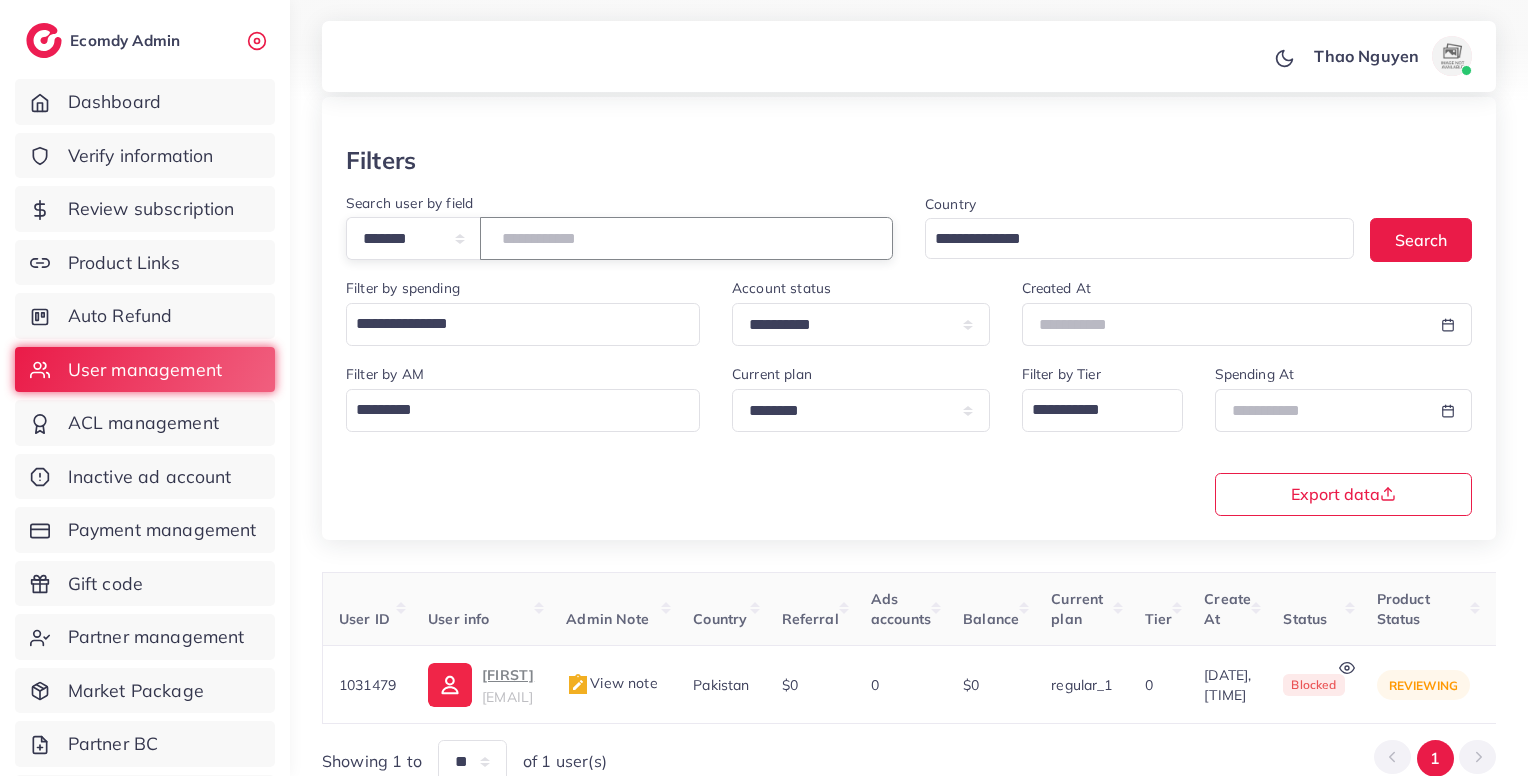 click on "*******" at bounding box center [686, 238] 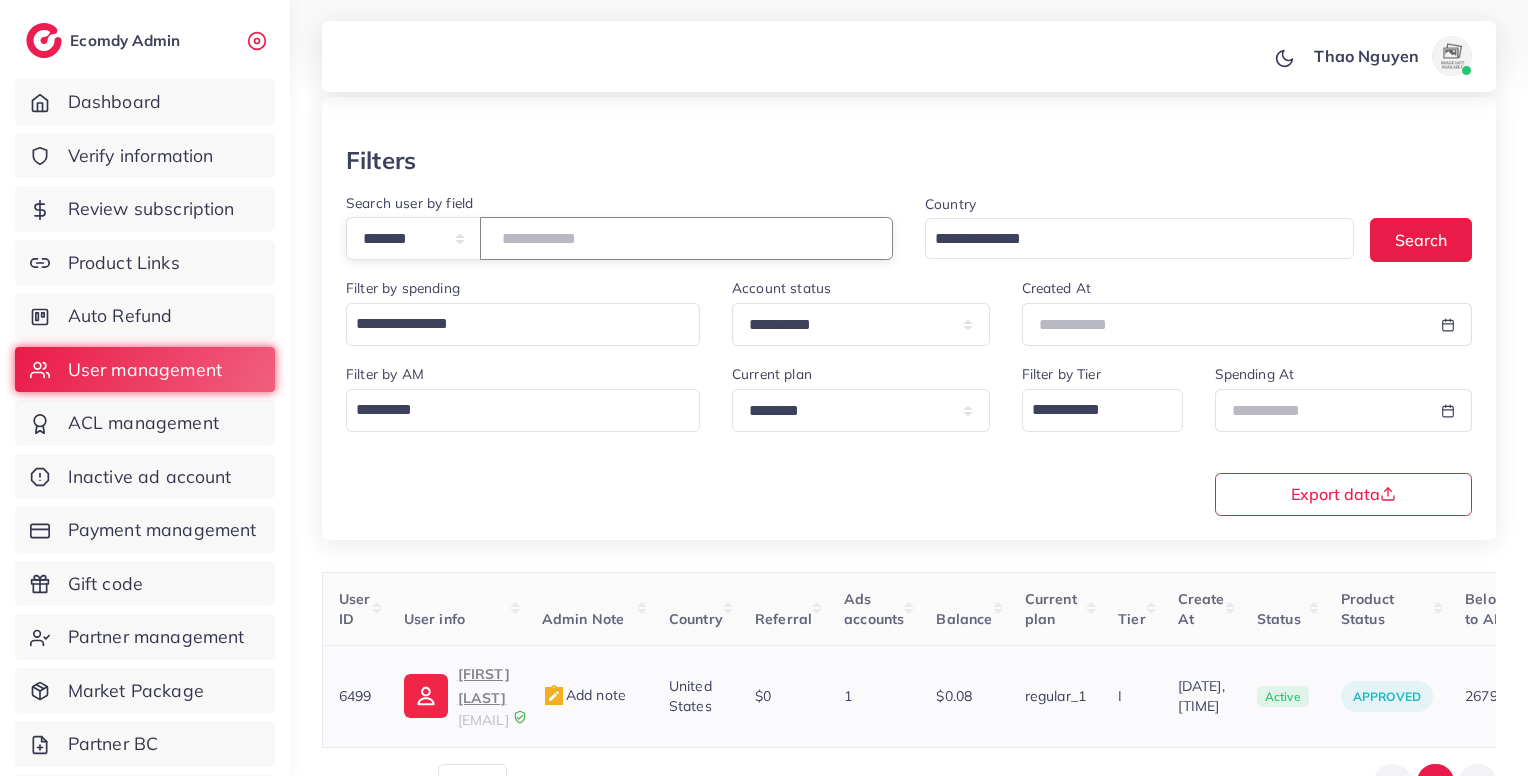 scroll, scrollTop: 0, scrollLeft: 386, axis: horizontal 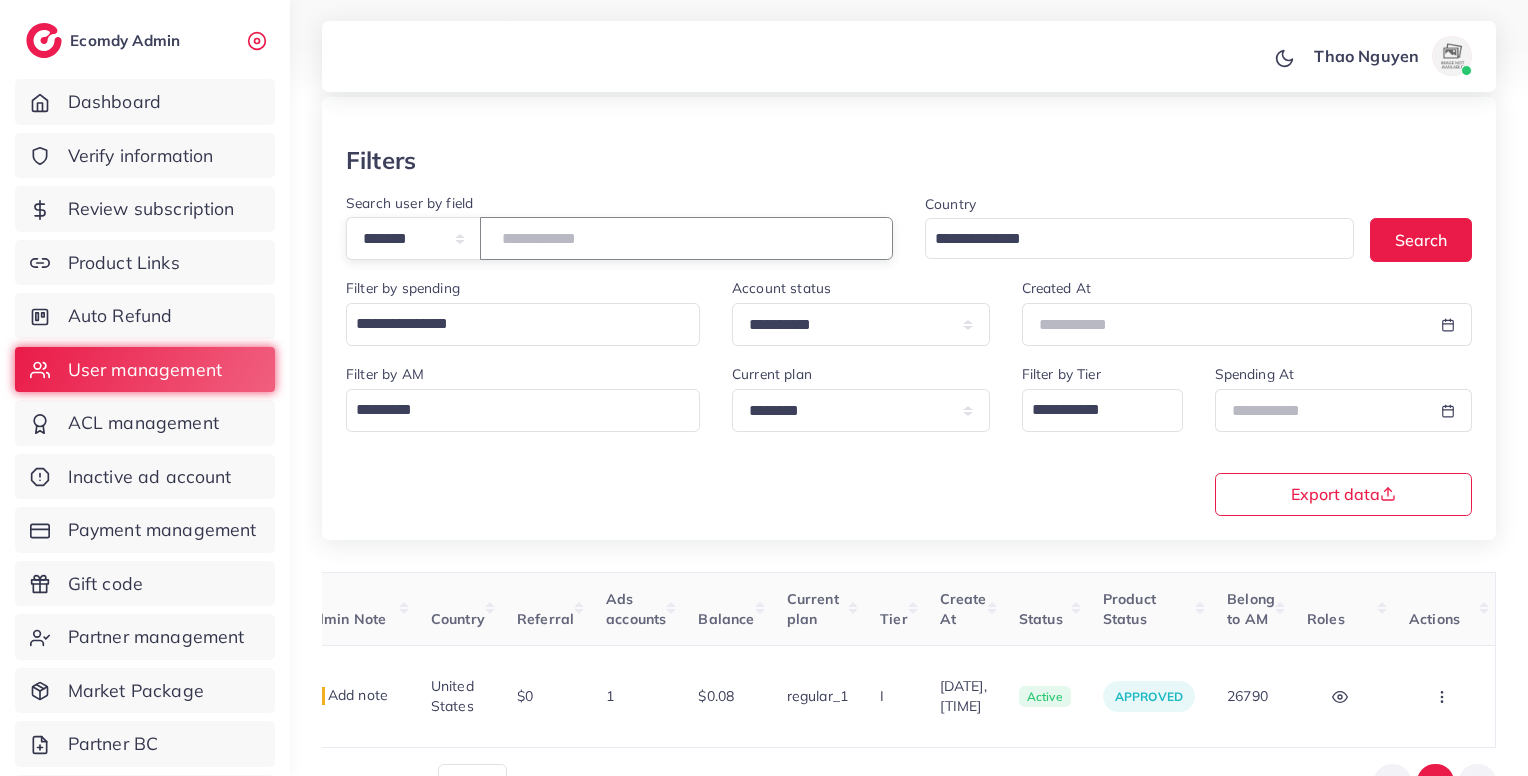 drag, startPoint x: 561, startPoint y: 245, endPoint x: 546, endPoint y: 242, distance: 15.297058 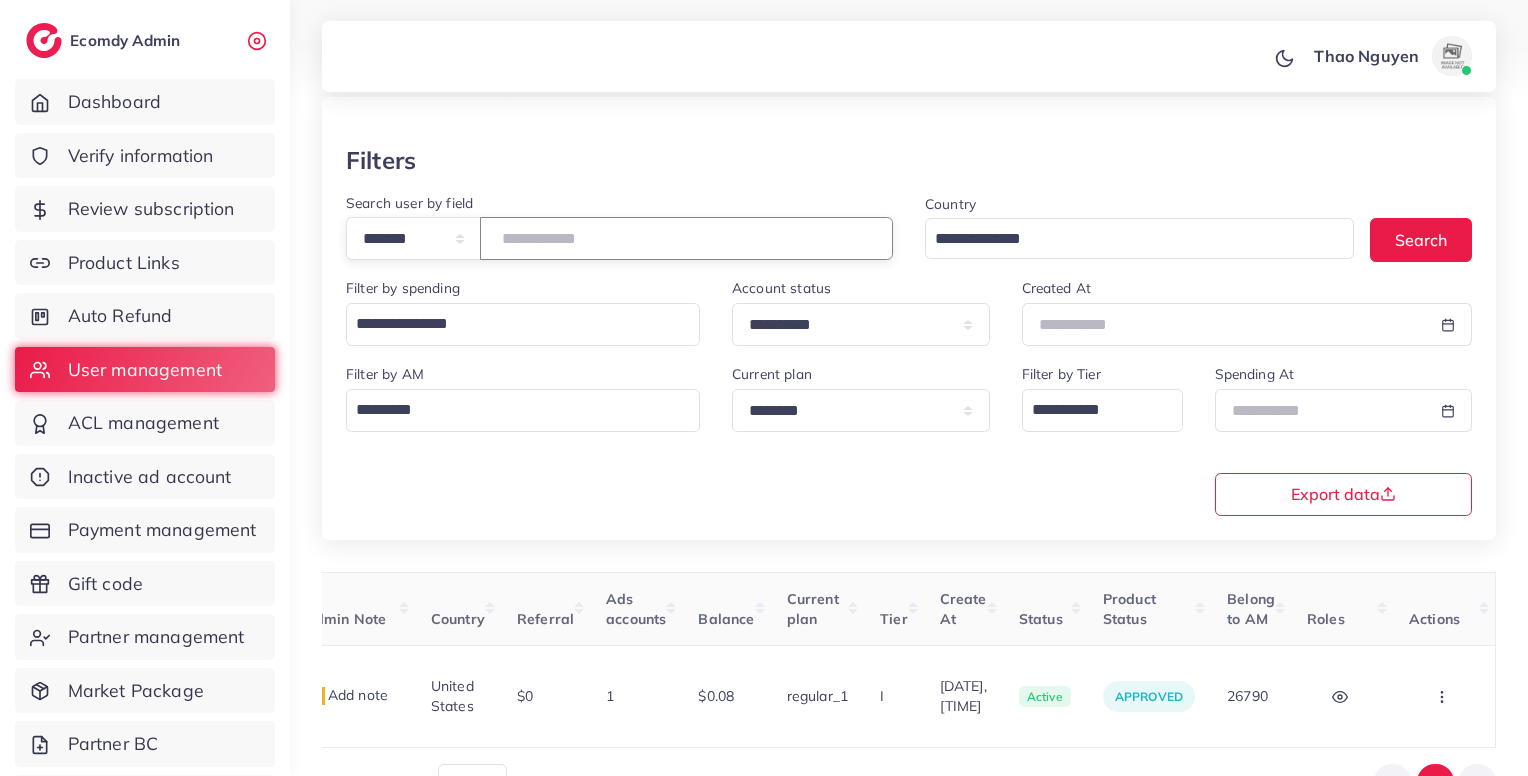 click on "****" at bounding box center [686, 238] 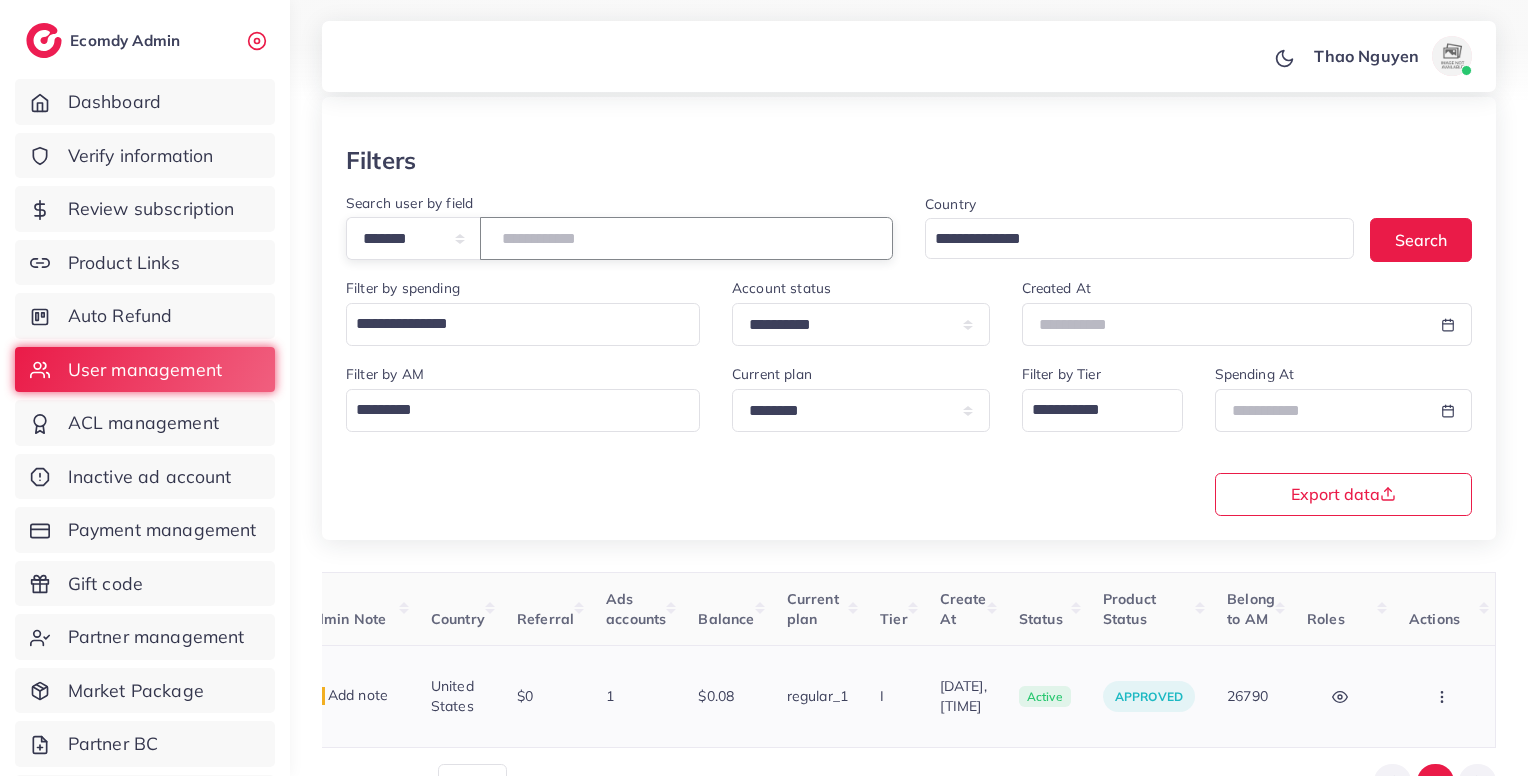 scroll, scrollTop: 0, scrollLeft: 0, axis: both 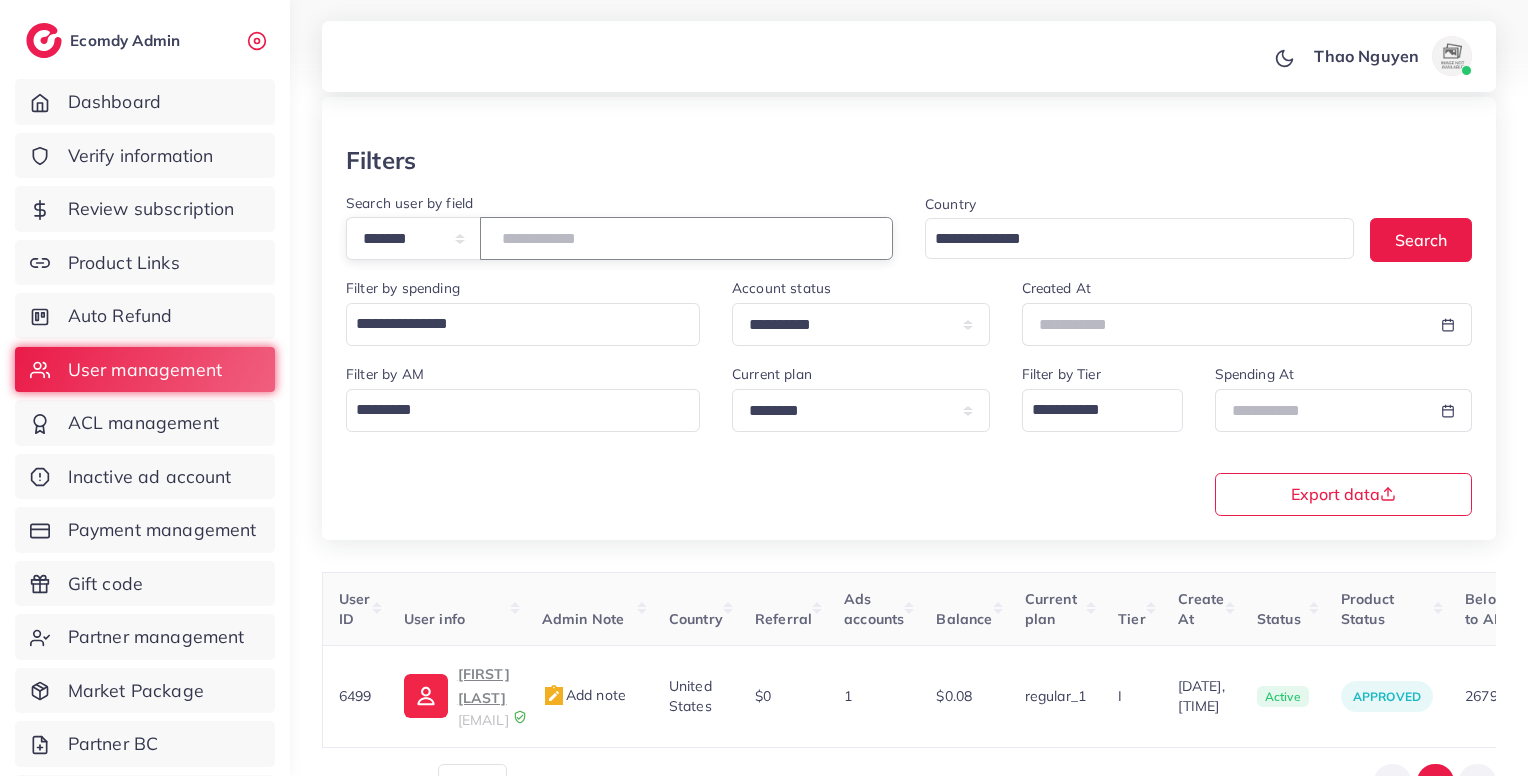click on "****" at bounding box center (686, 238) 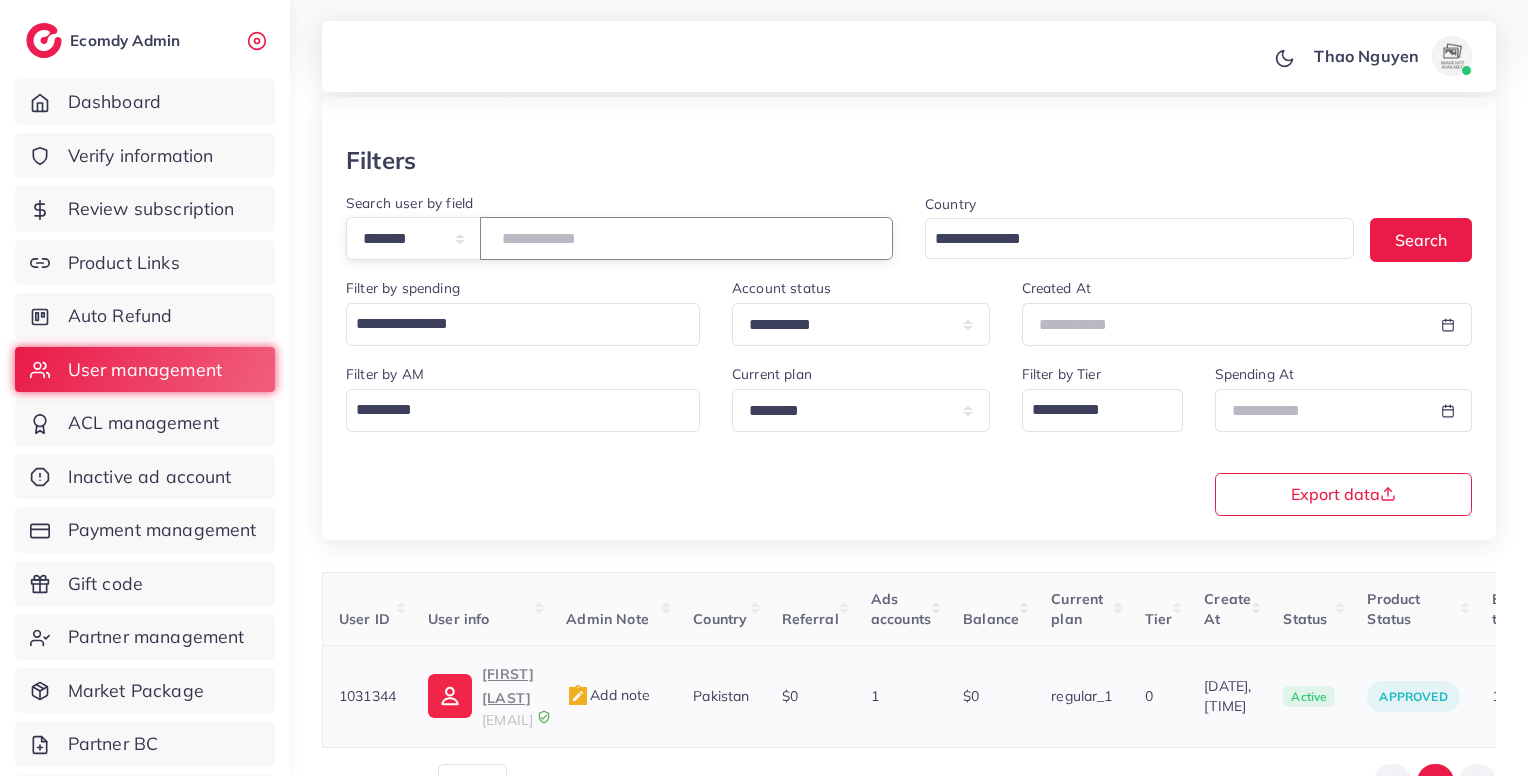 scroll, scrollTop: 0, scrollLeft: 401, axis: horizontal 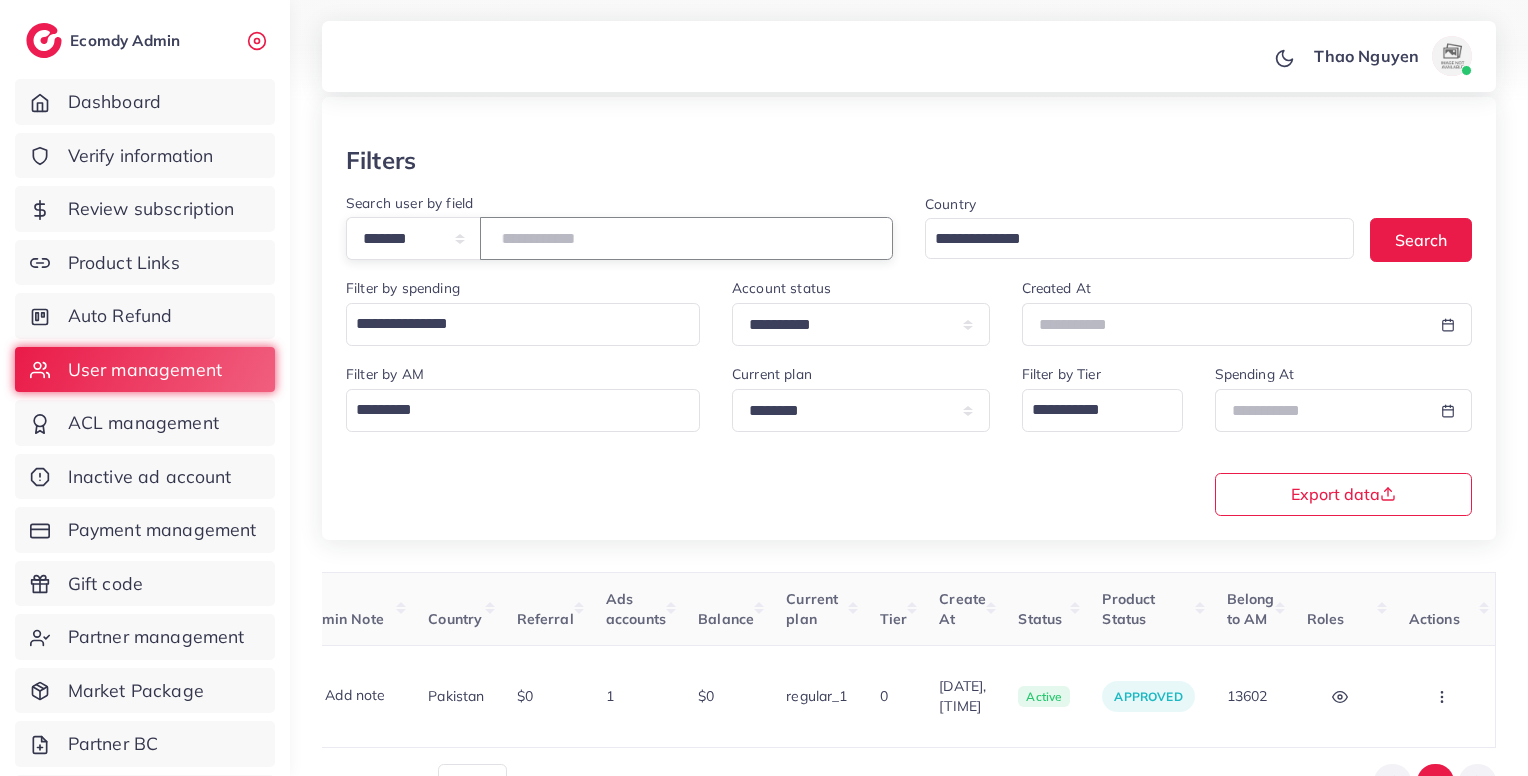 paste 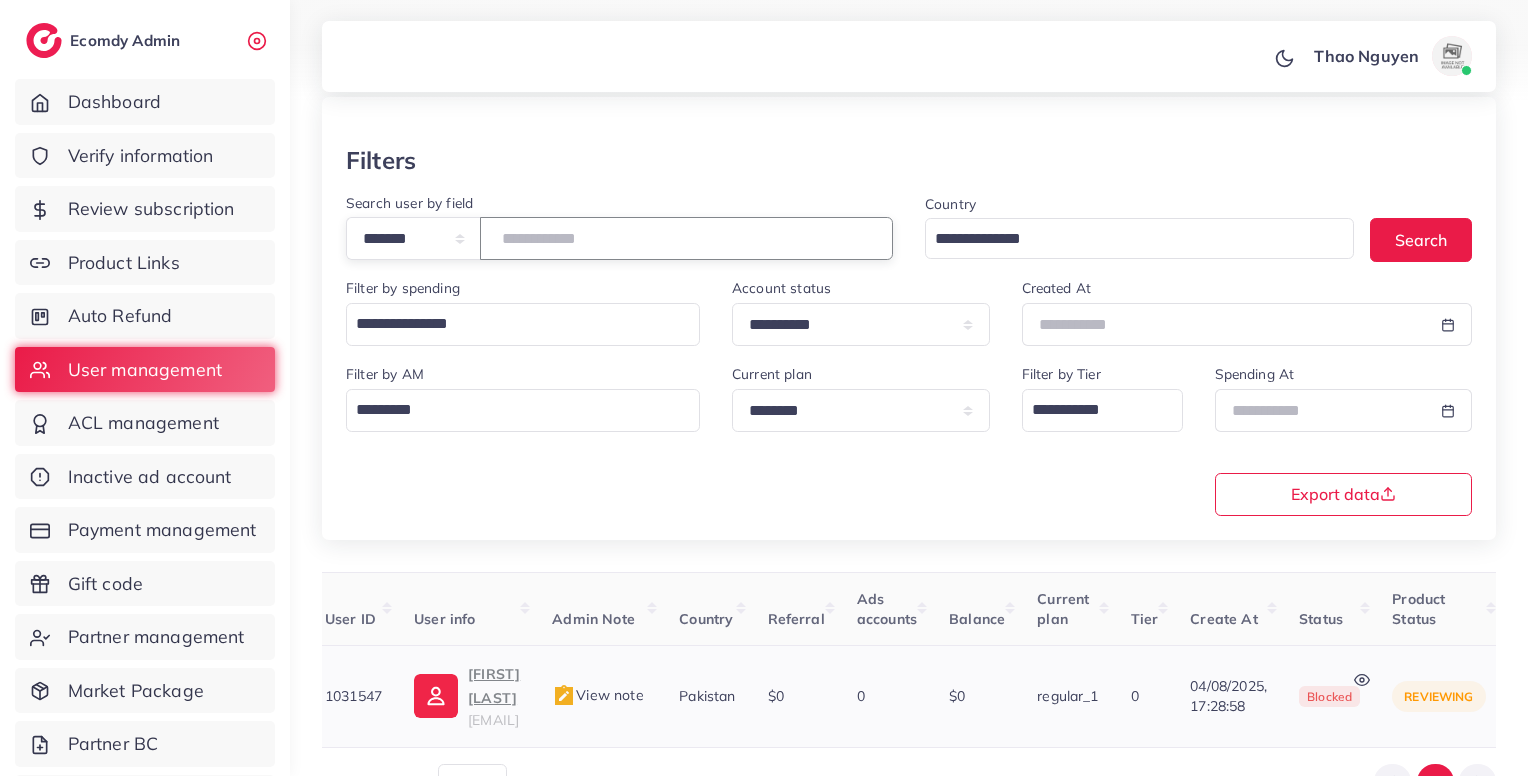 scroll, scrollTop: 0, scrollLeft: 0, axis: both 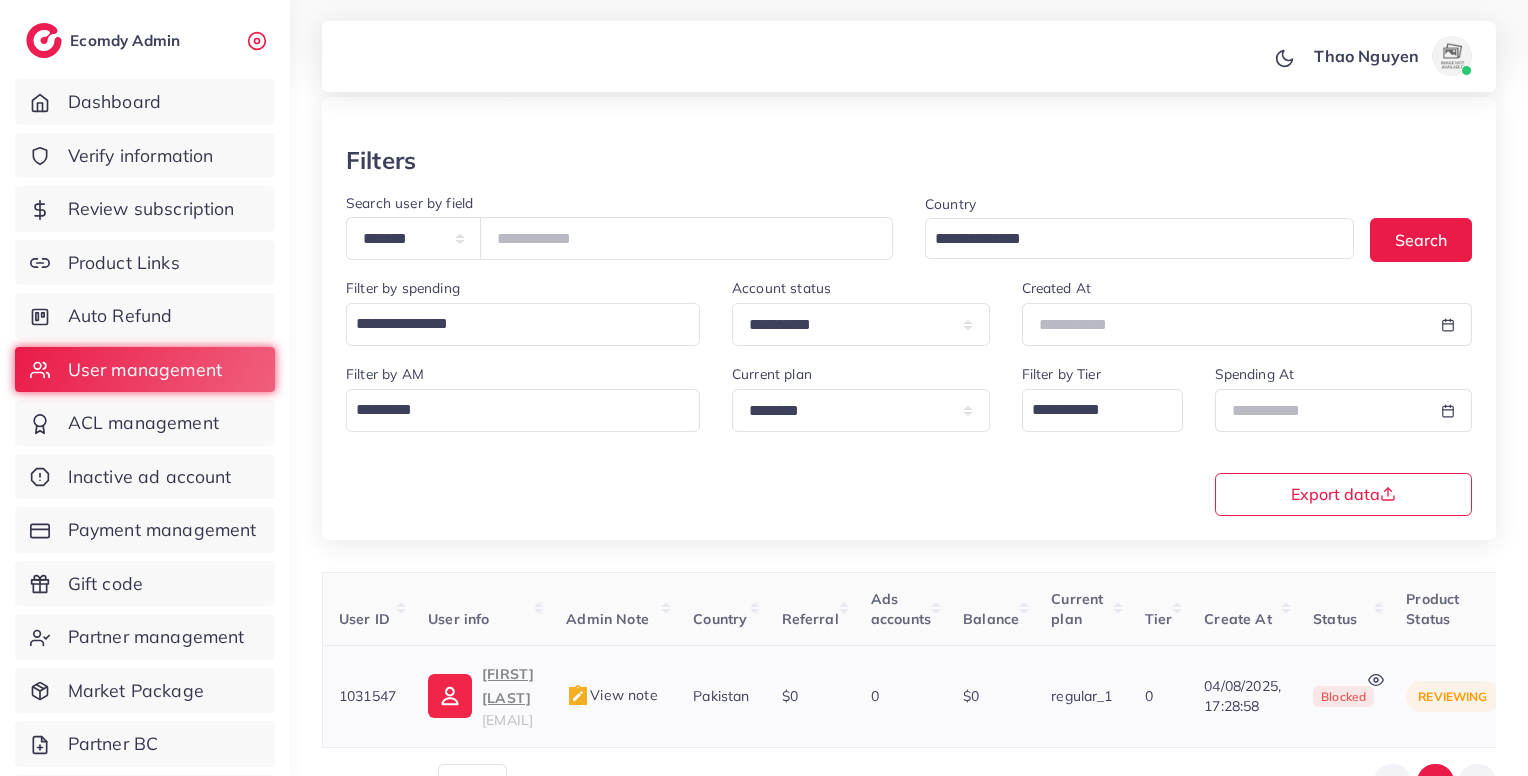 click on "View note" at bounding box center (611, 695) 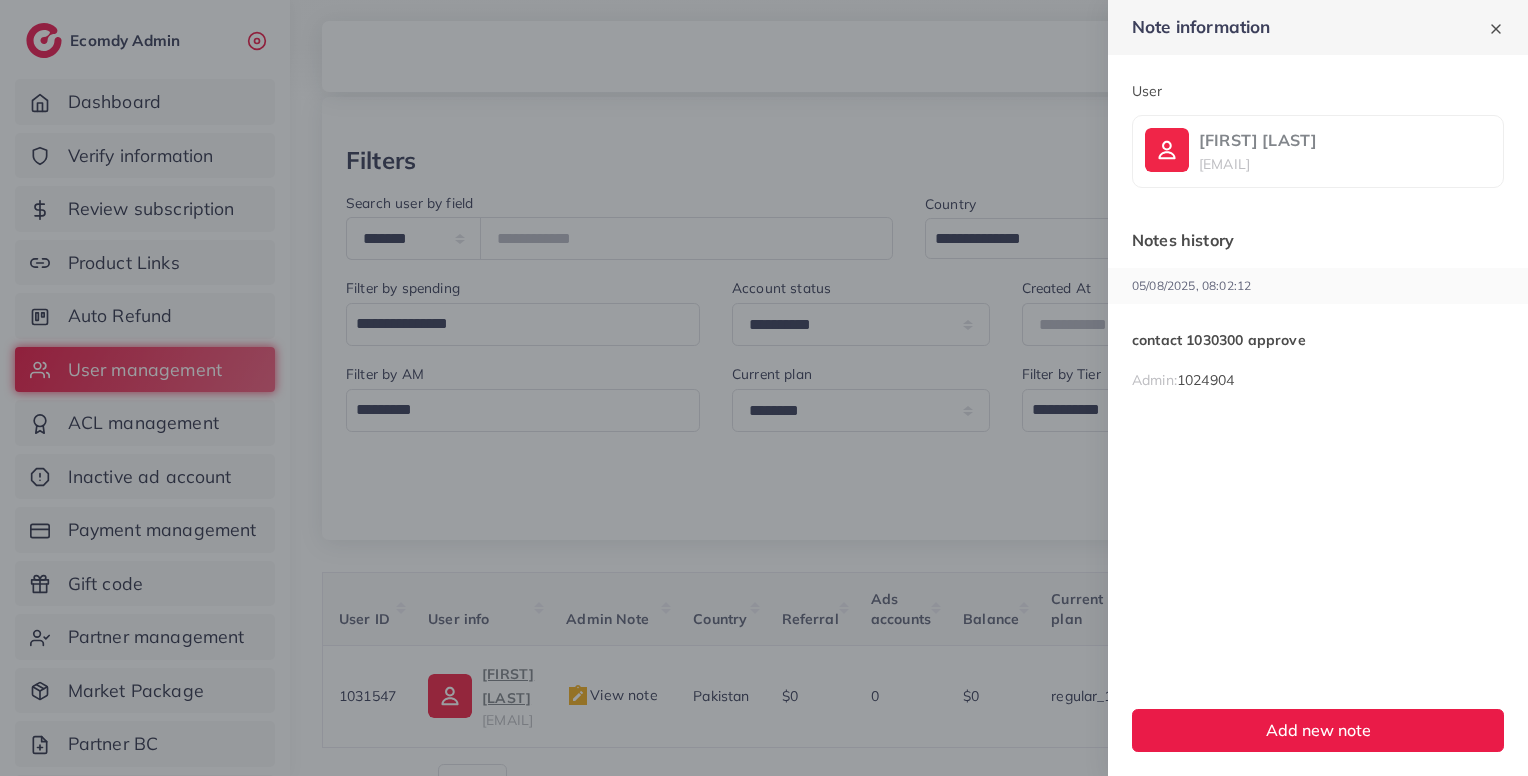 click on "contact 1030300 approve" at bounding box center (1318, 340) 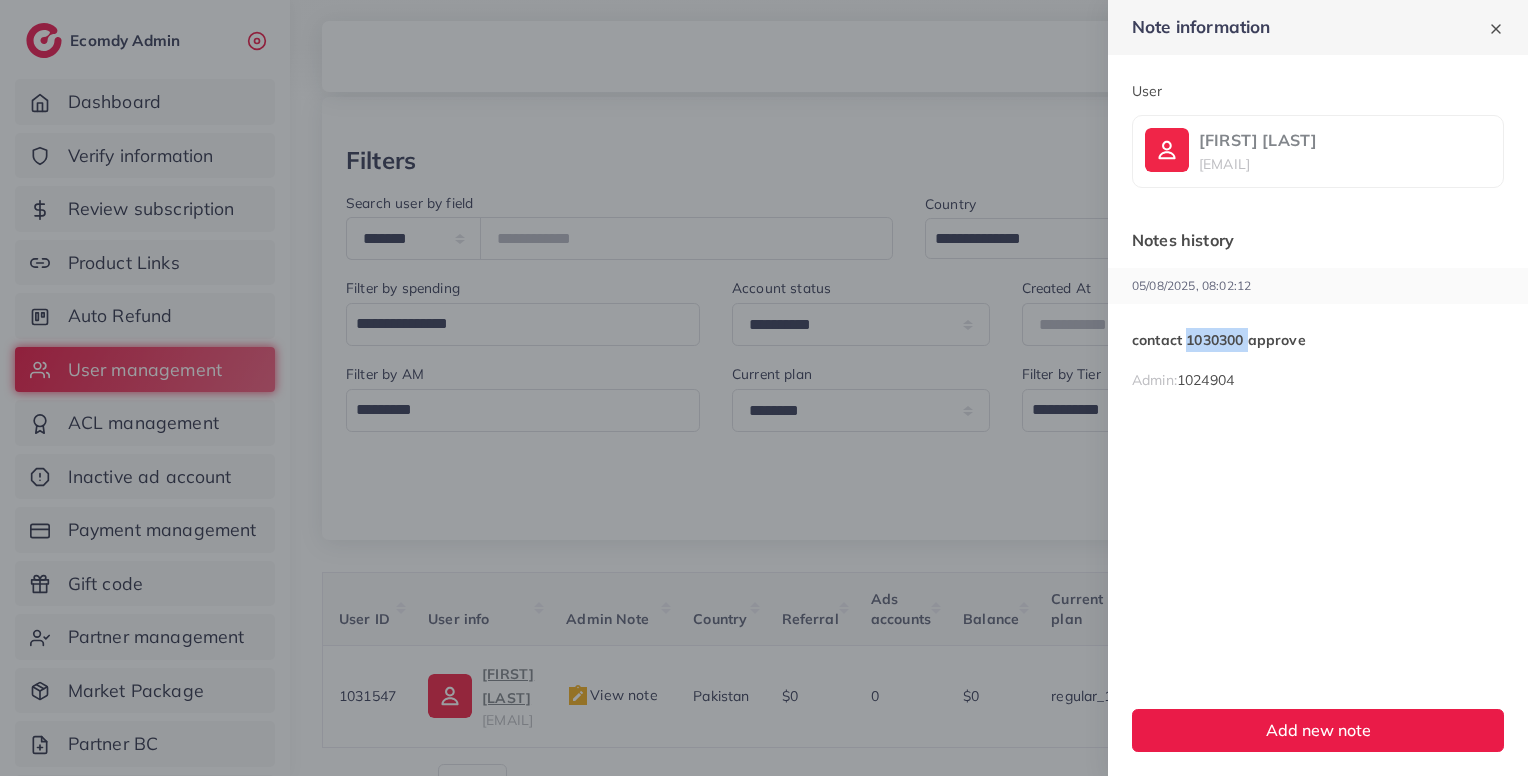 click on "contact 1030300 approve" at bounding box center (1318, 340) 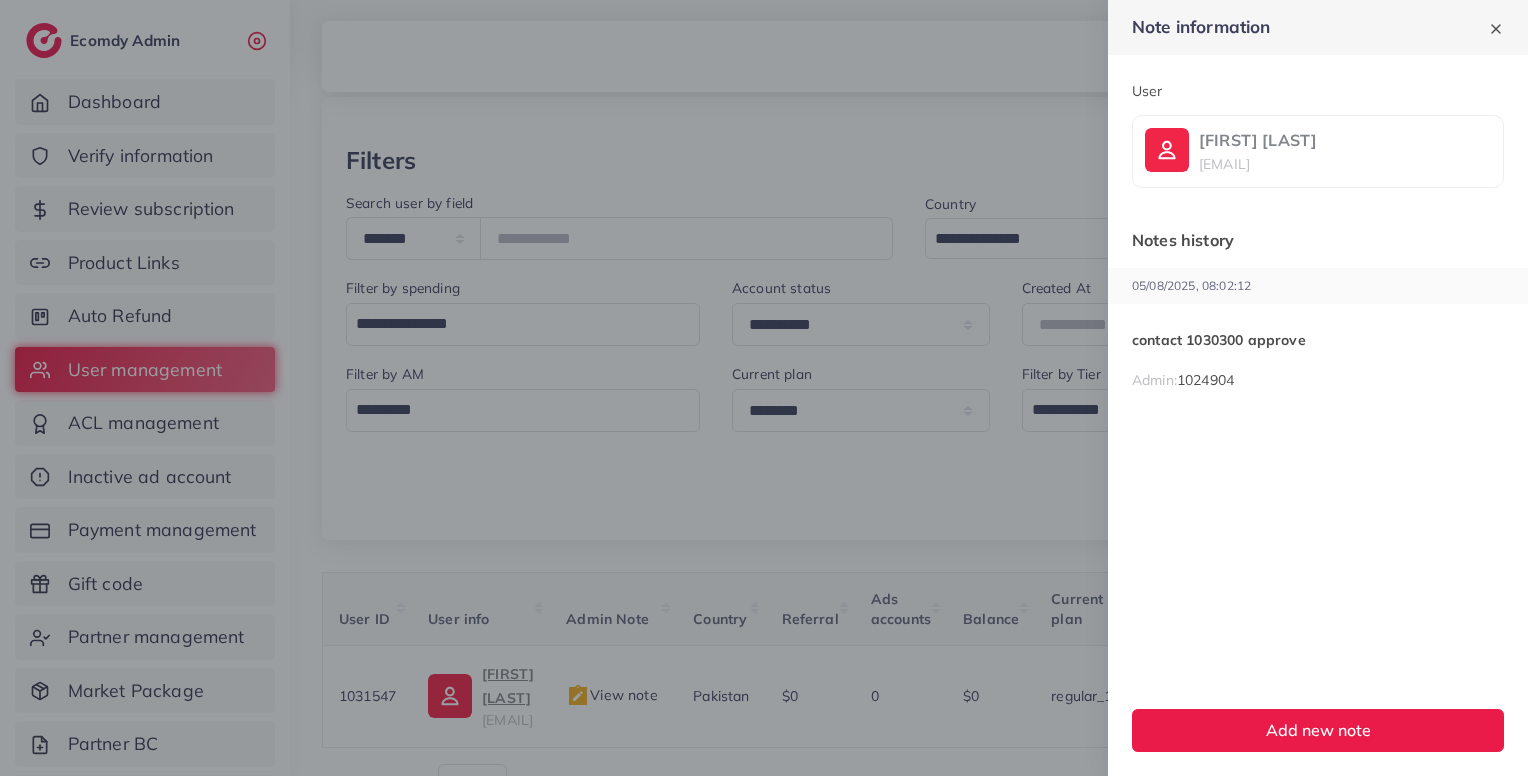 click at bounding box center [764, 388] 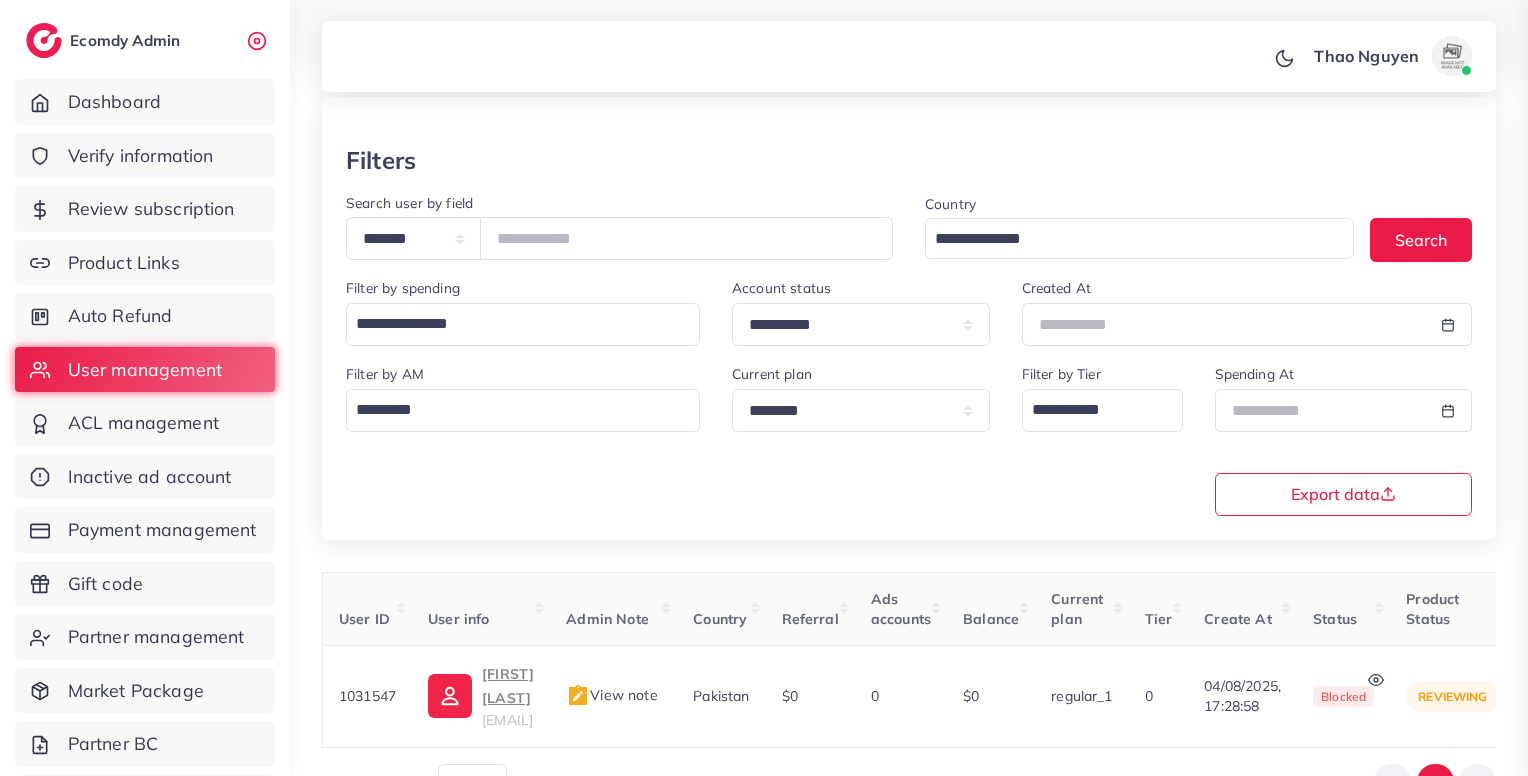click at bounding box center [764, 388] 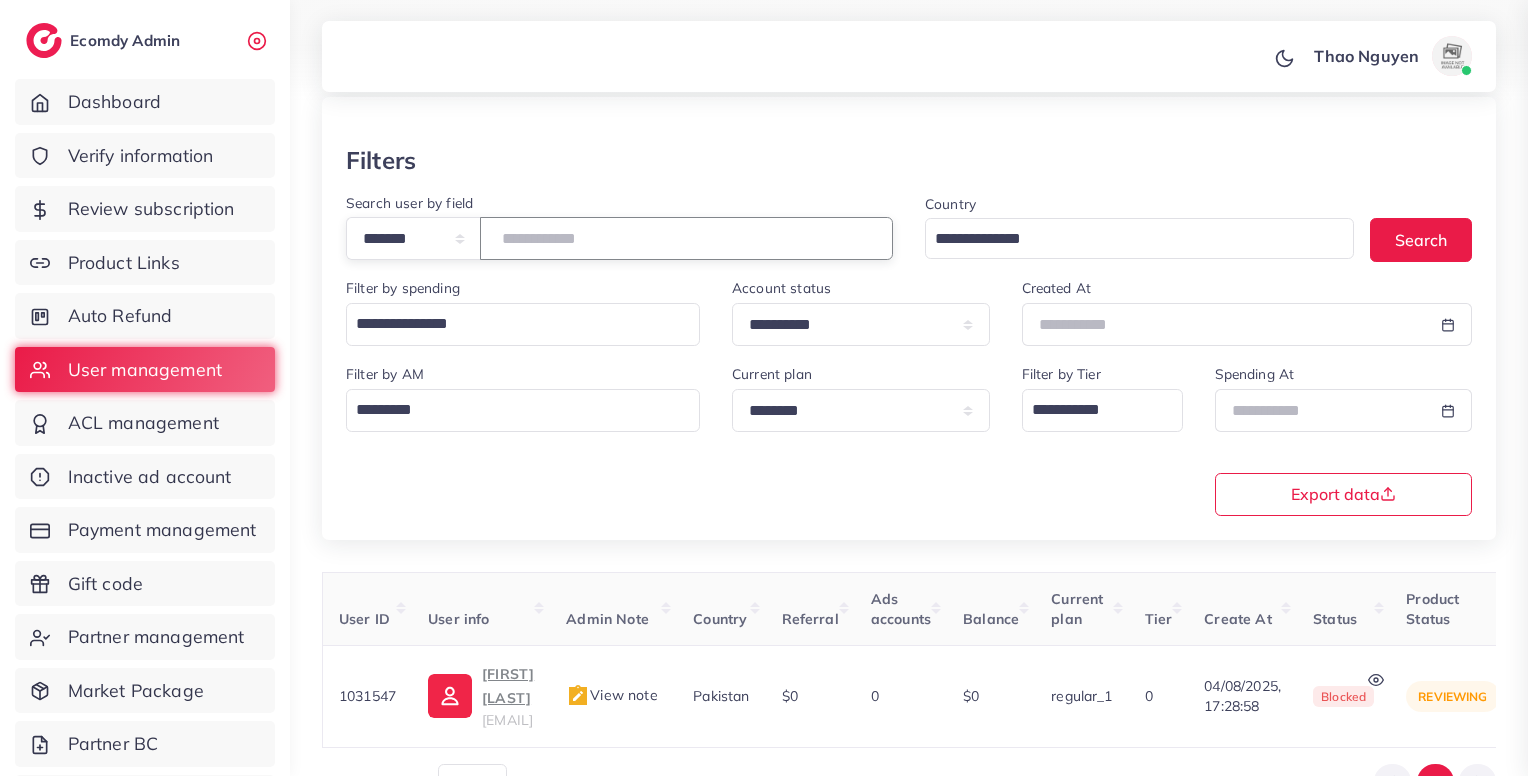 click on "*******" at bounding box center (686, 238) 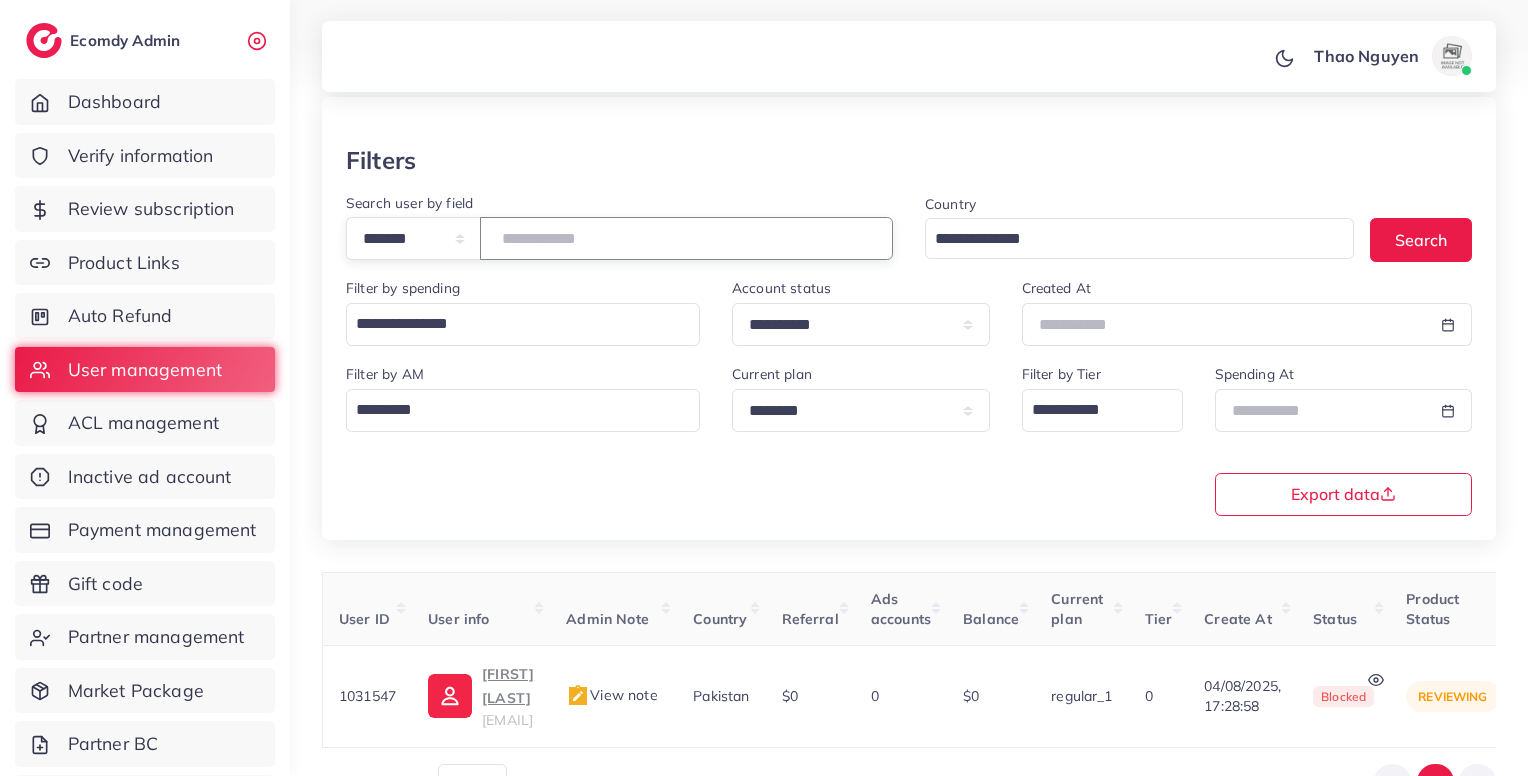 paste 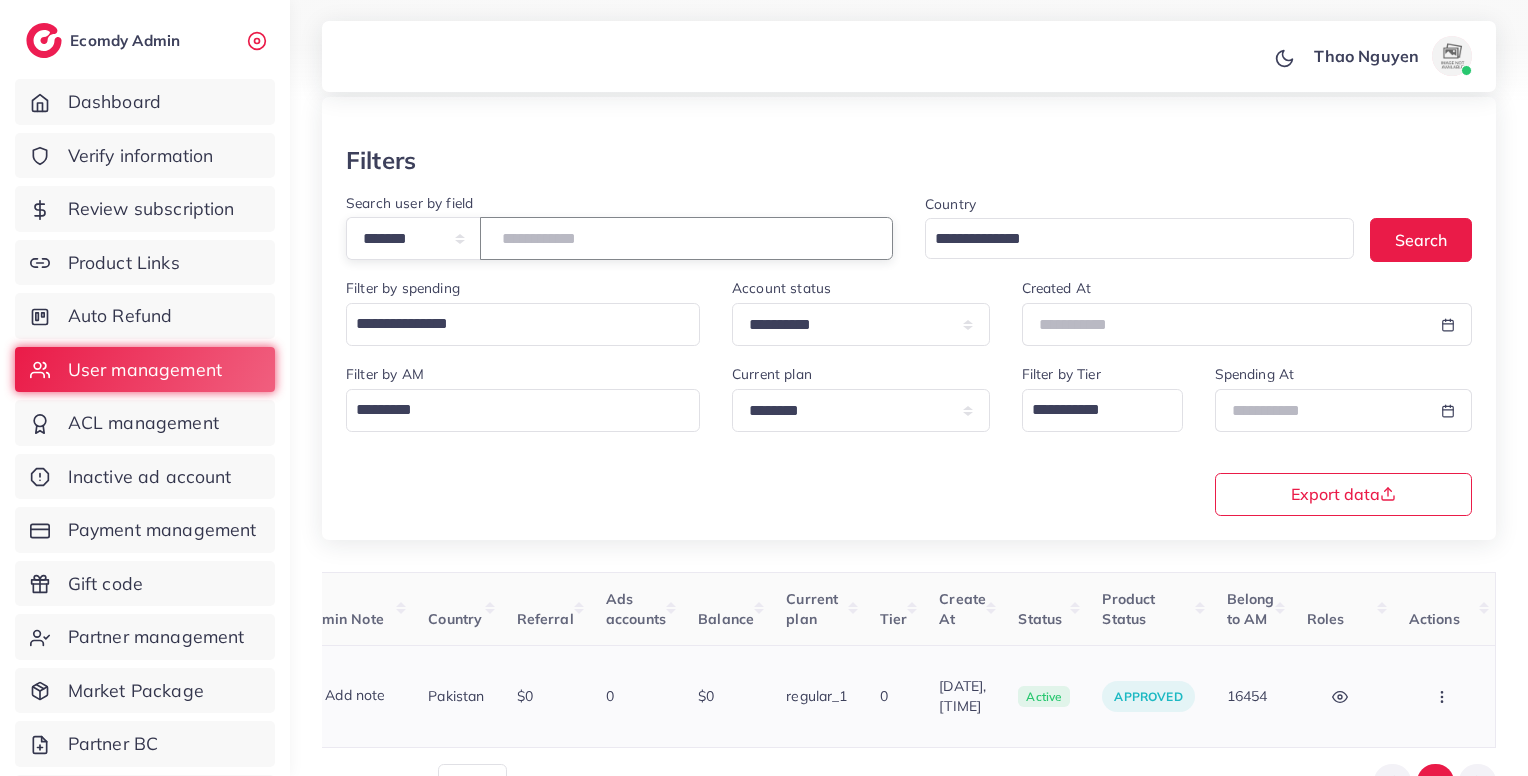 scroll, scrollTop: 0, scrollLeft: 0, axis: both 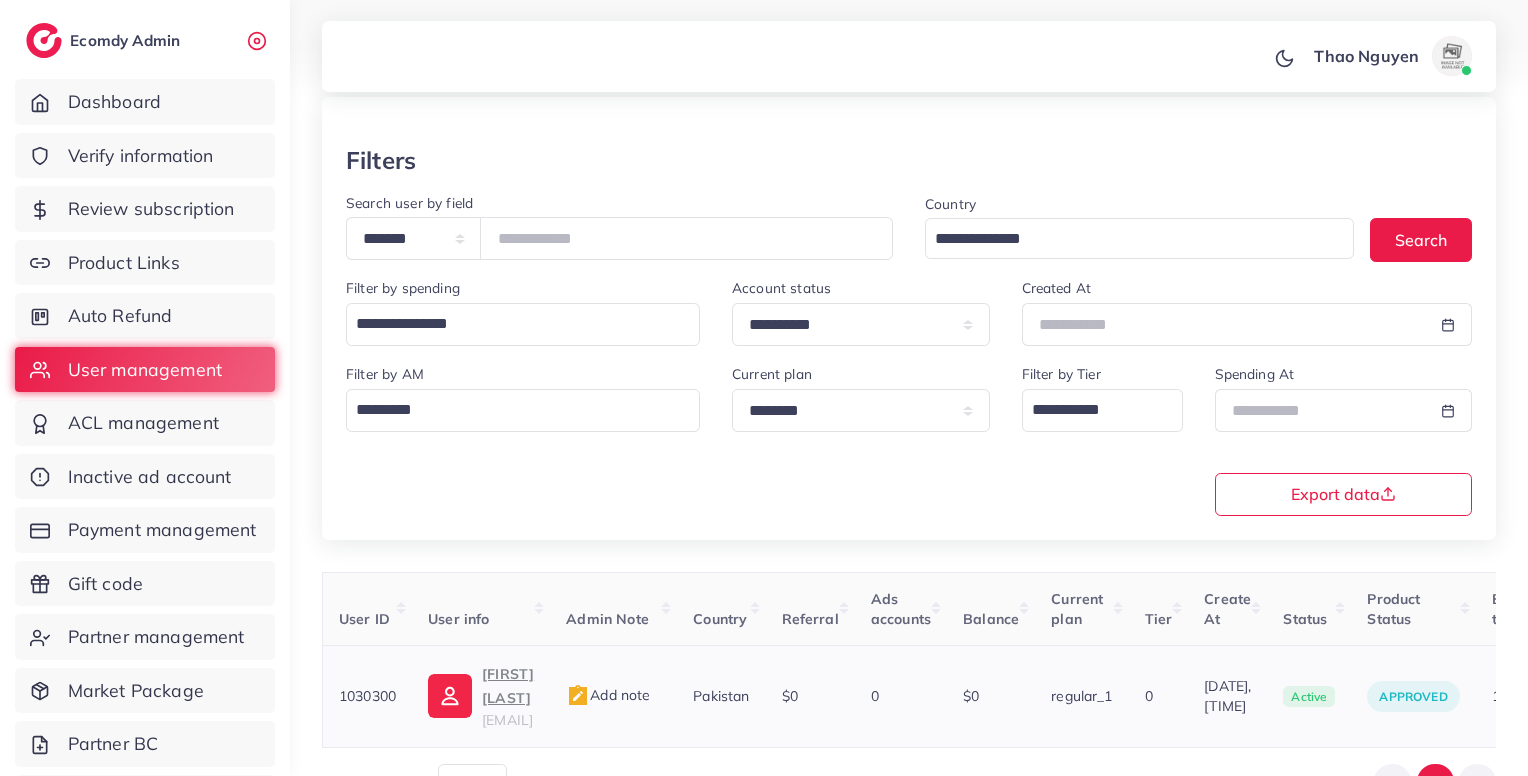 drag, startPoint x: 700, startPoint y: 701, endPoint x: 487, endPoint y: 712, distance: 213.28384 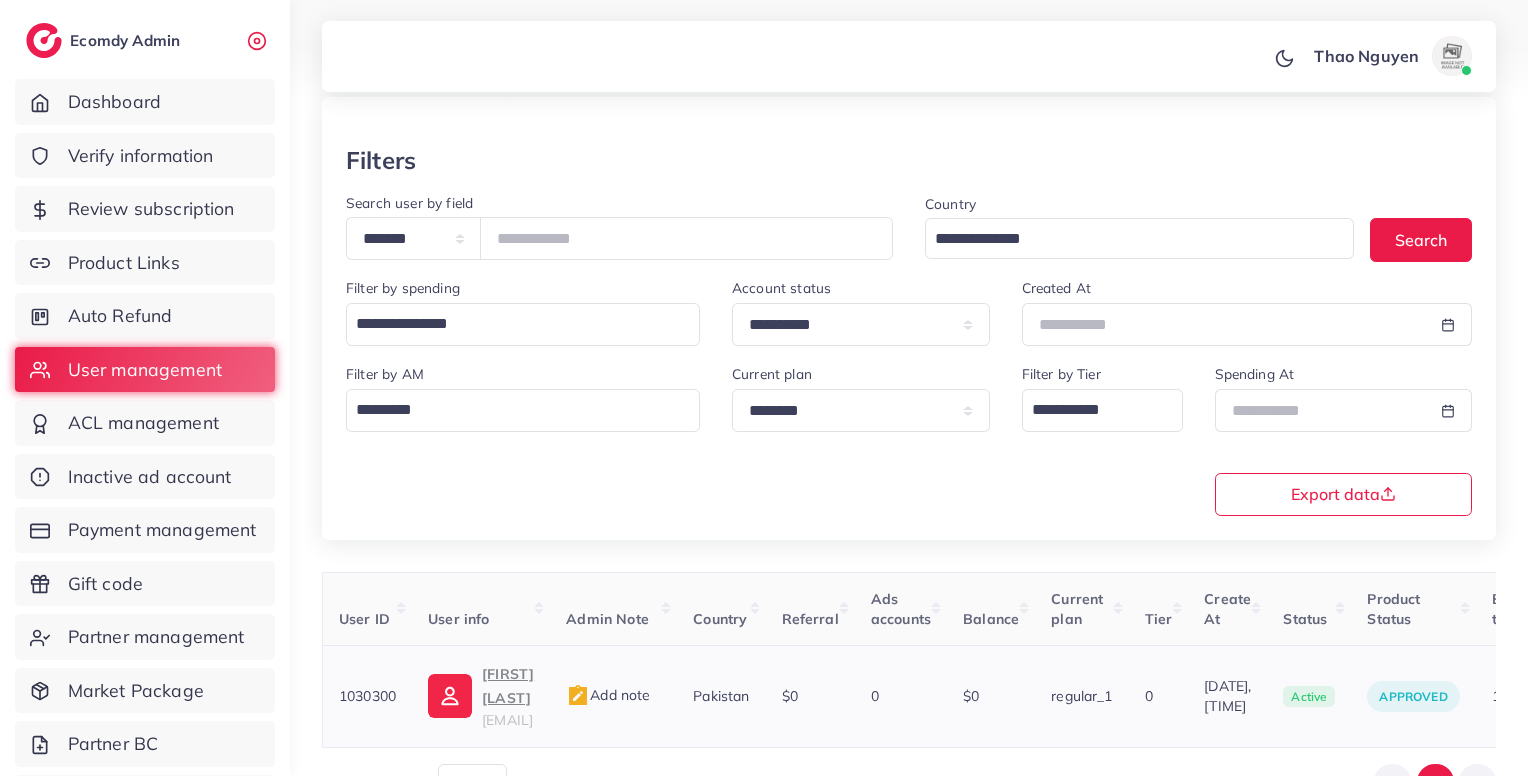 click on "Muhammad TTuaha  mehmoodtuaha04@gmail.com" at bounding box center (481, 696) 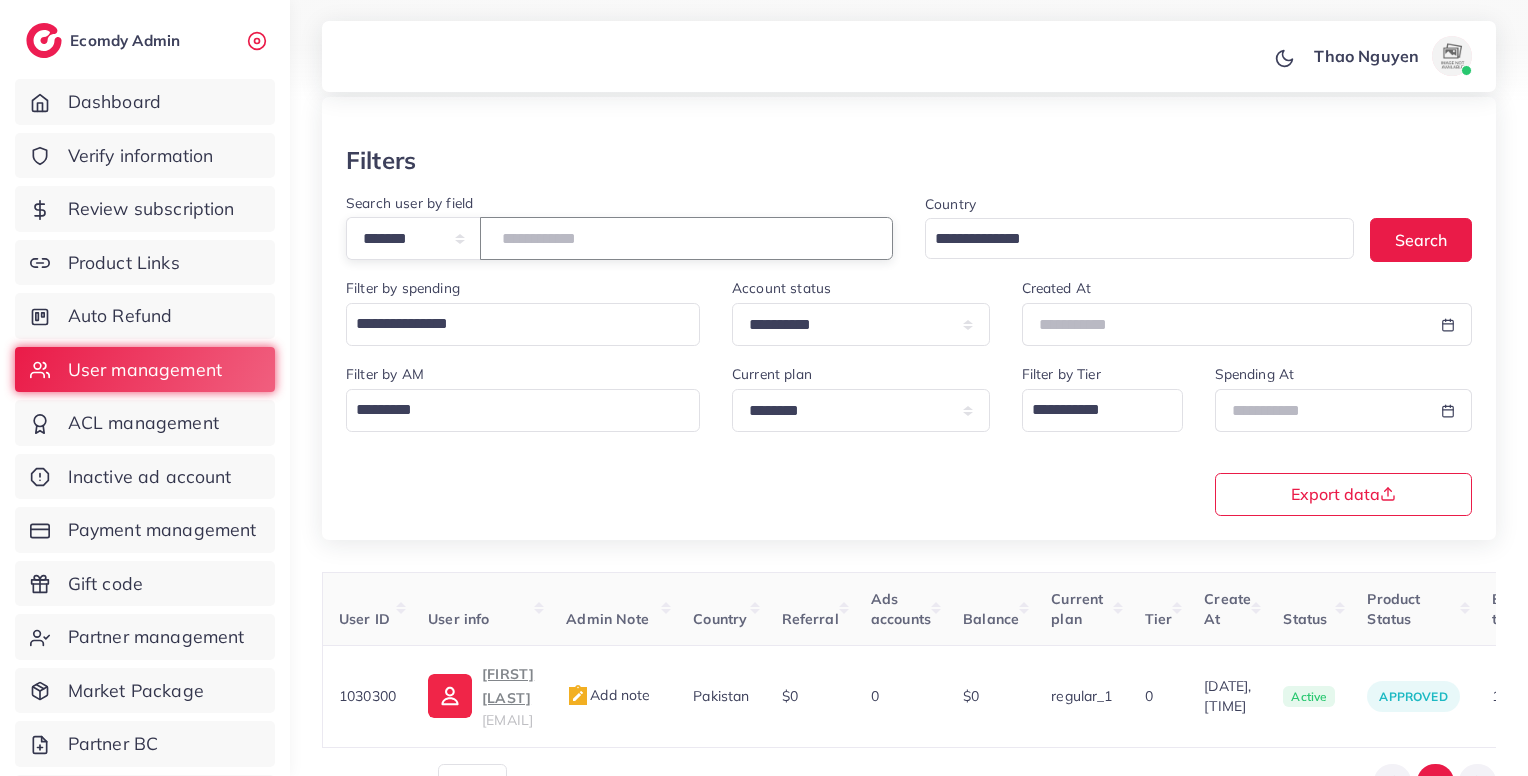 click on "*******" at bounding box center [686, 238] 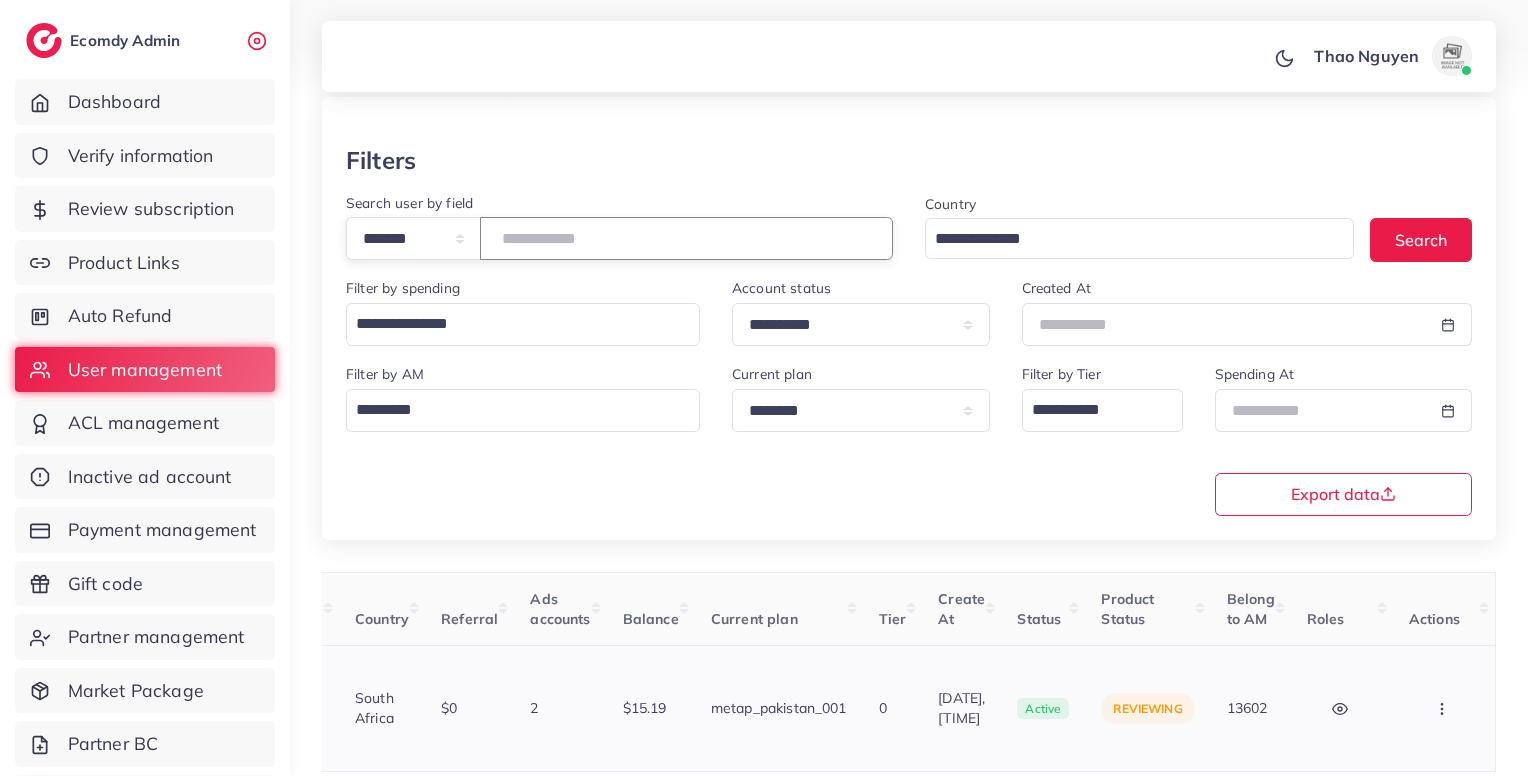 scroll, scrollTop: 0, scrollLeft: 492, axis: horizontal 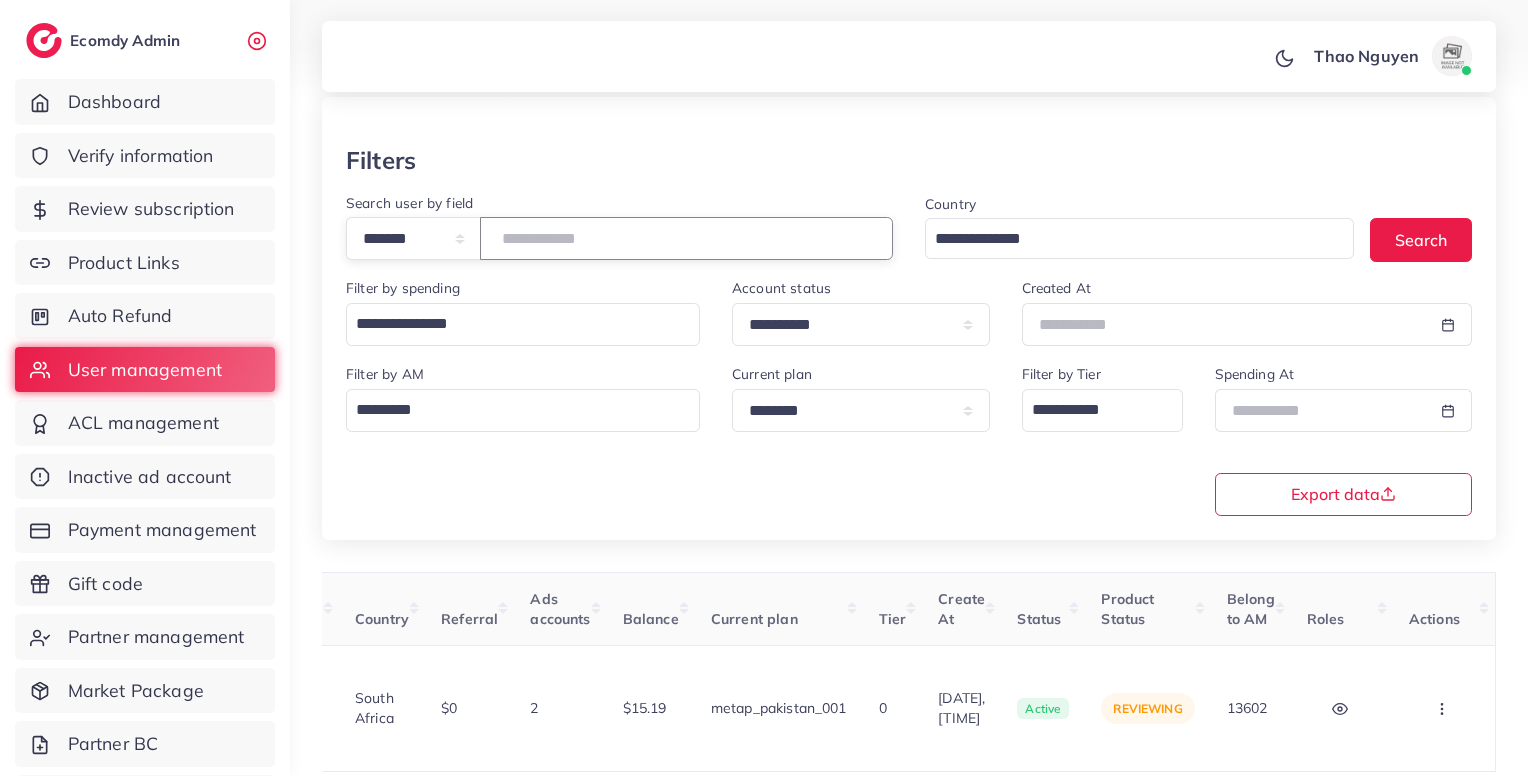 type on "*****" 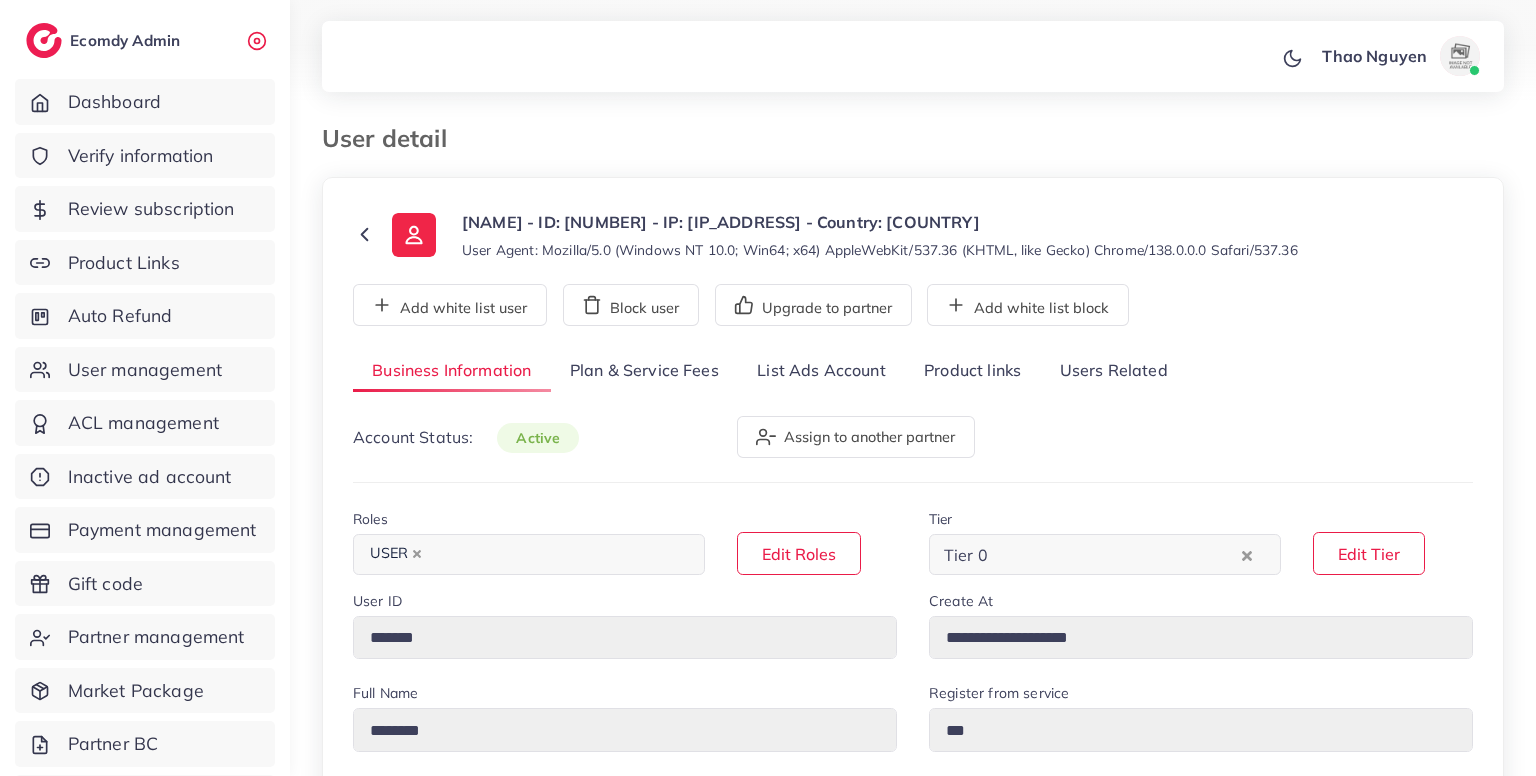 select on "********" 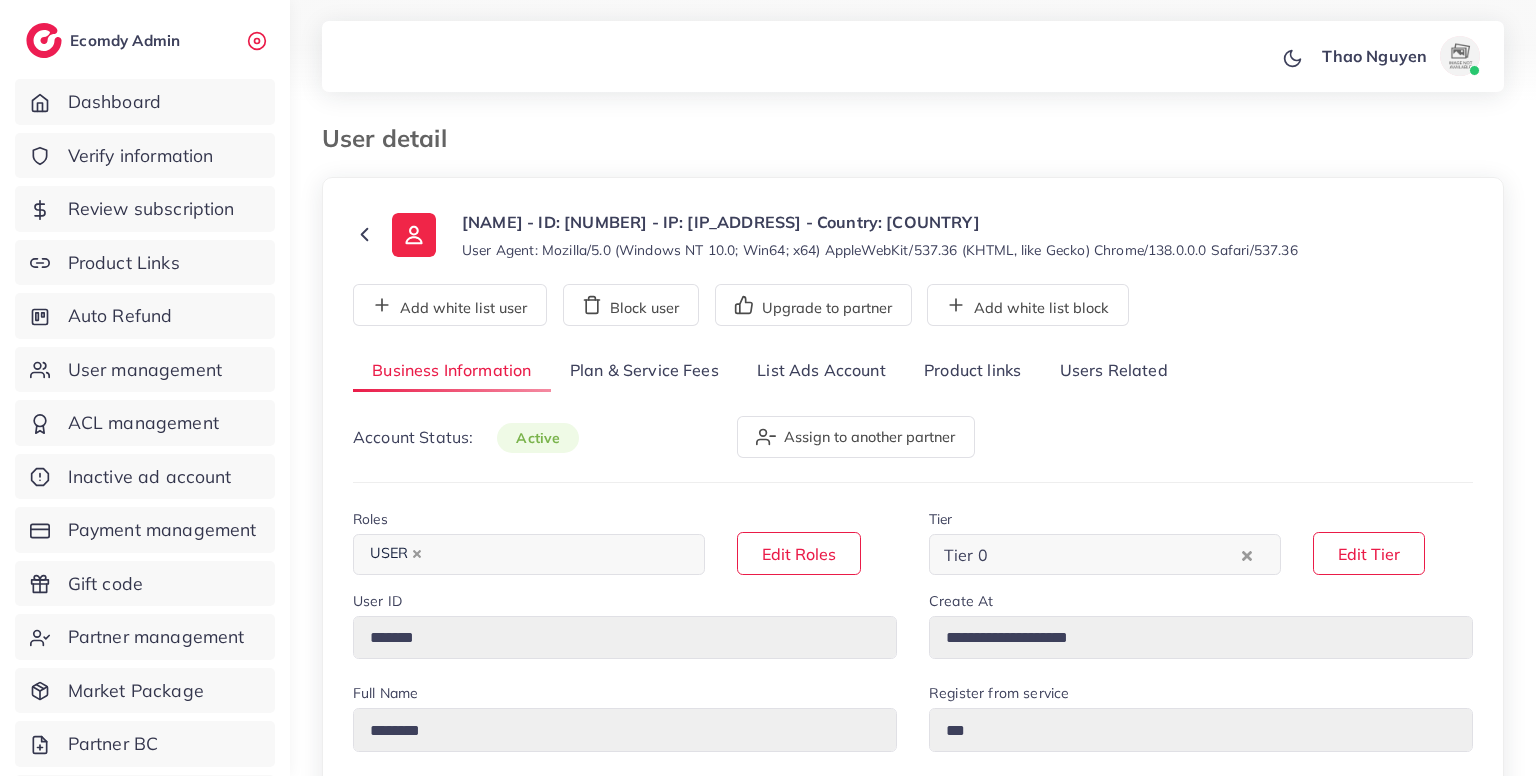 click on "Product links" at bounding box center (972, 371) 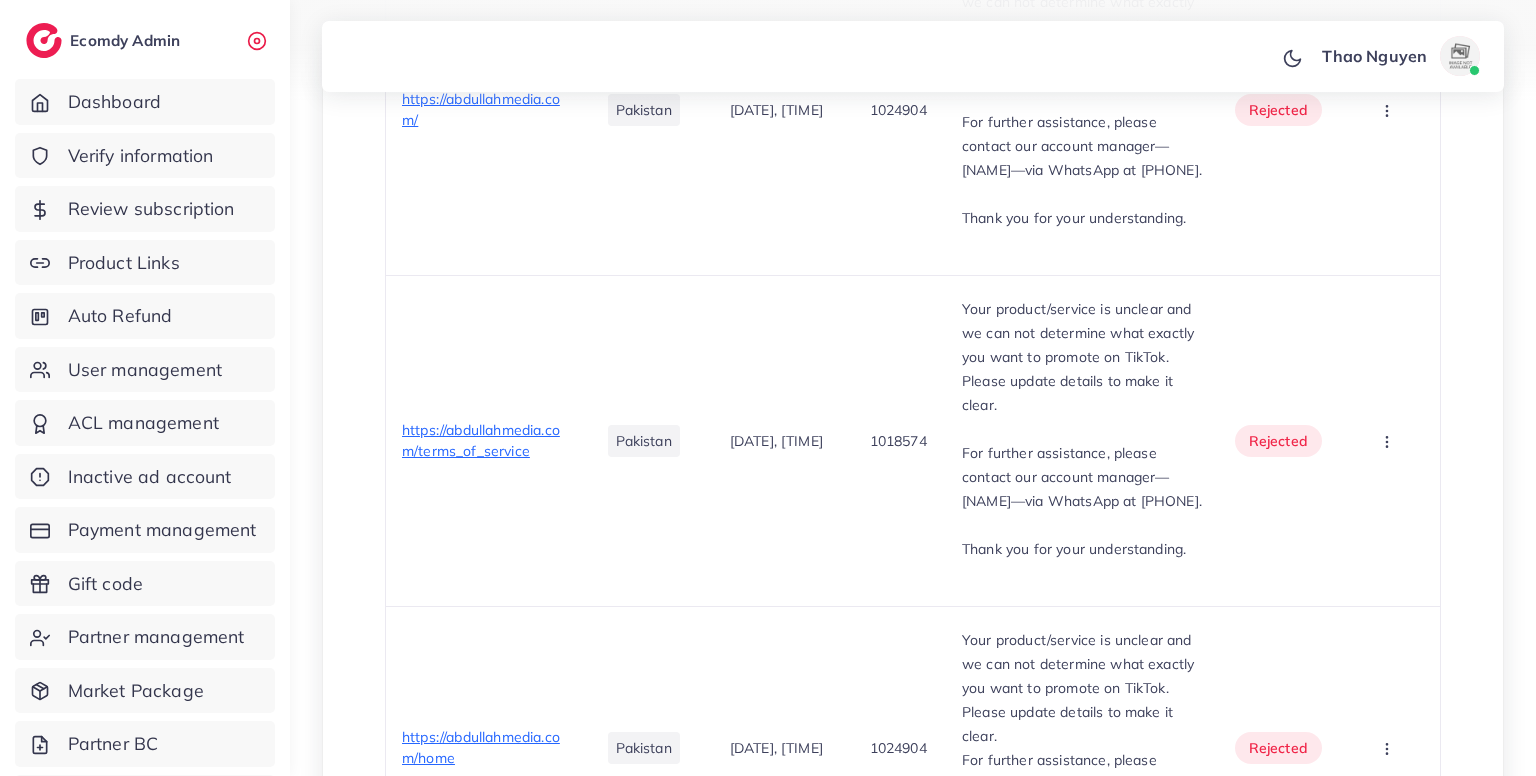 scroll, scrollTop: 1647, scrollLeft: 0, axis: vertical 